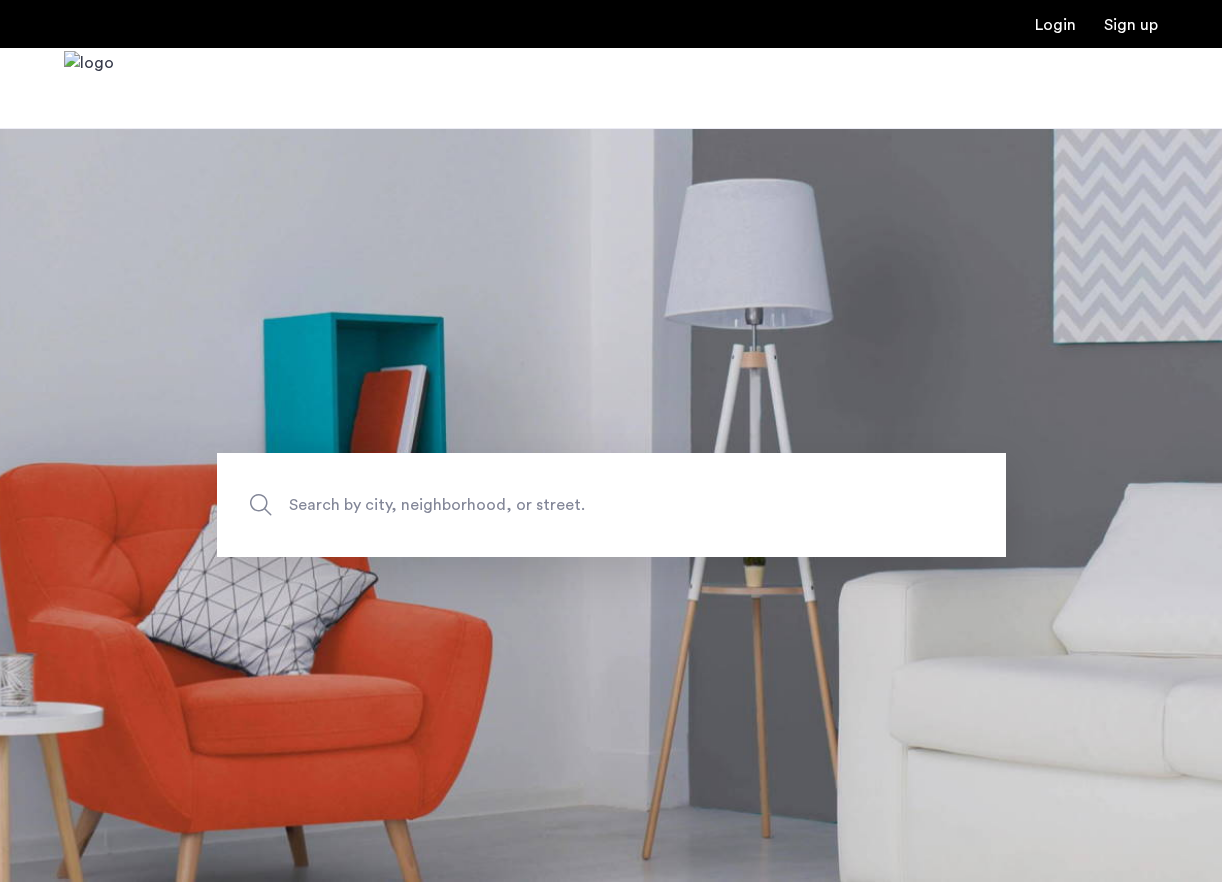scroll, scrollTop: 30, scrollLeft: 0, axis: vertical 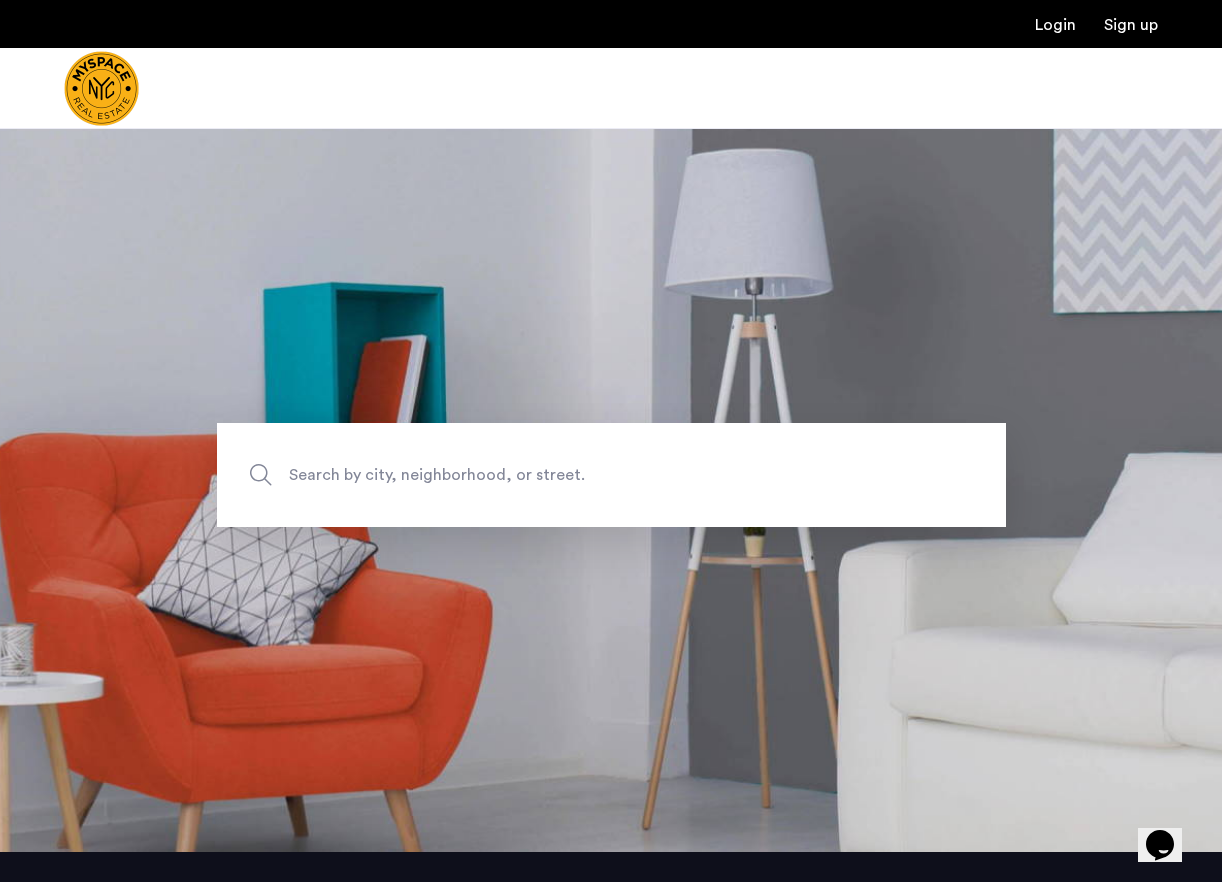 click on "Search by city, neighborhood, or street." 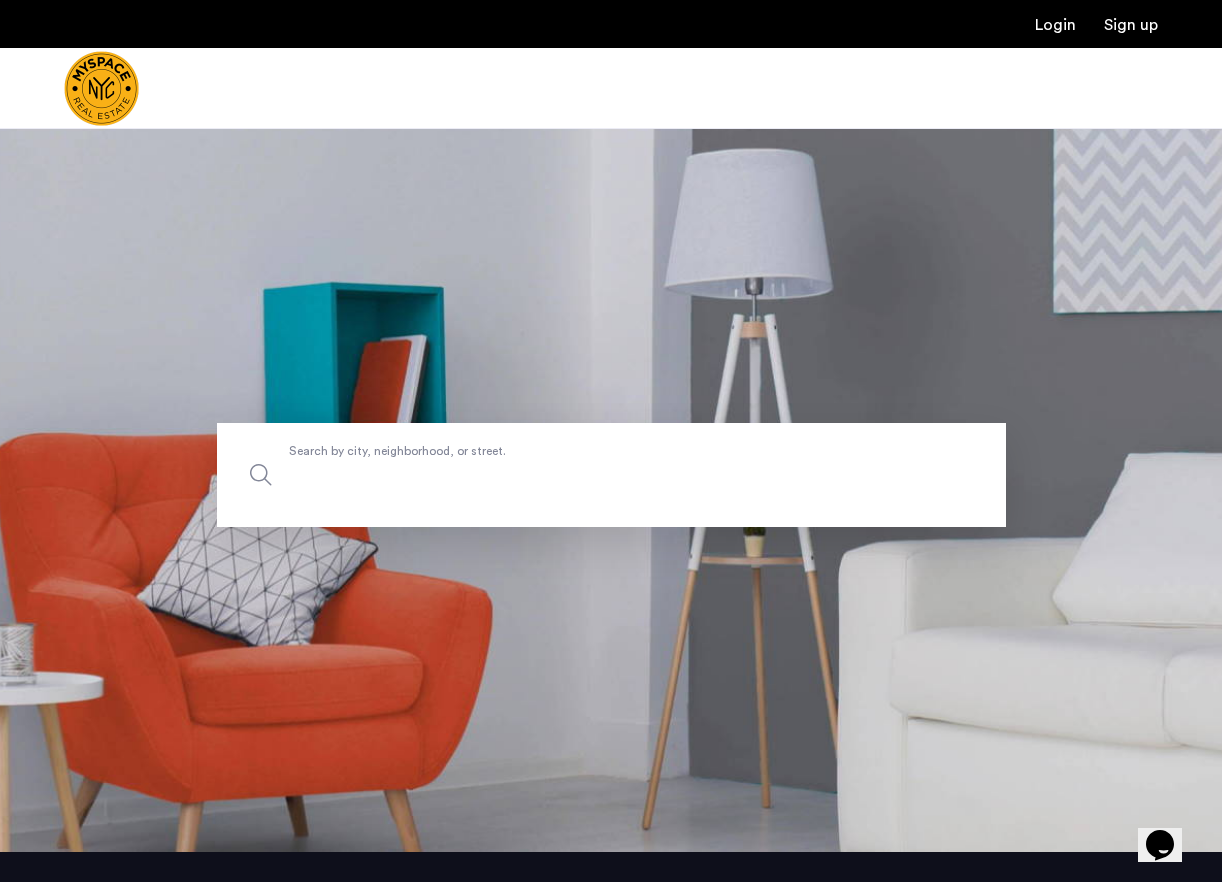 click on "Search by city, neighborhood, or street." at bounding box center [611, 475] 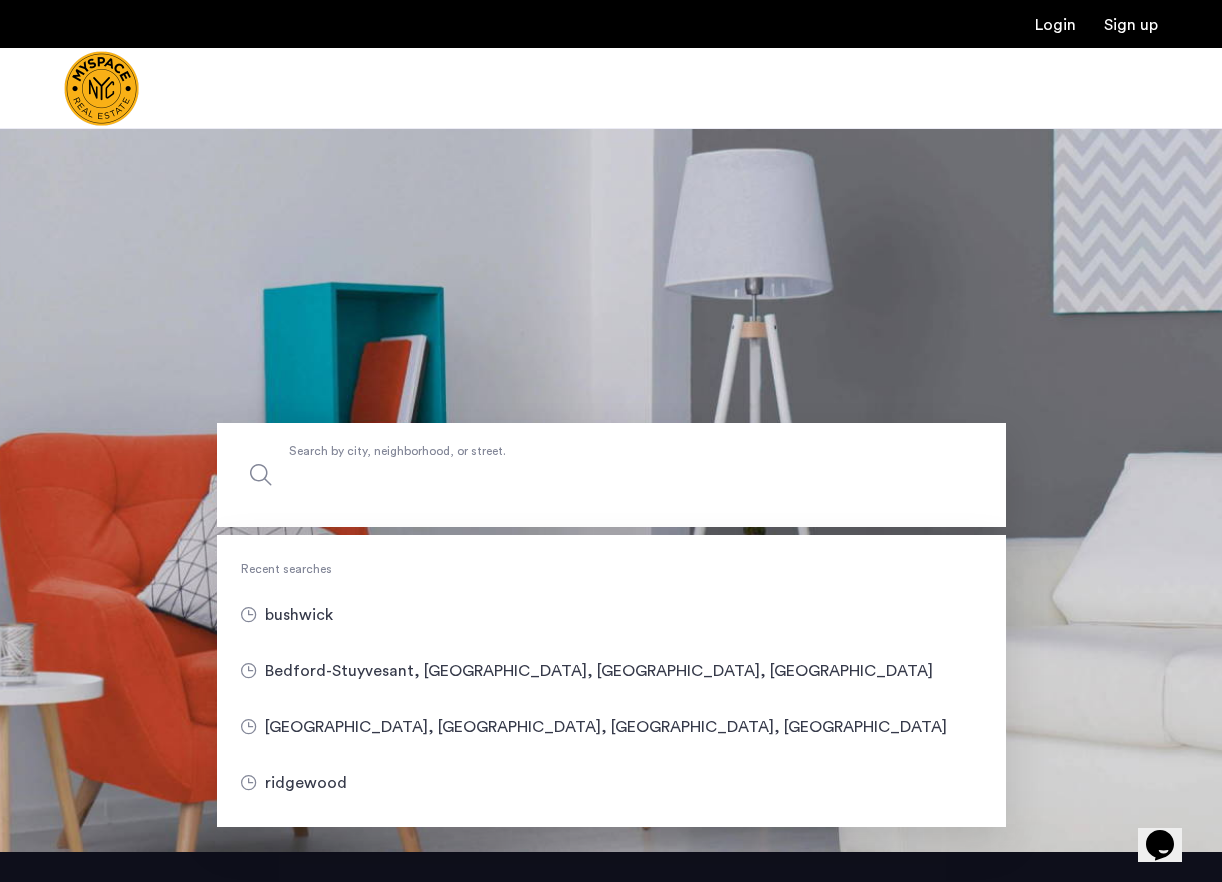 scroll, scrollTop: 135, scrollLeft: 0, axis: vertical 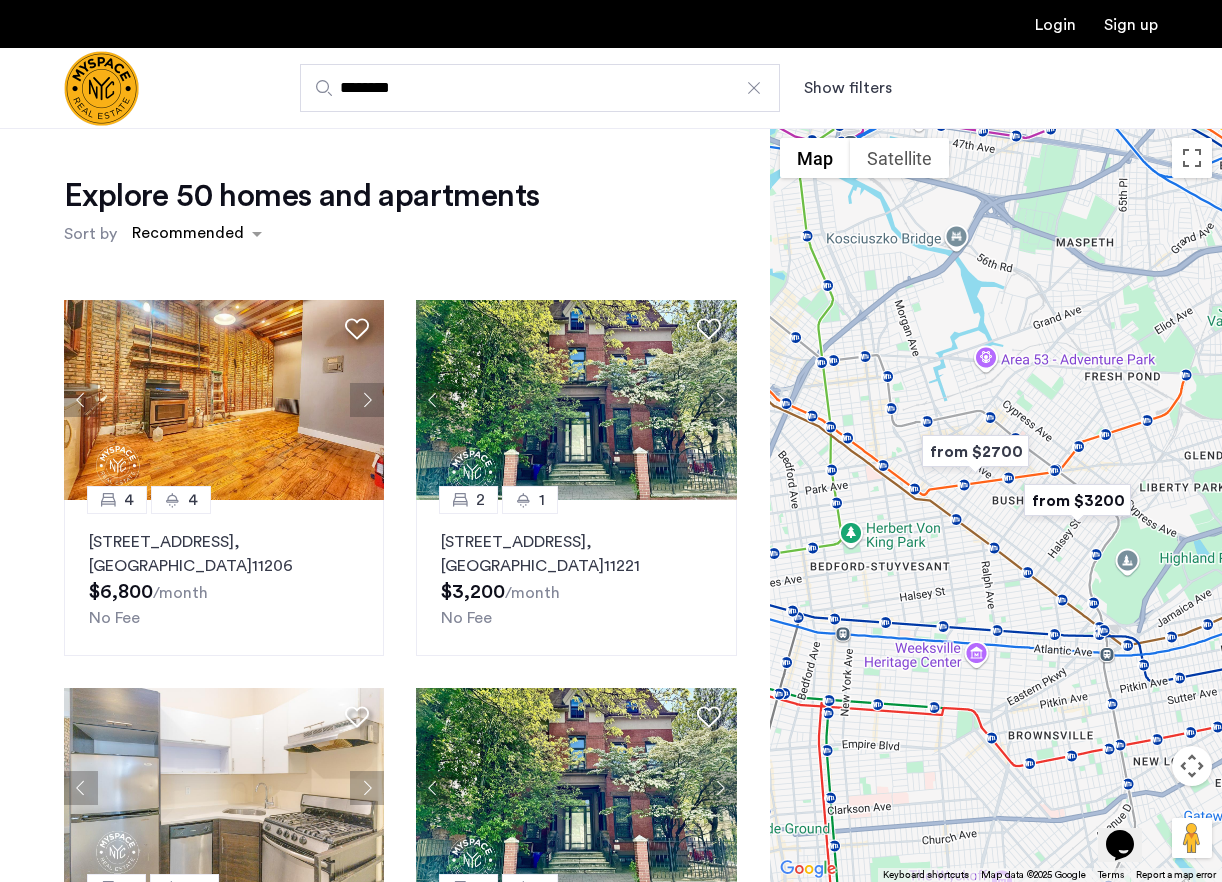 click at bounding box center (975, 451) 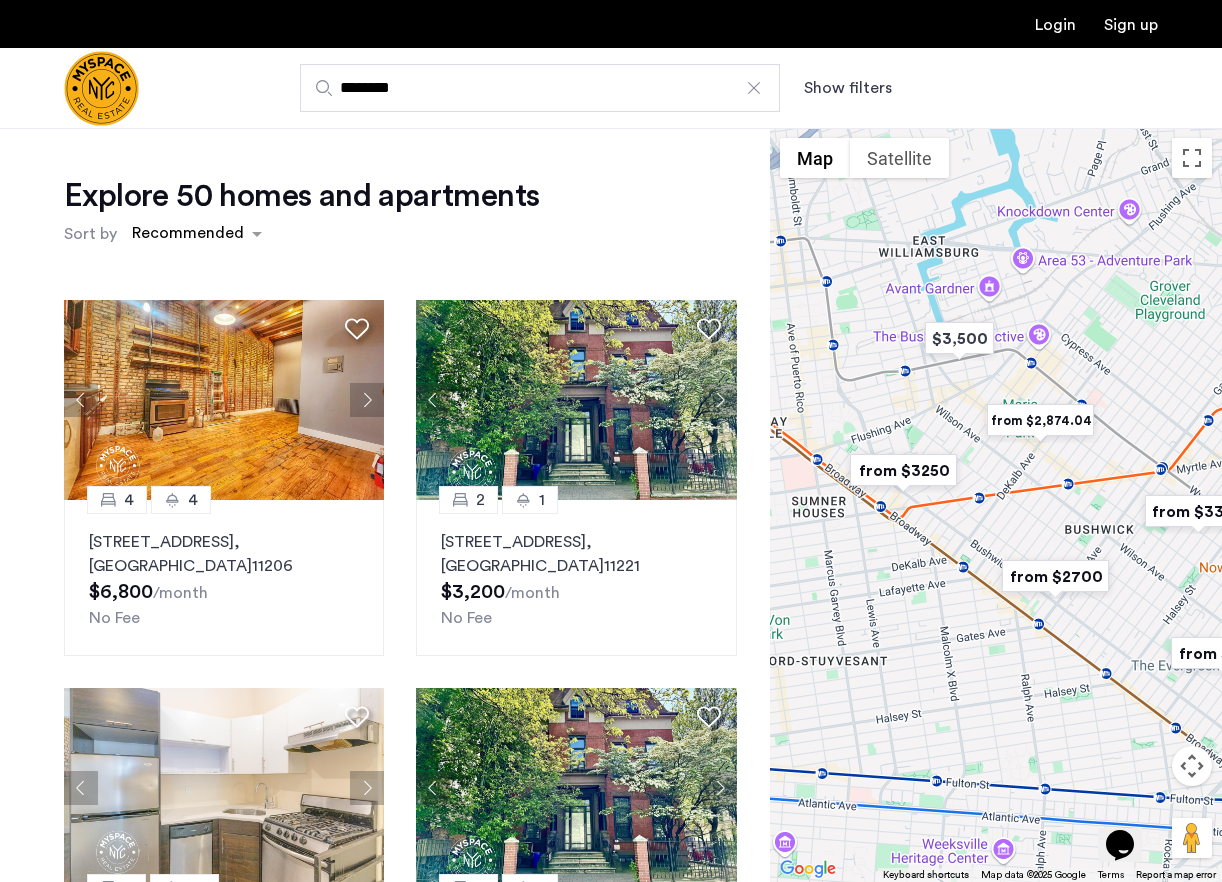 click at bounding box center [1040, 420] 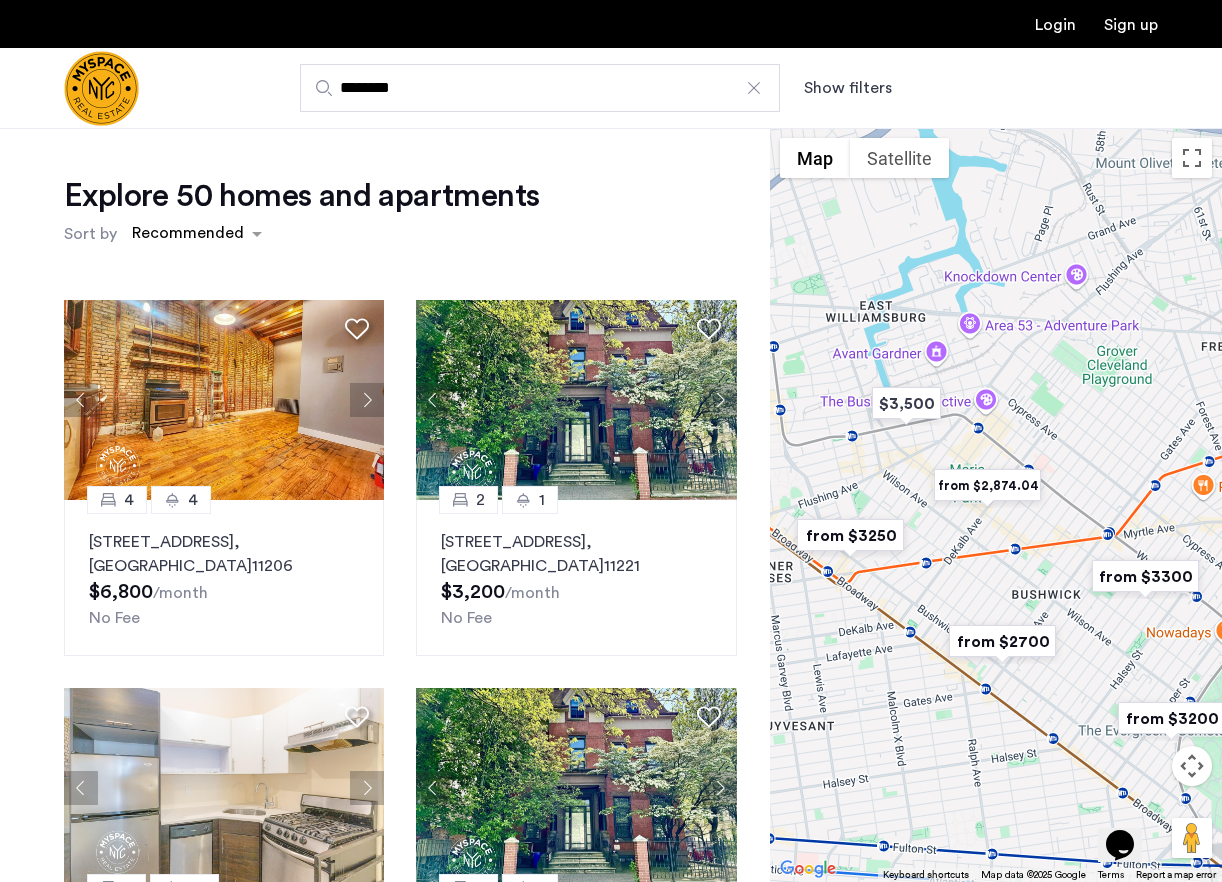 click at bounding box center [987, 485] 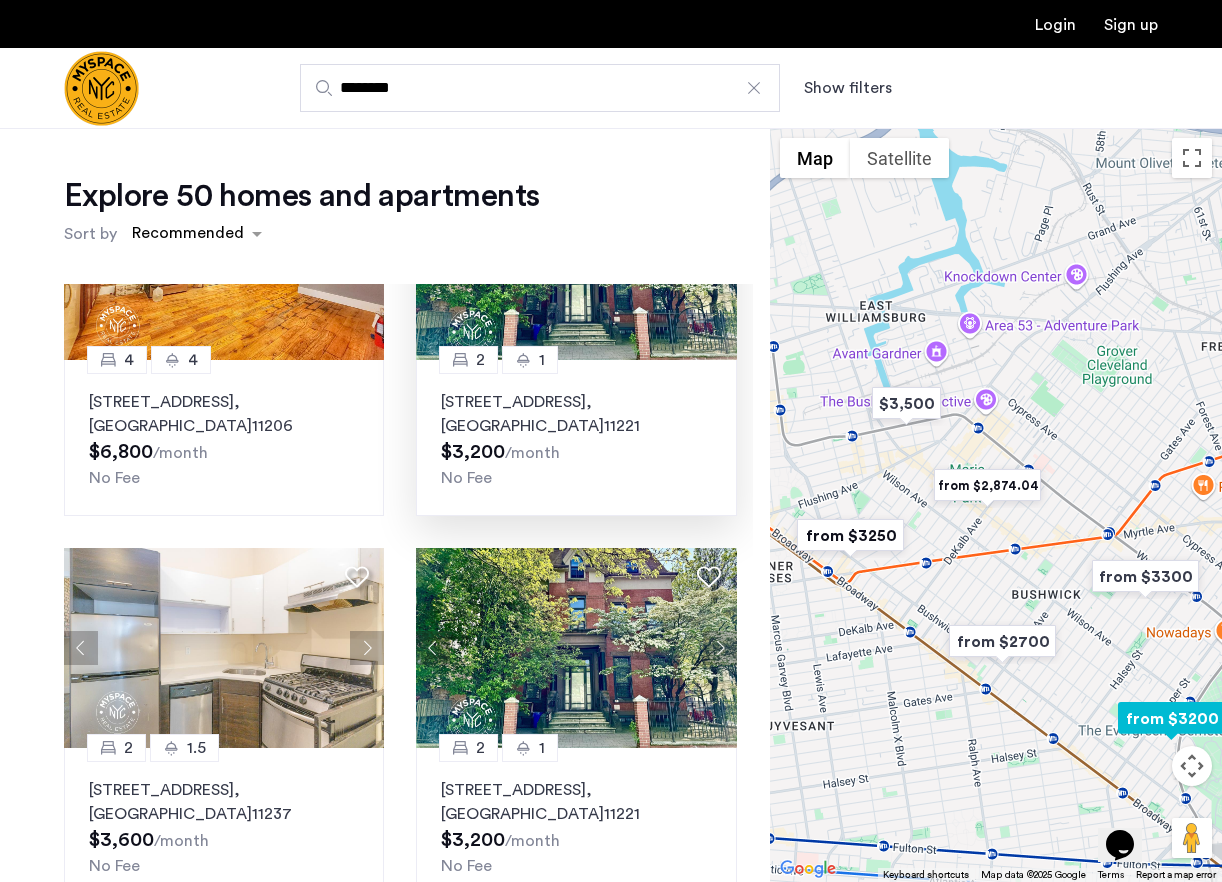 scroll, scrollTop: 0, scrollLeft: 0, axis: both 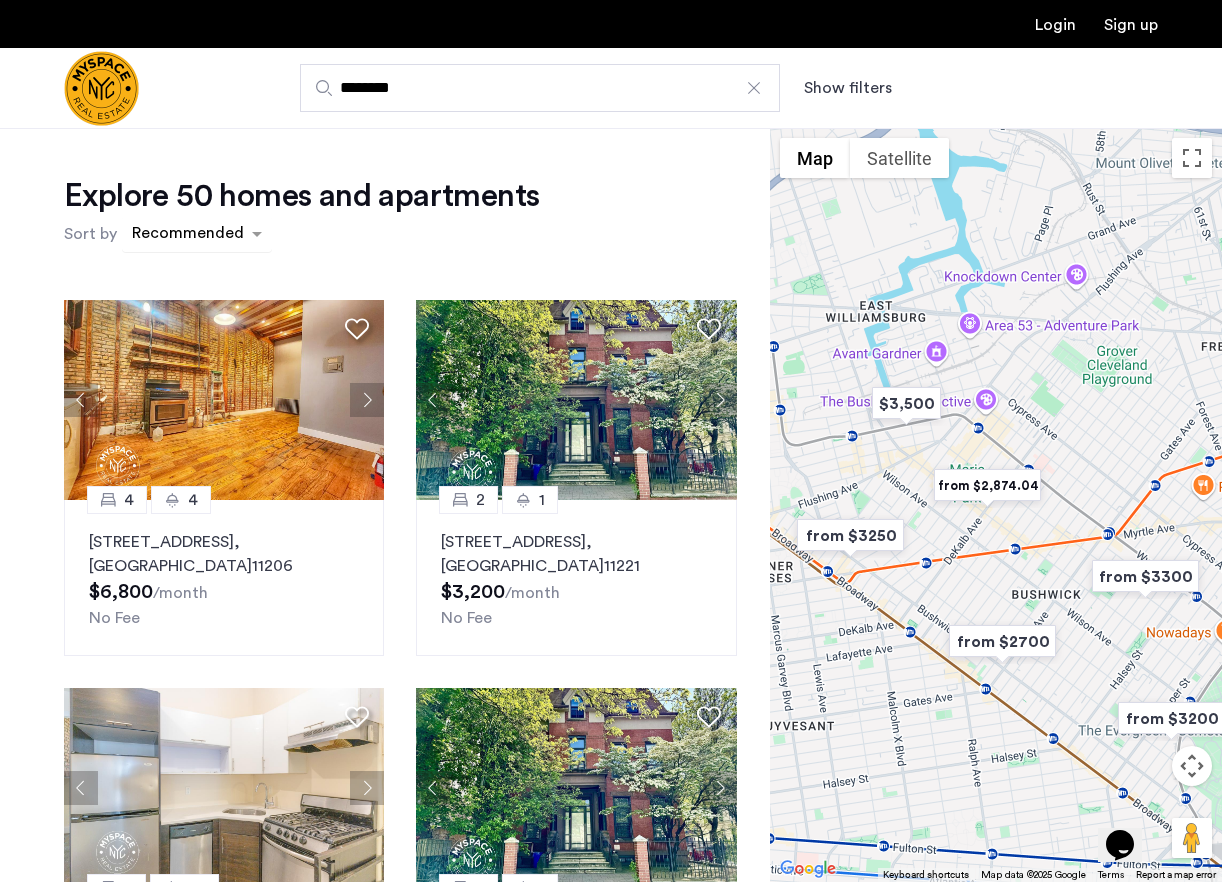 click 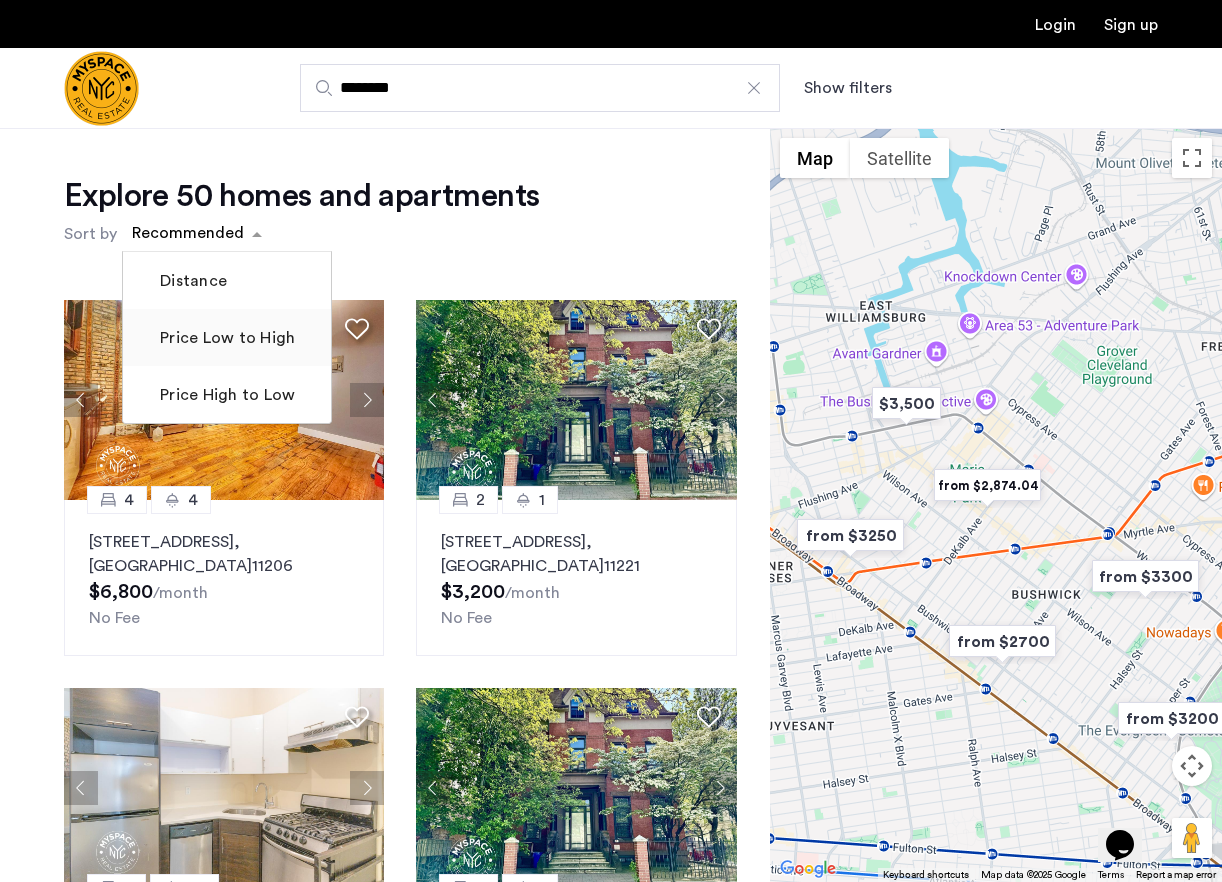 click on "Price Low to High" at bounding box center (225, 338) 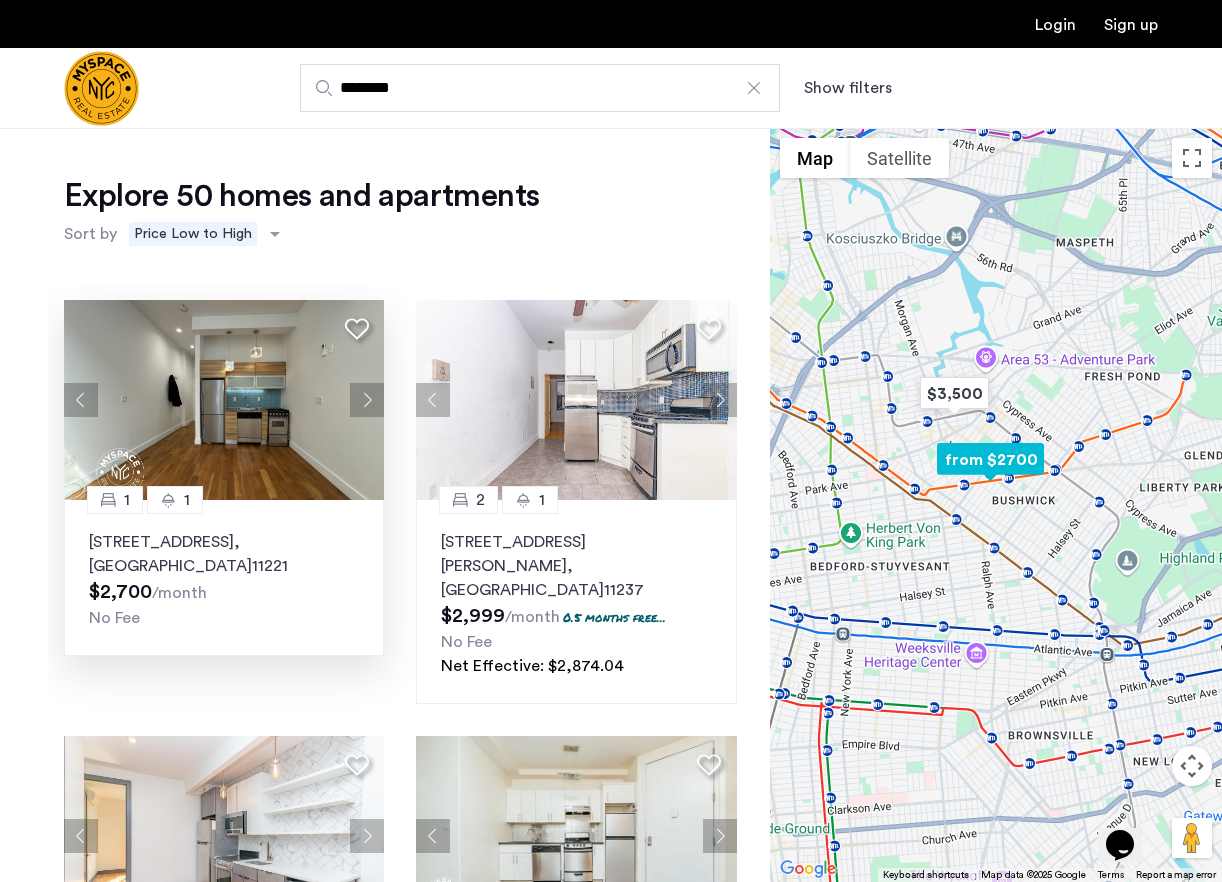 click 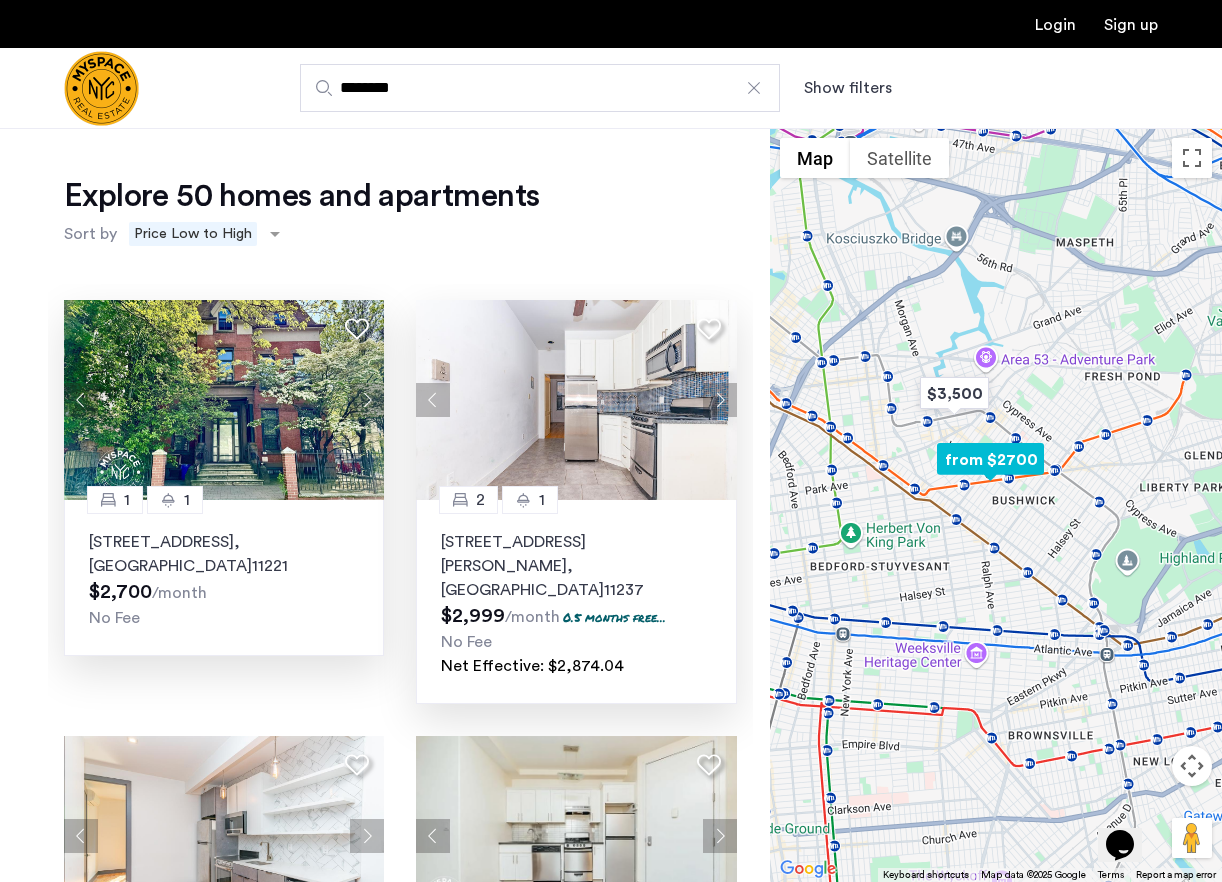click 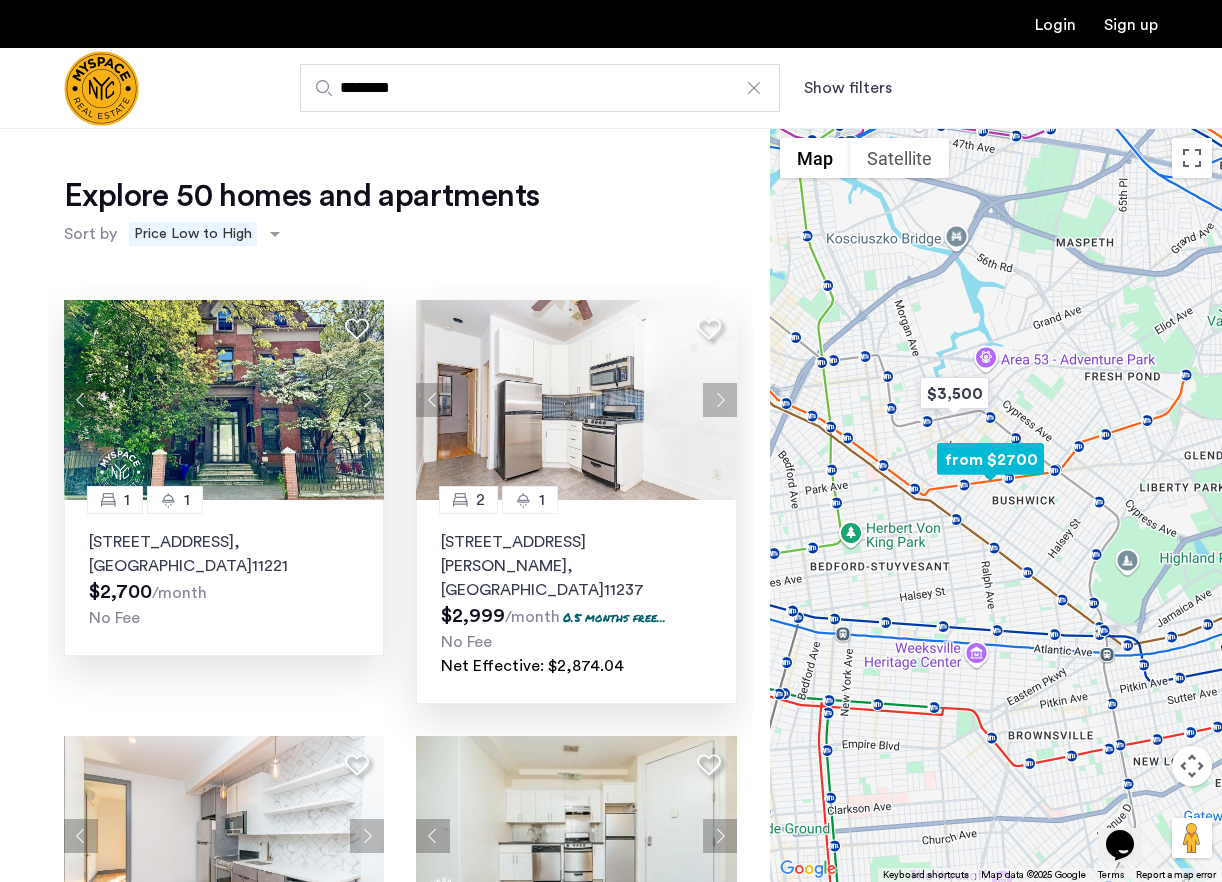 click 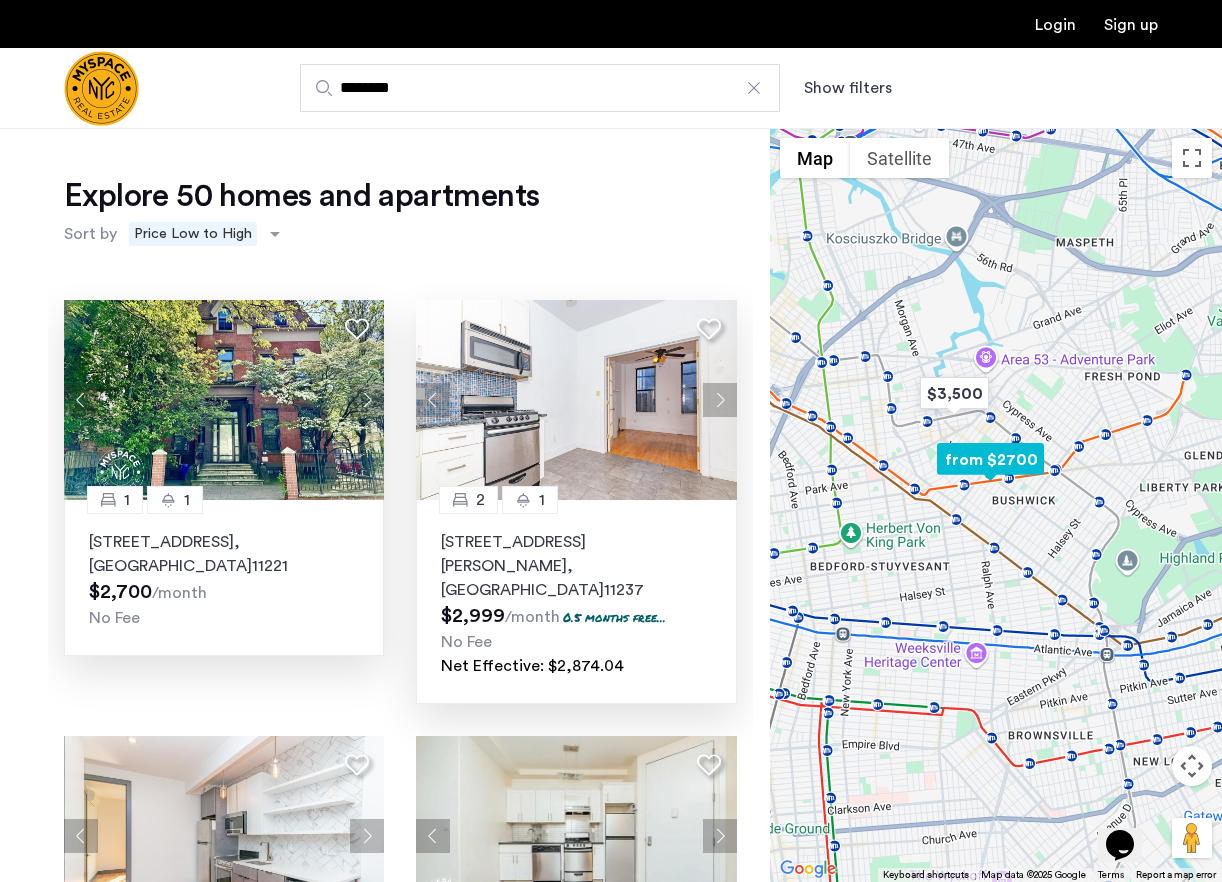 click 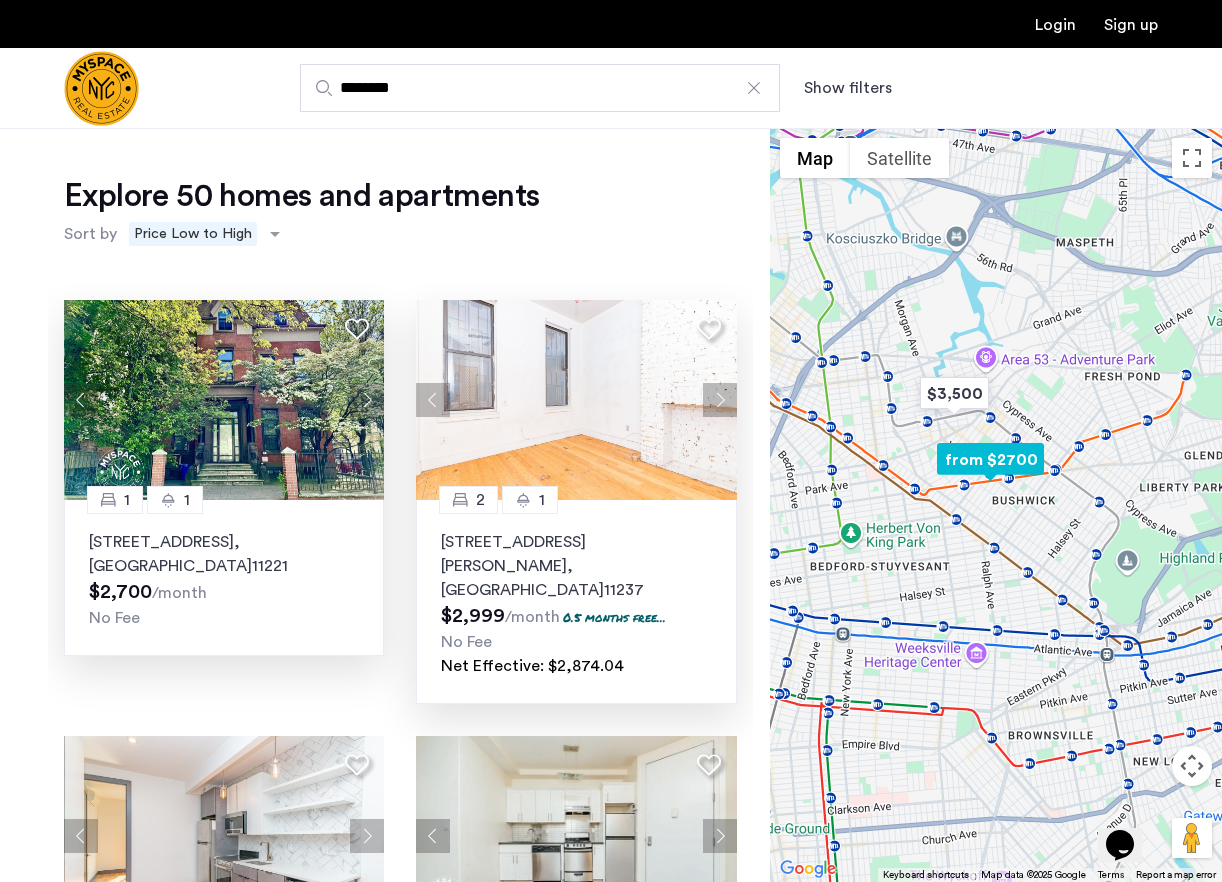click 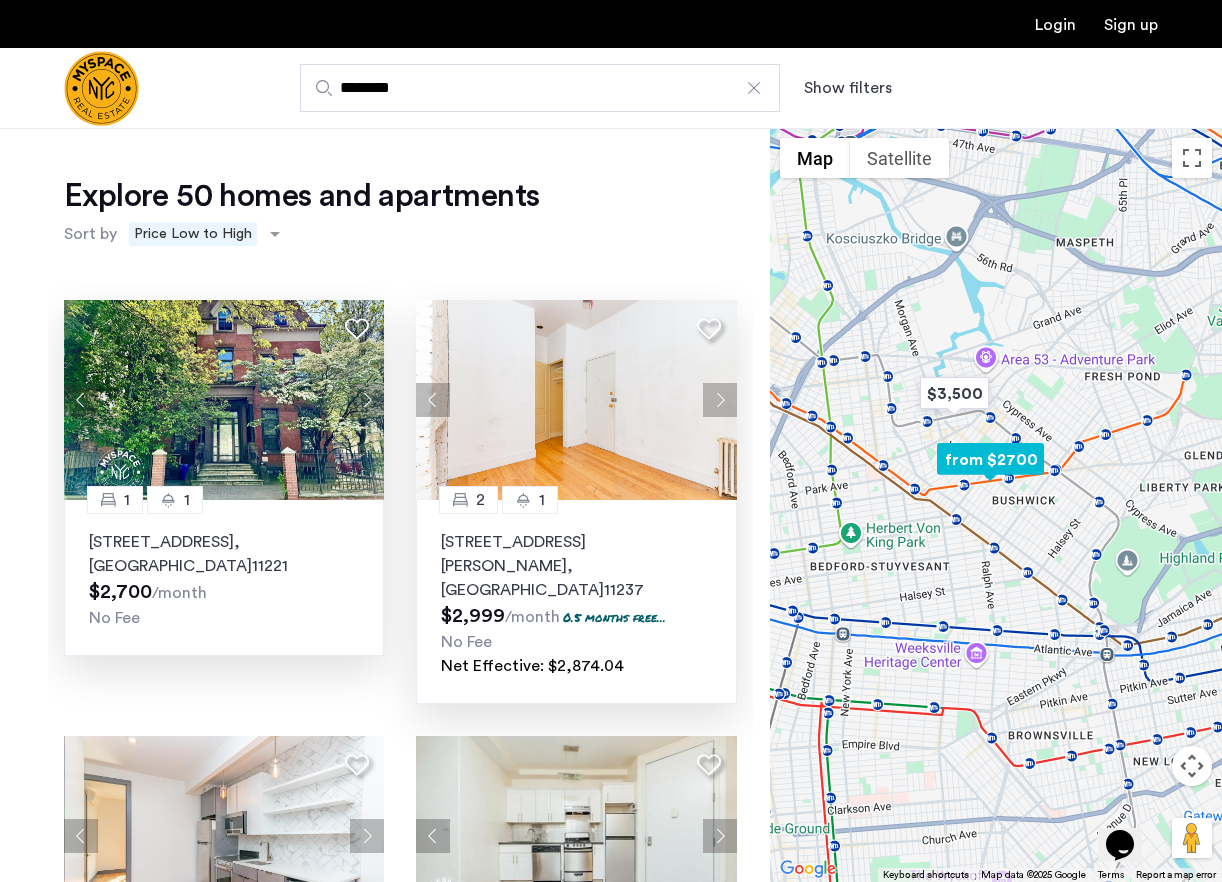 click 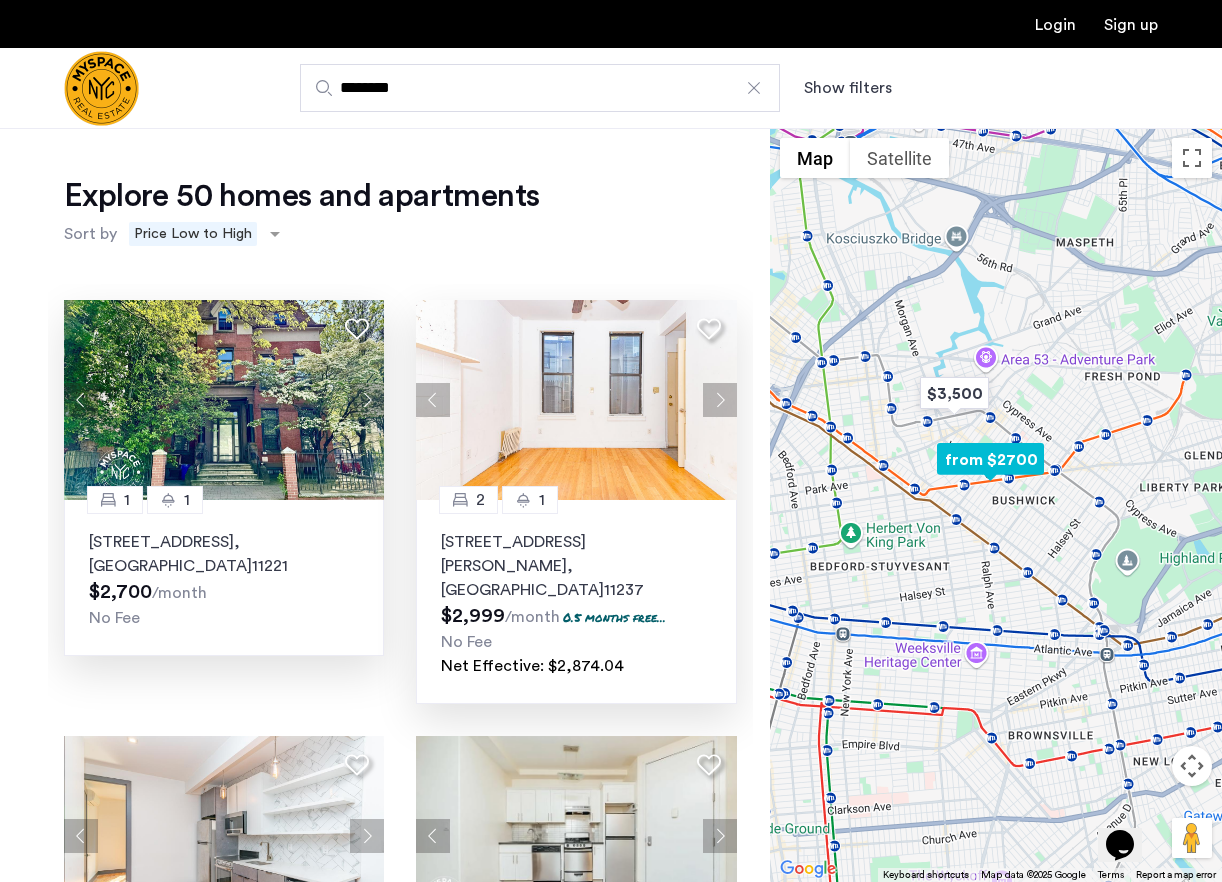click 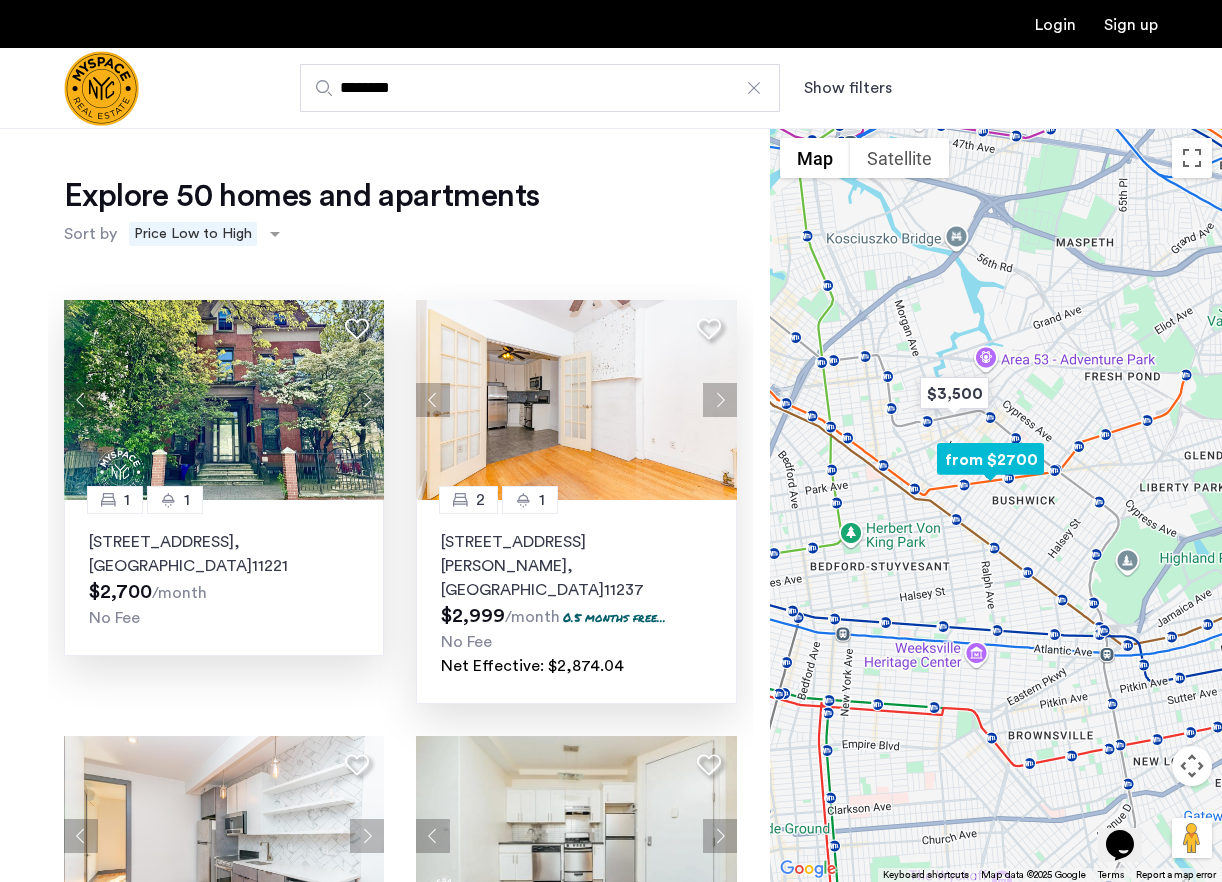 click 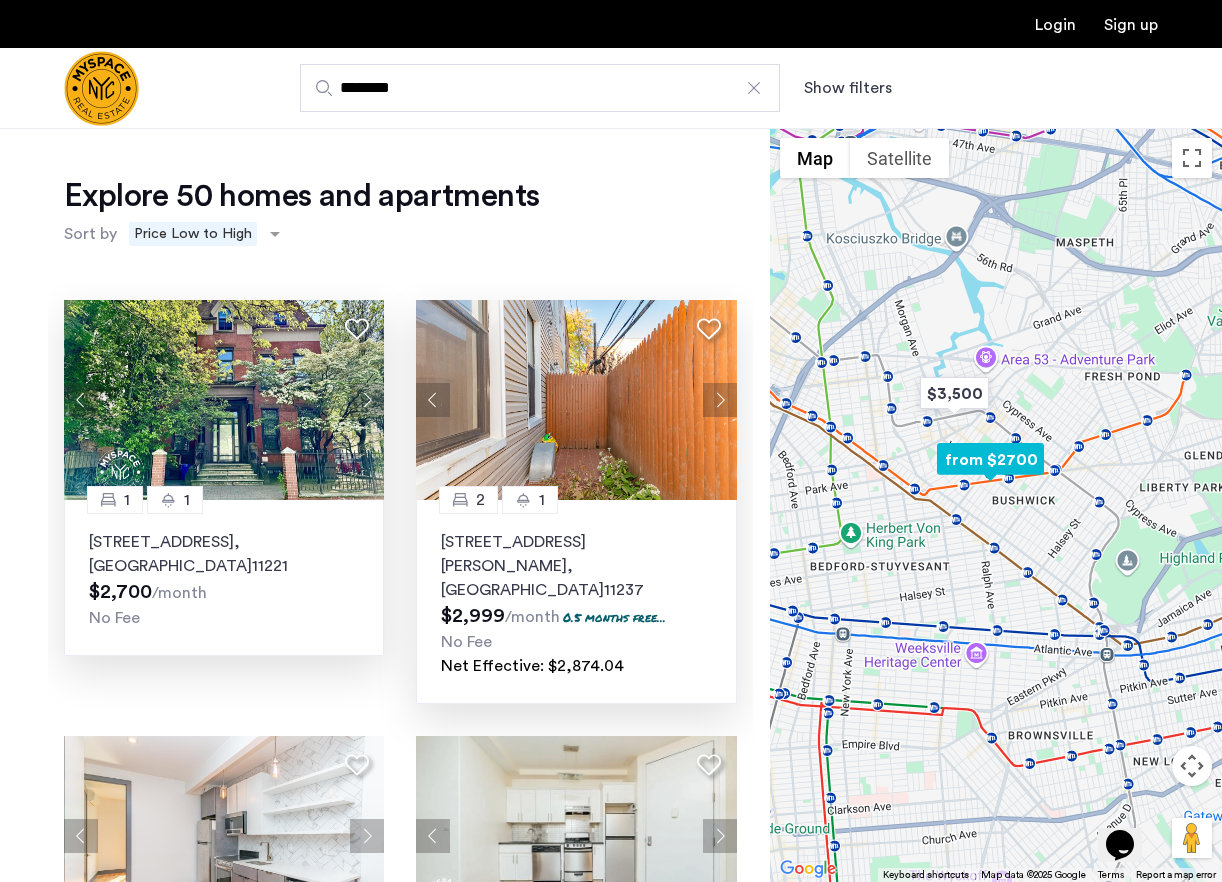 click 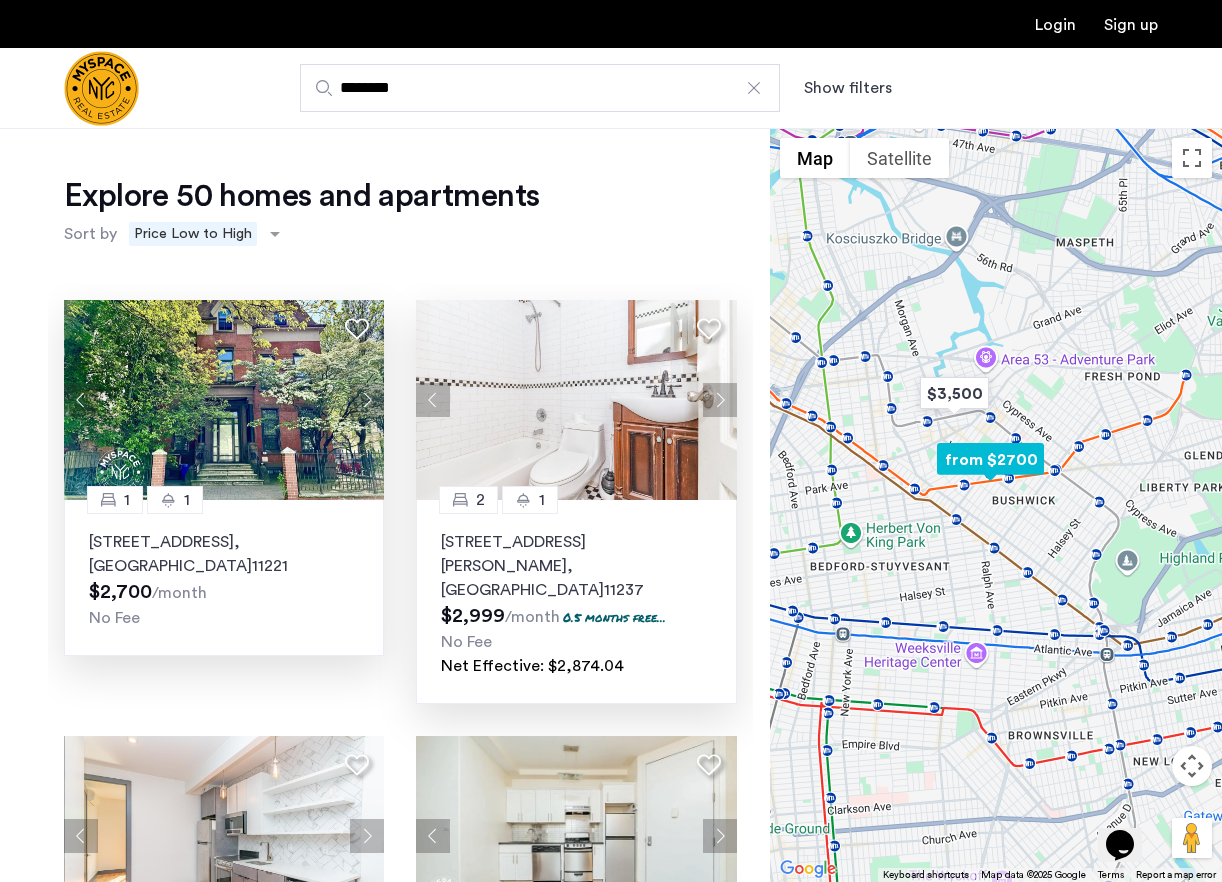 click 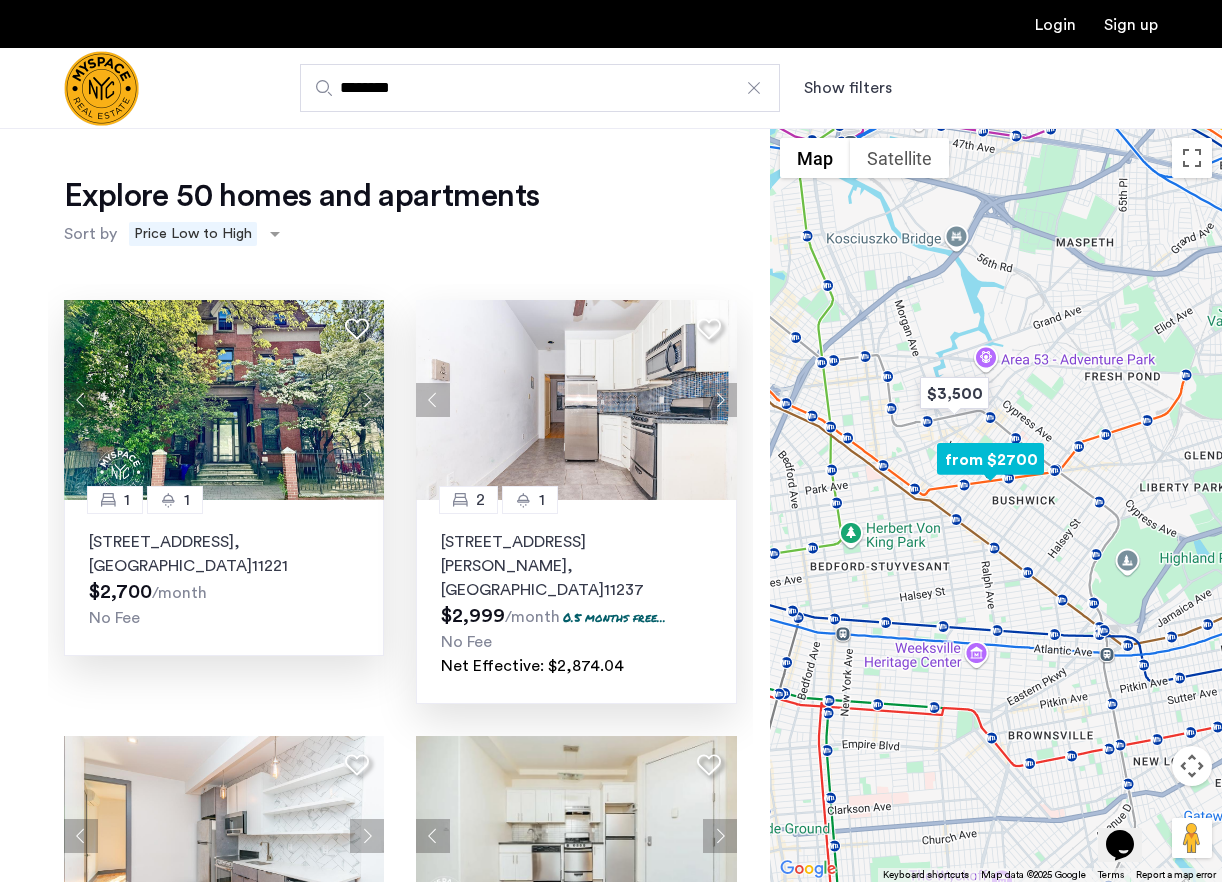 click 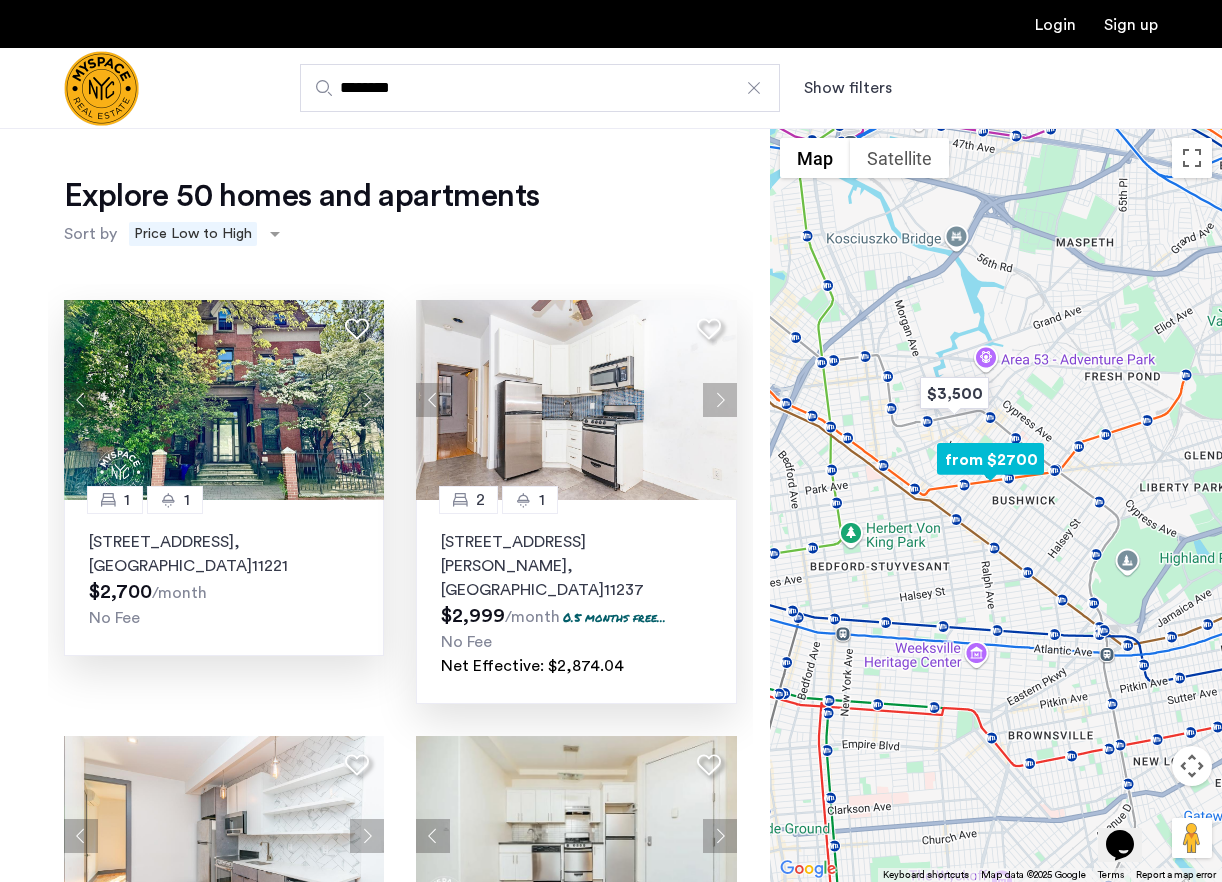 click 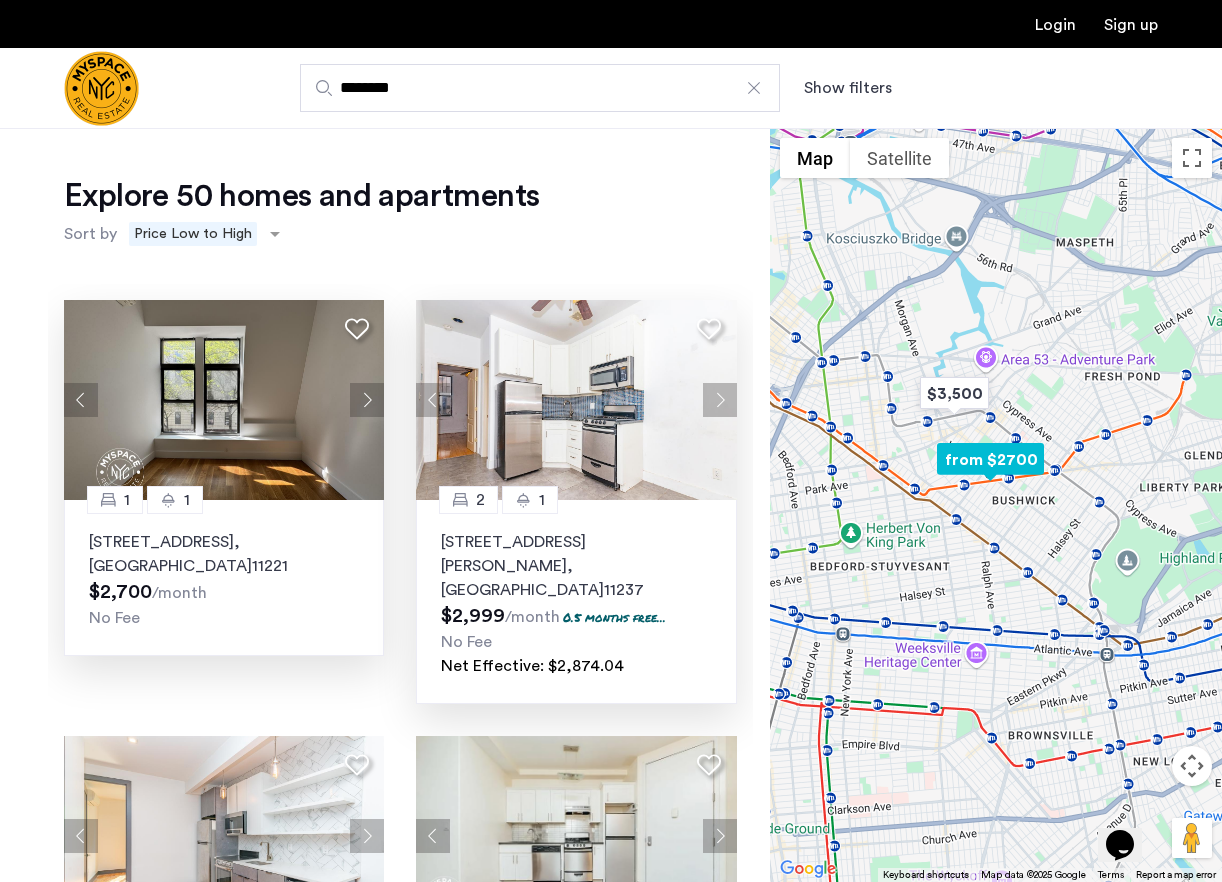 click 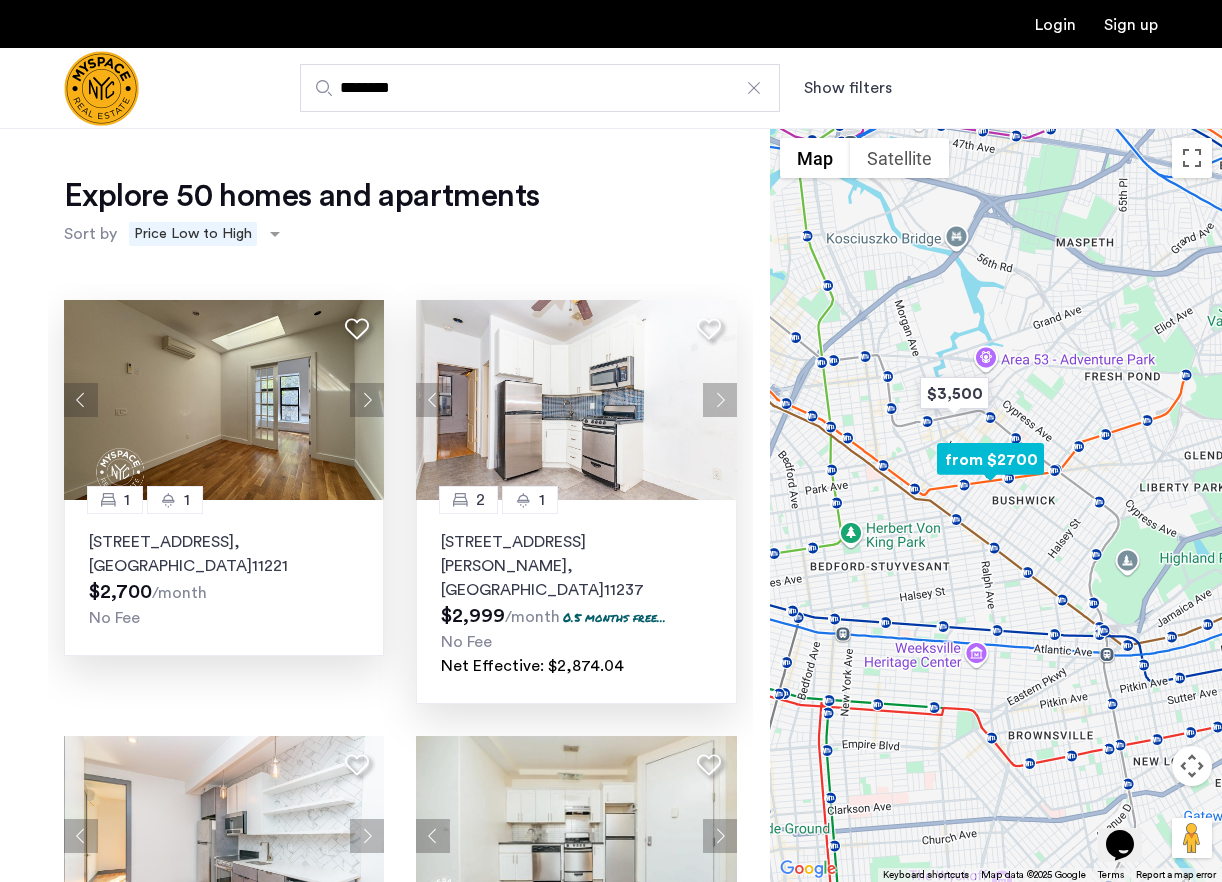 click 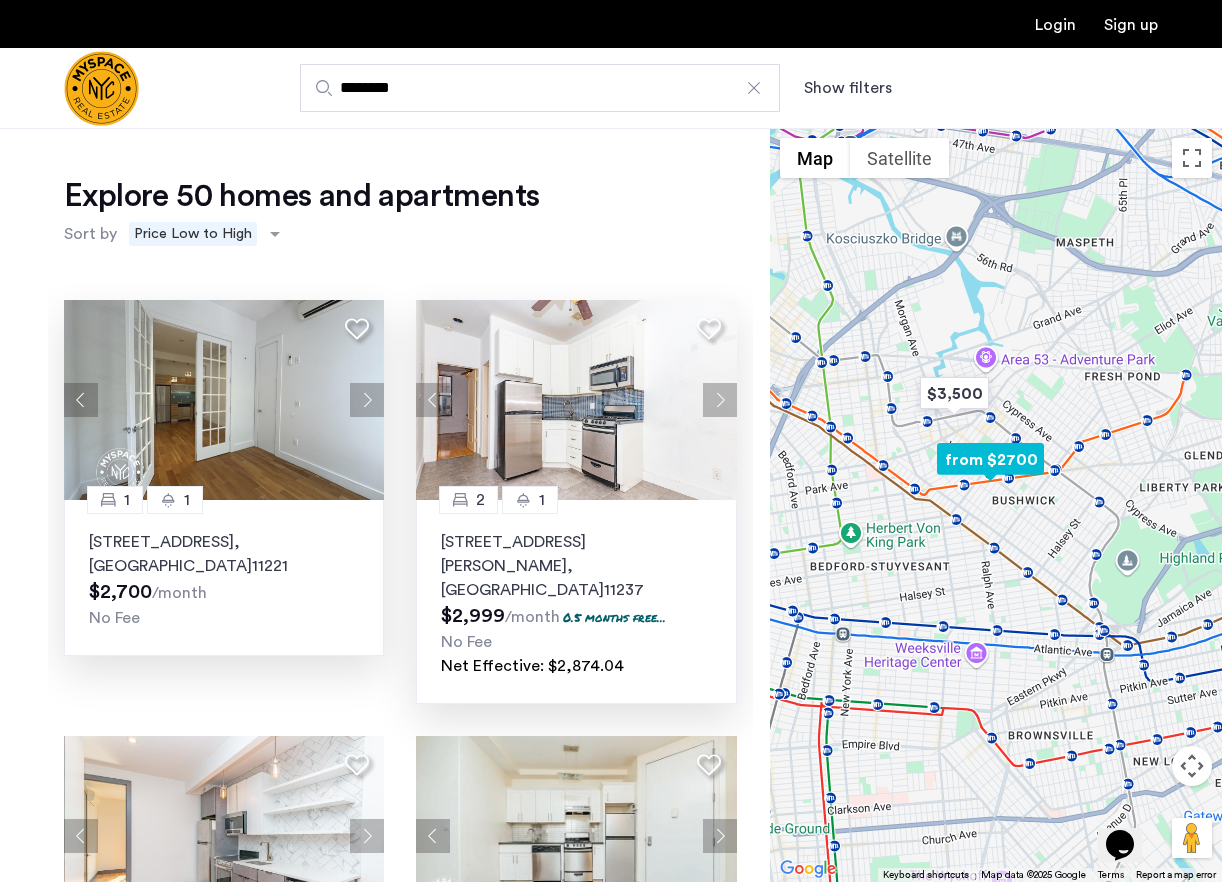 click 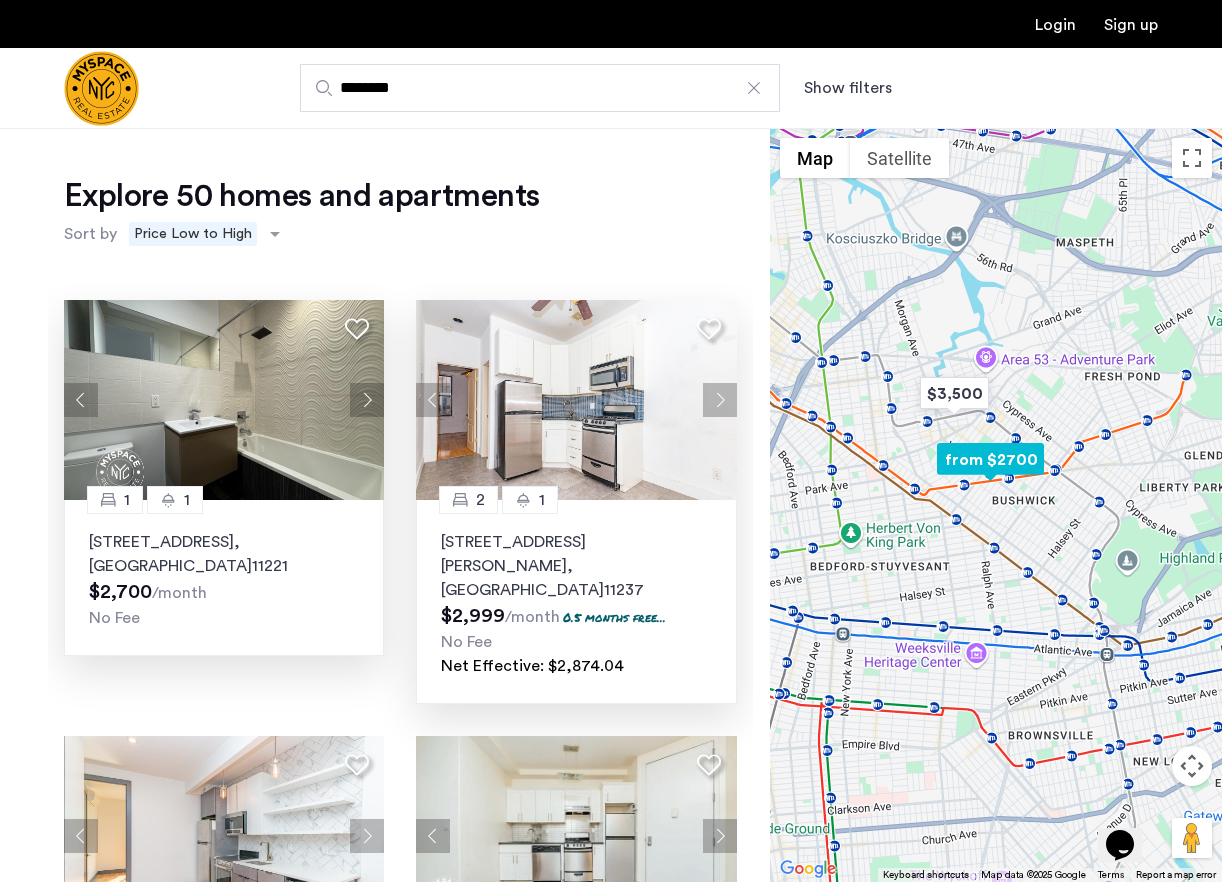 click 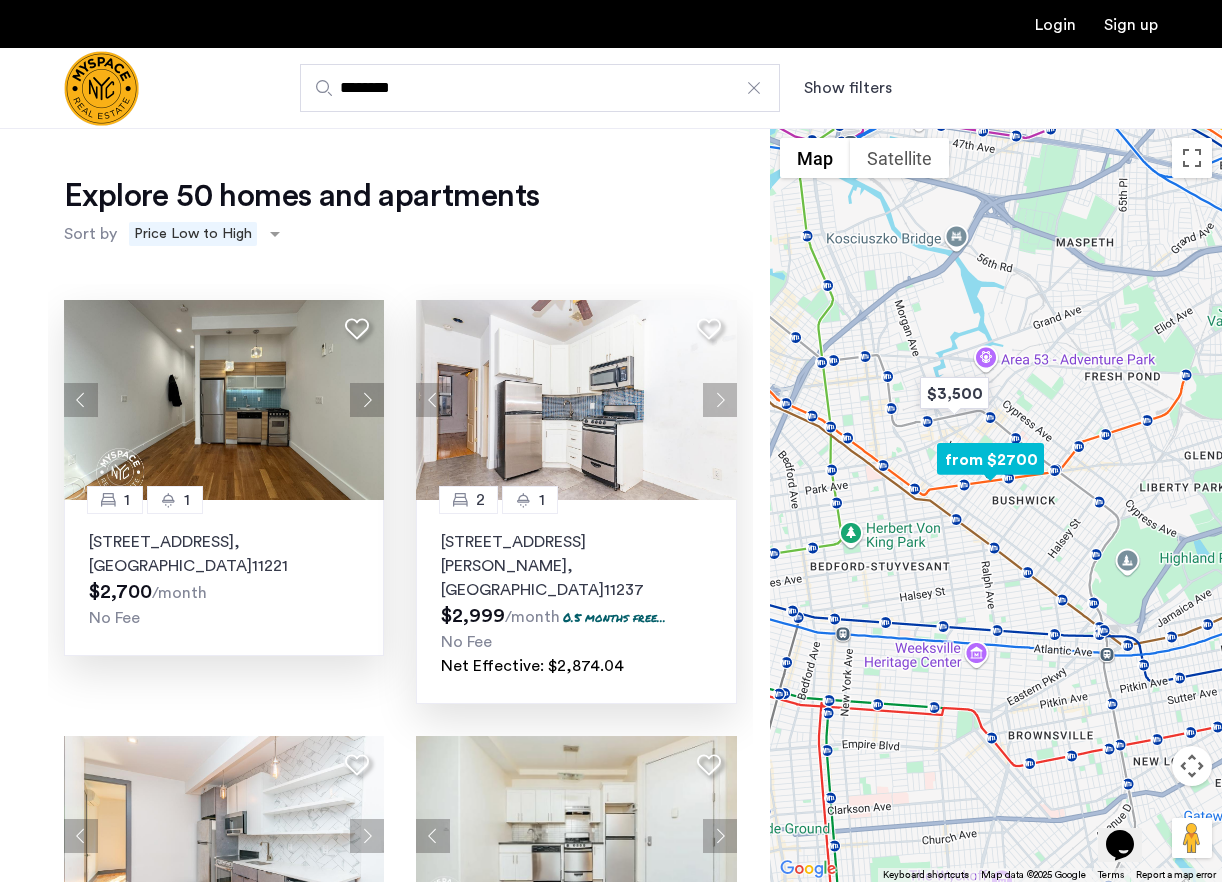 click 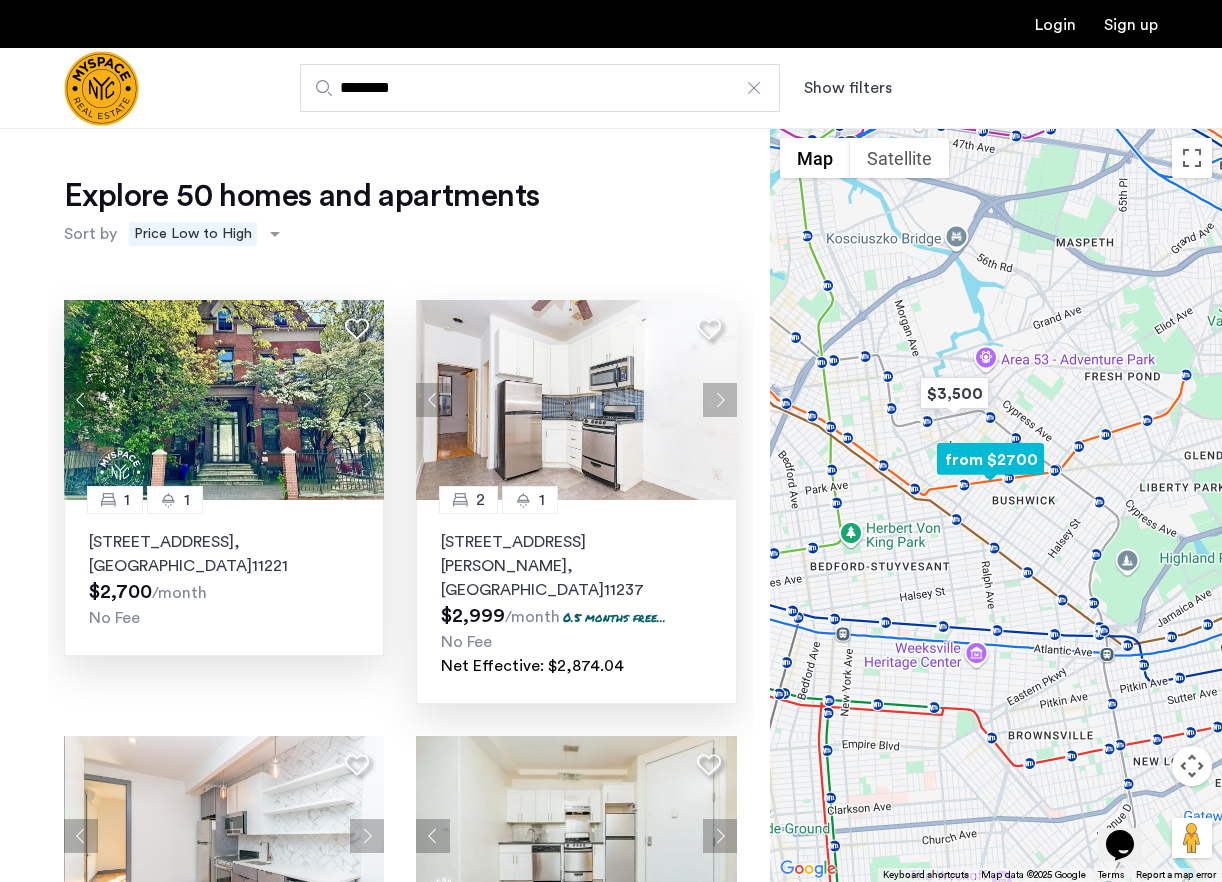 click on "1002 Bushwick Ave, Unit 4F, Brooklyn , NY  11221" 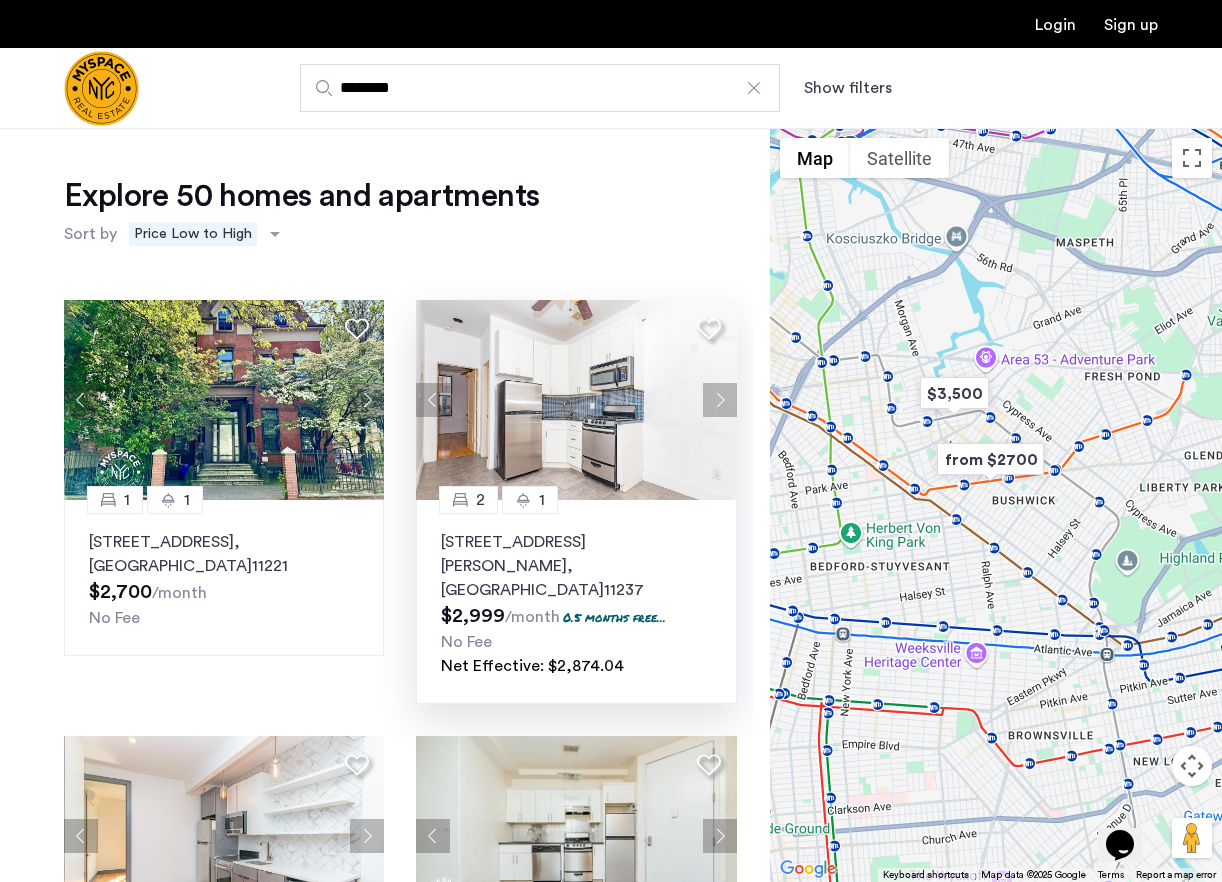 click on "Show filters" at bounding box center [848, 88] 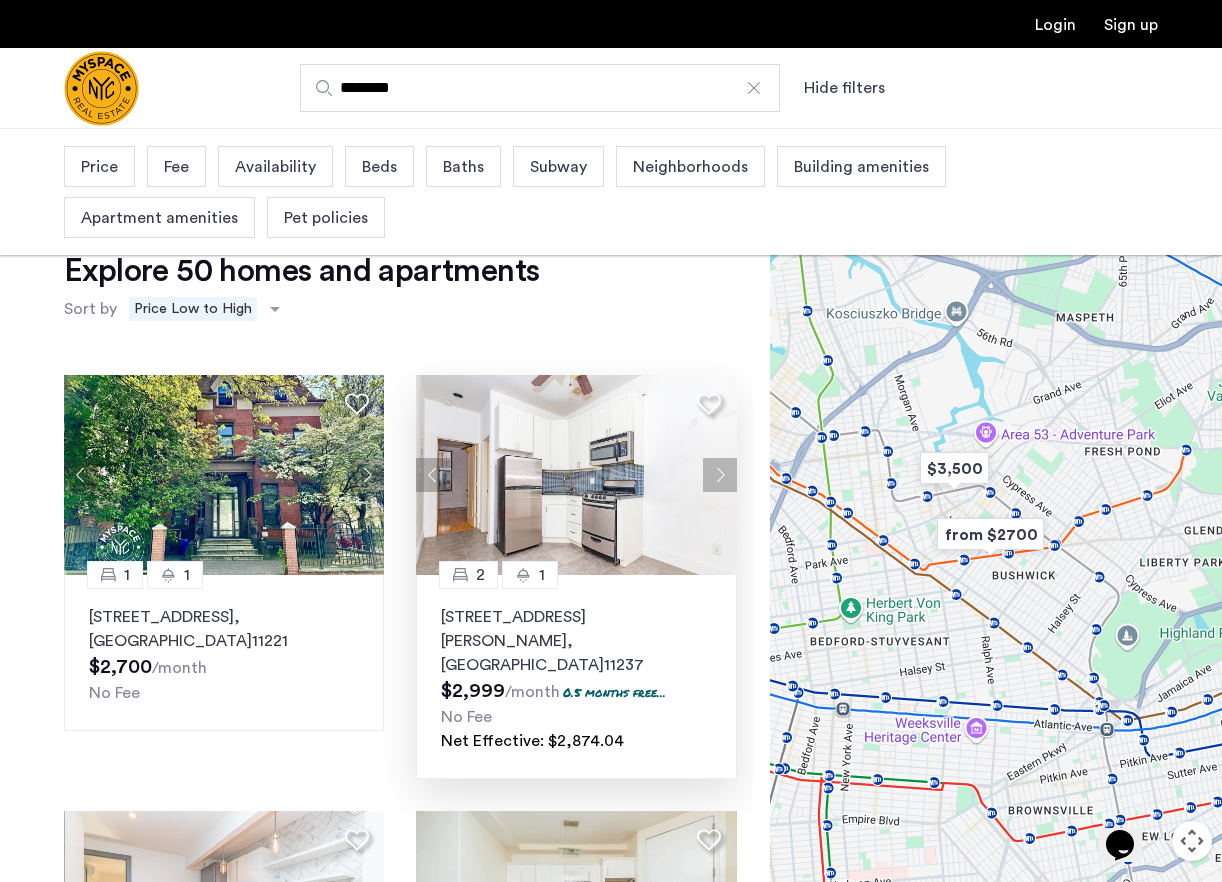 click on "Pet policies" at bounding box center [326, 218] 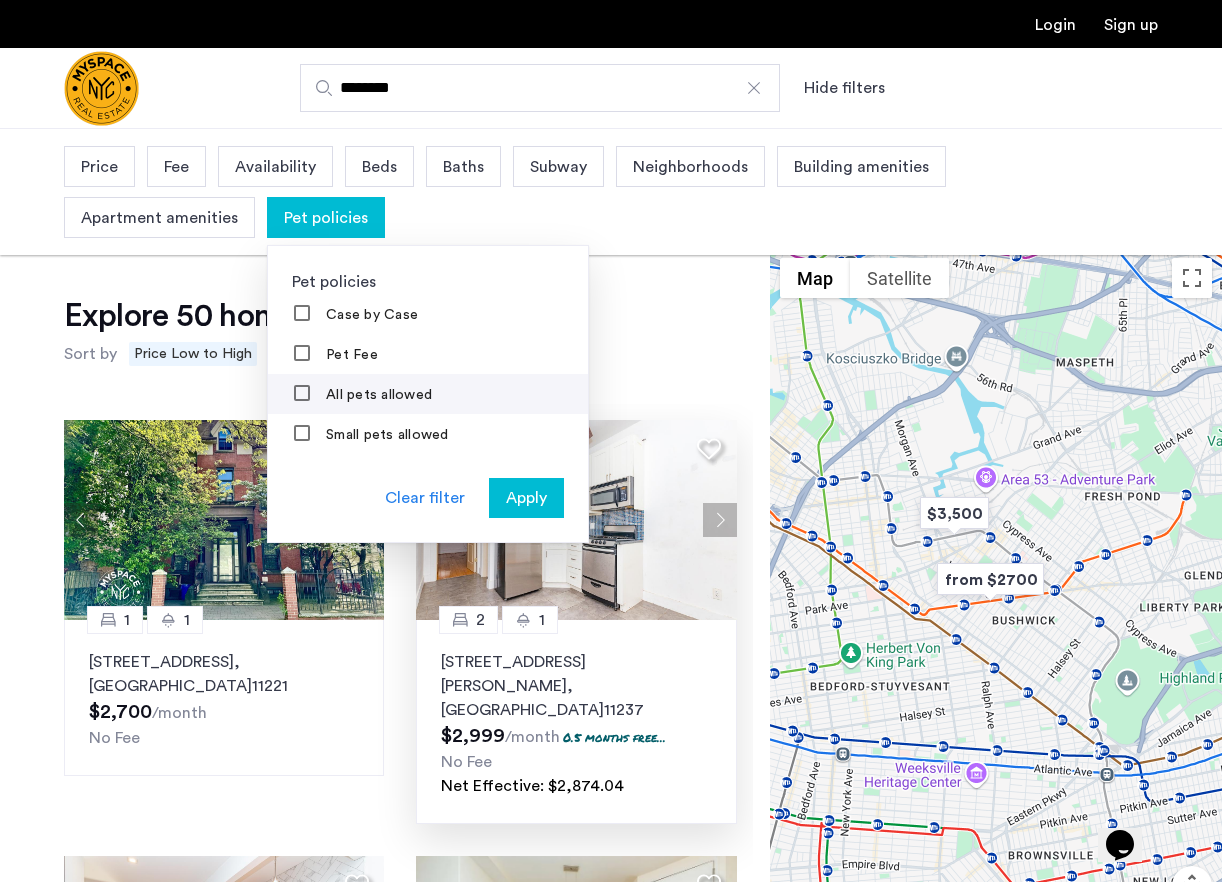 click on "All pets allowed" at bounding box center [364, 395] 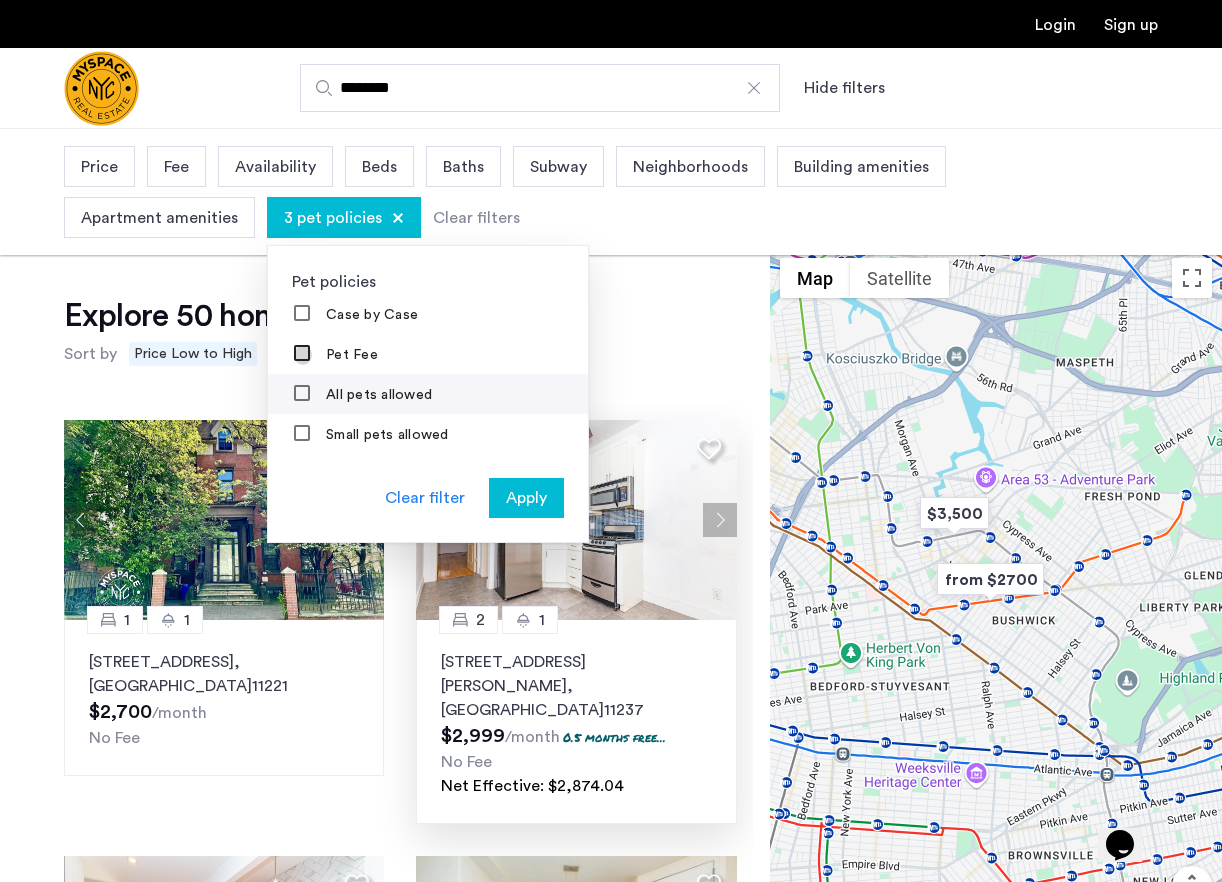 scroll, scrollTop: 80, scrollLeft: 0, axis: vertical 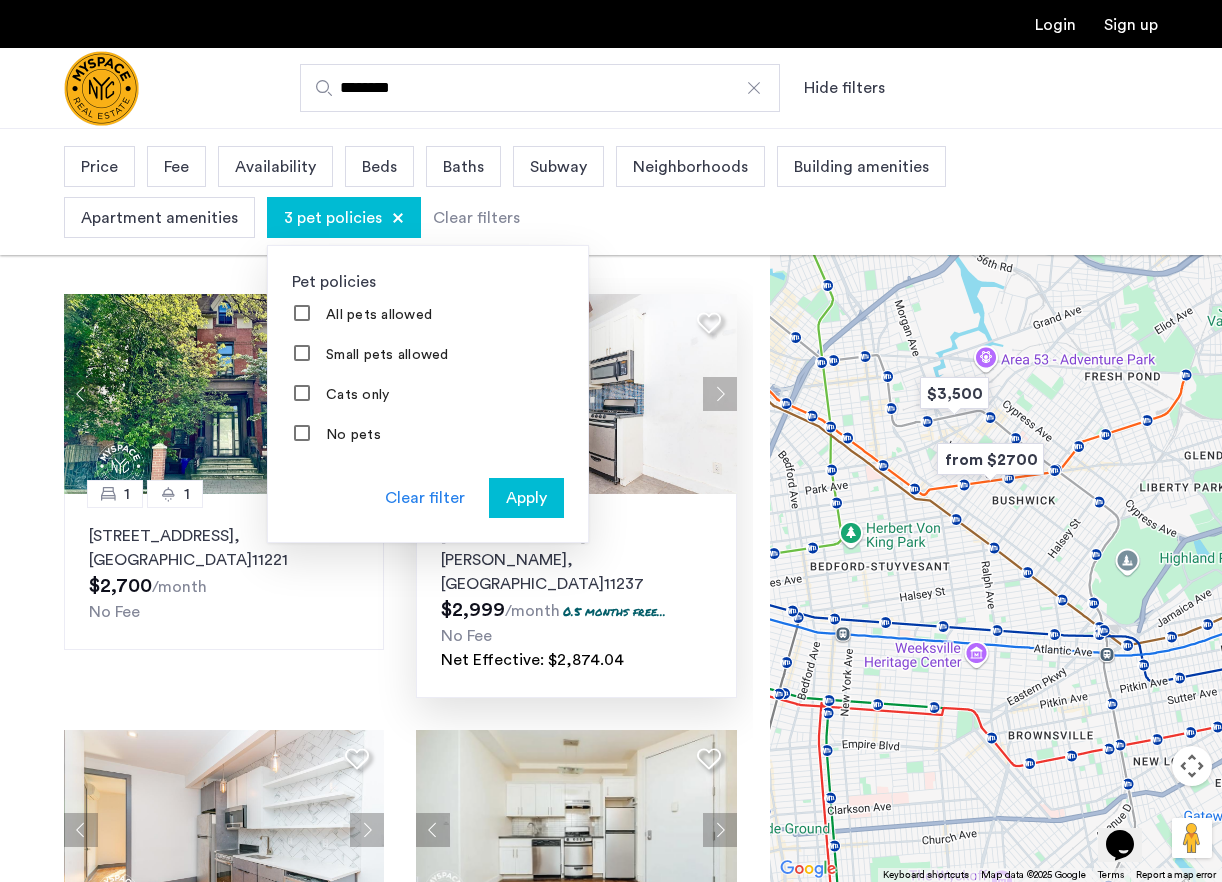 click on "Apply" at bounding box center (526, 498) 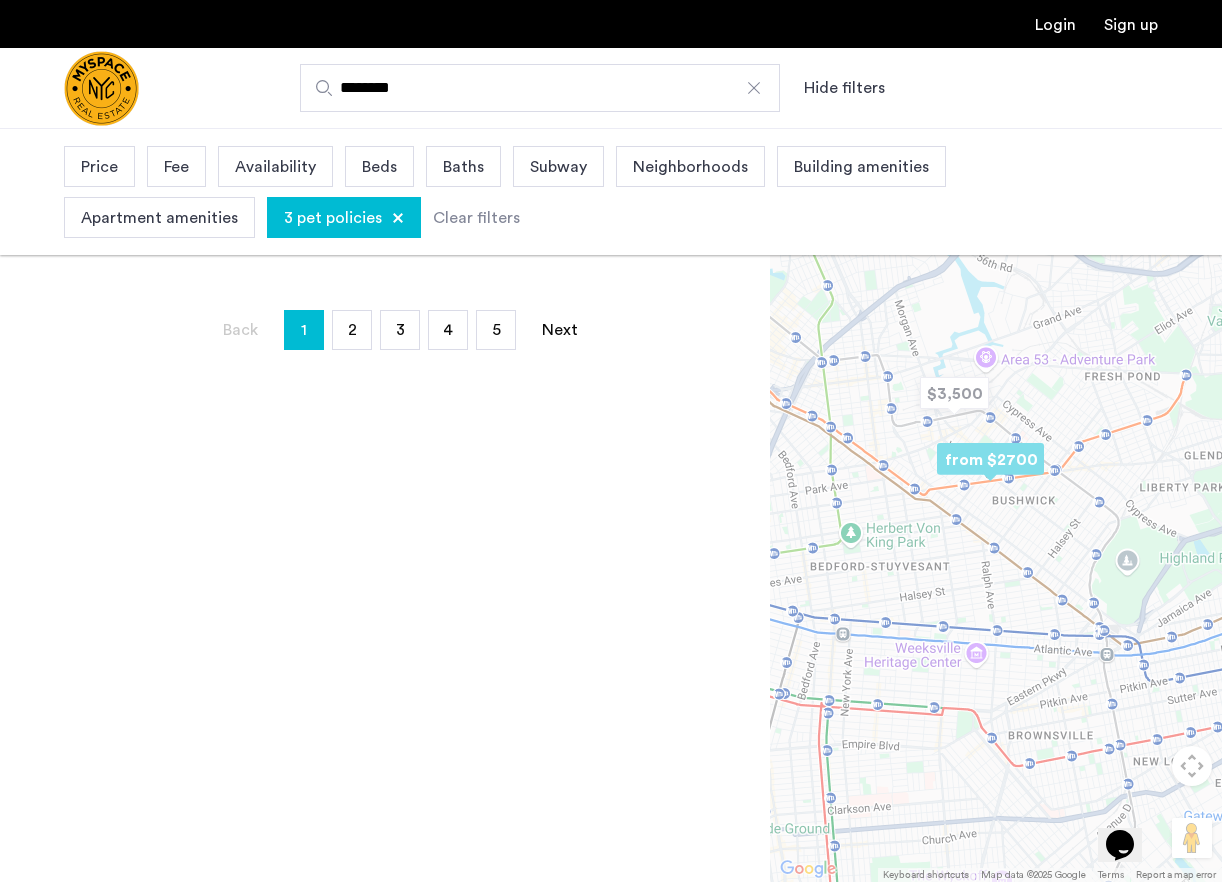 scroll, scrollTop: 0, scrollLeft: 0, axis: both 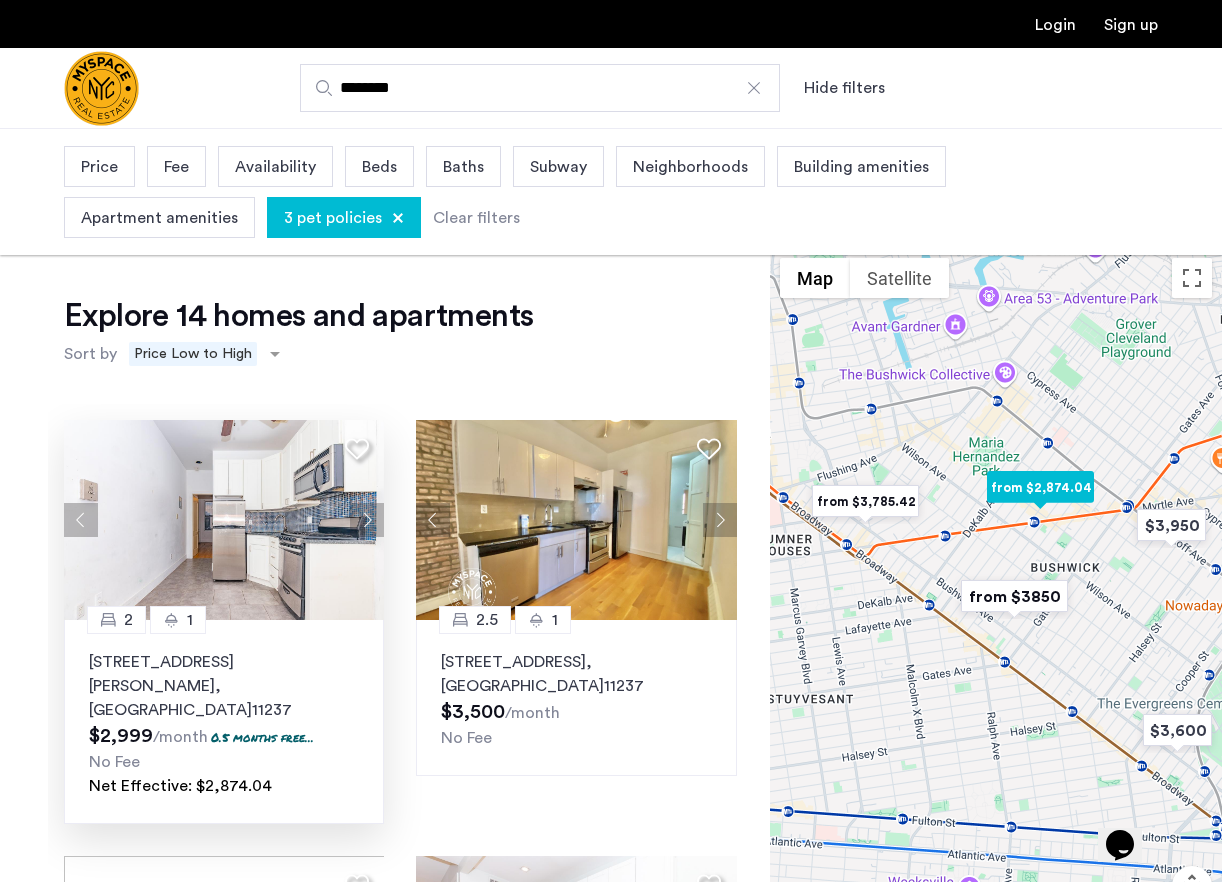 click 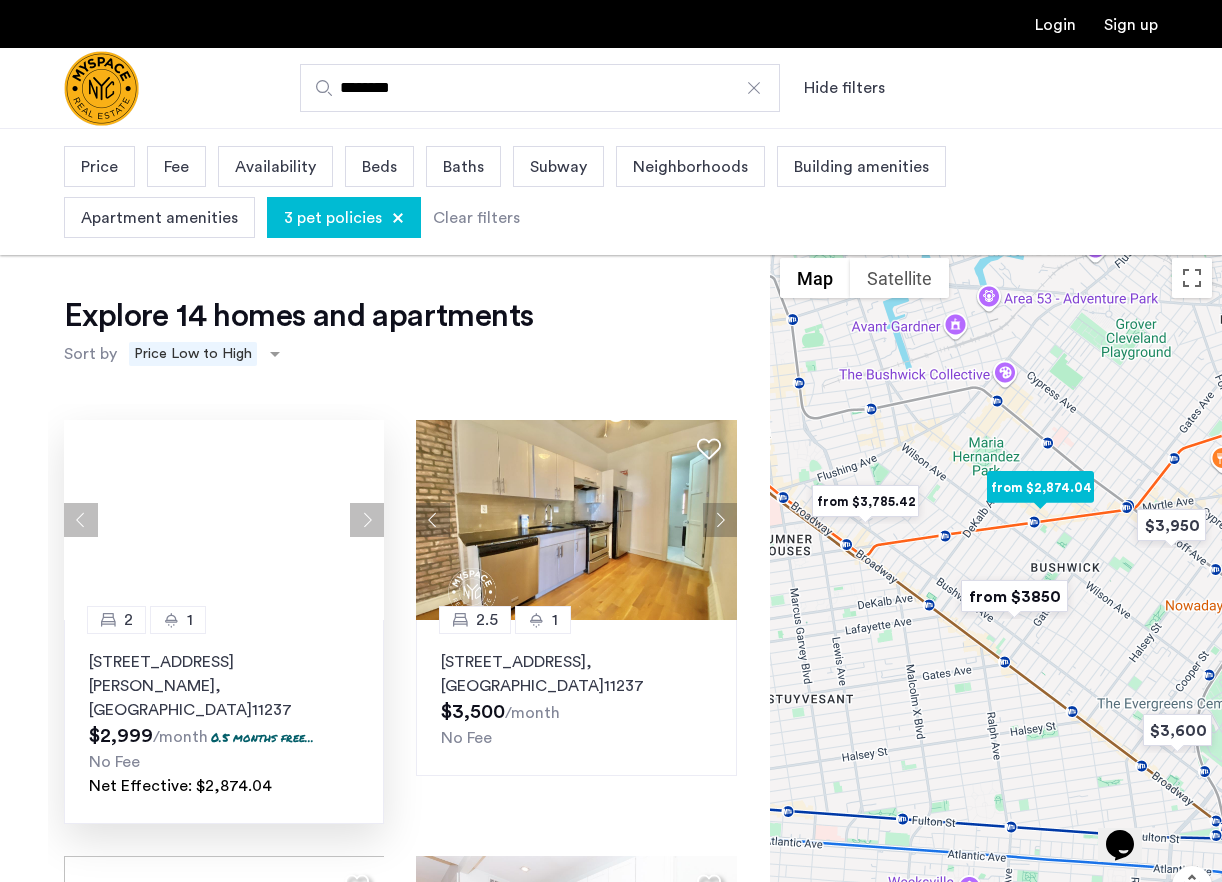 click 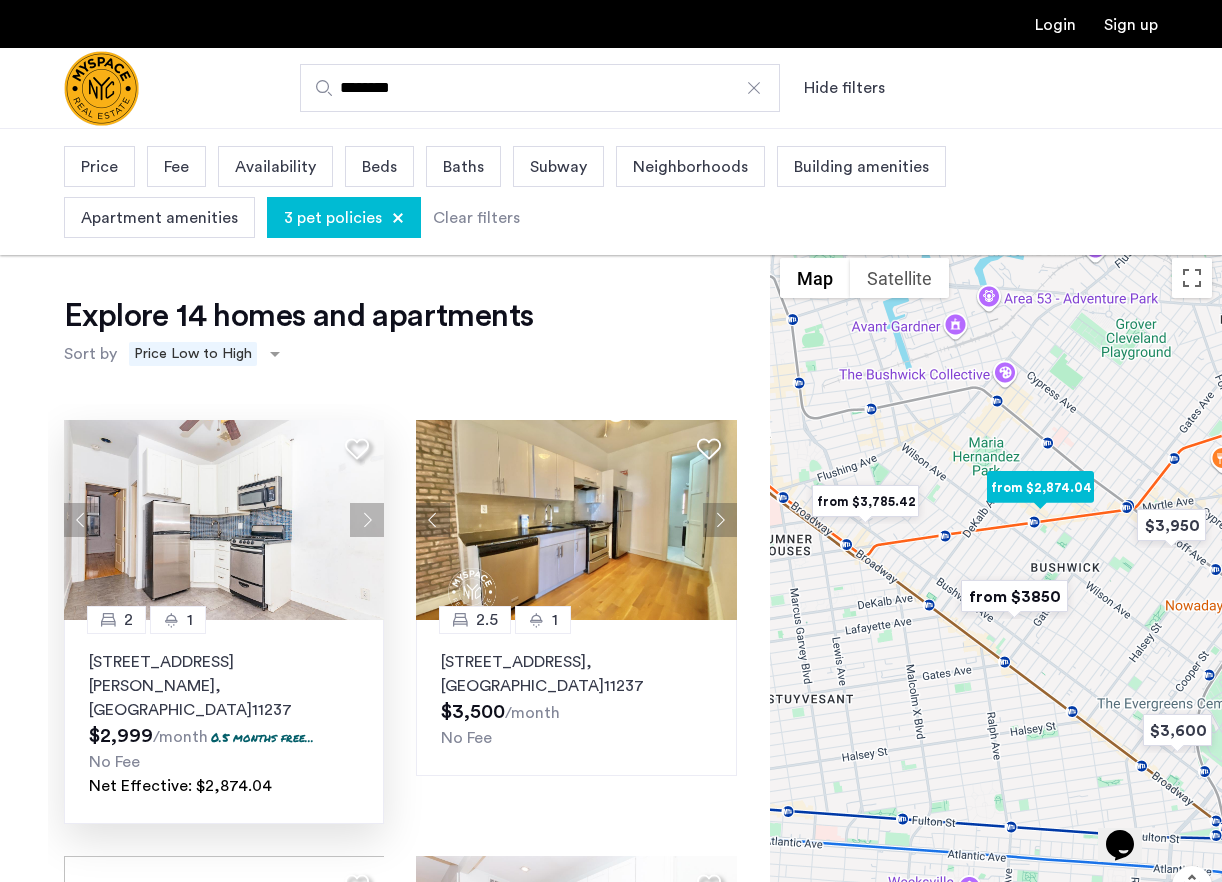click 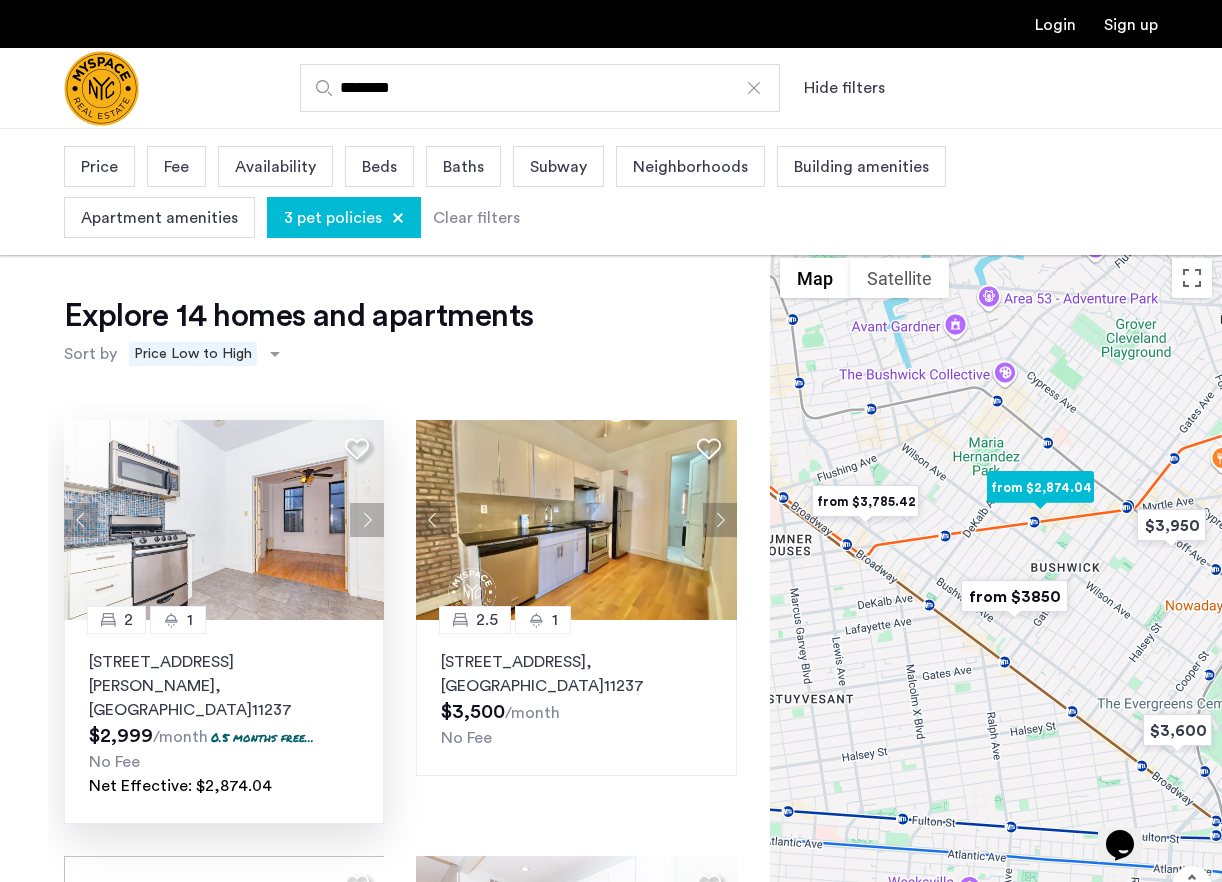 click 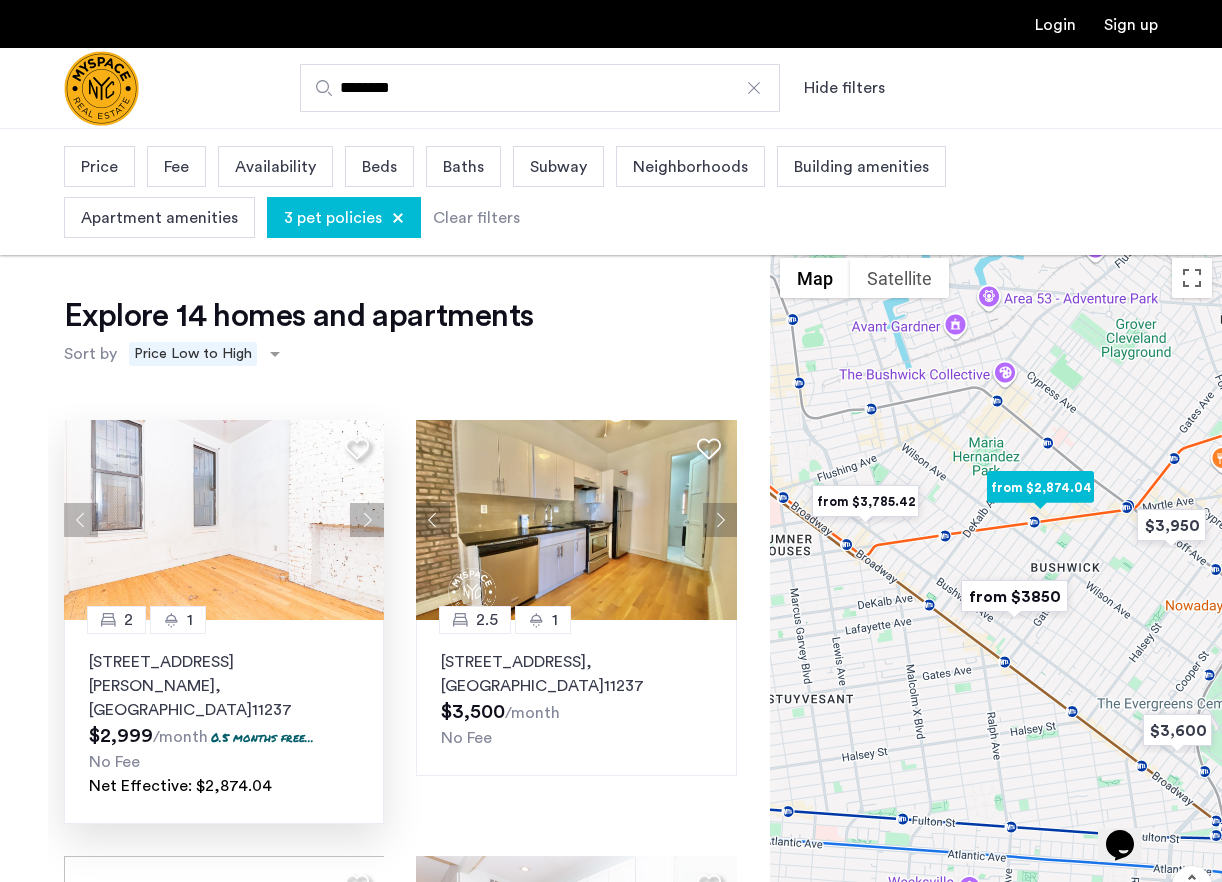 click 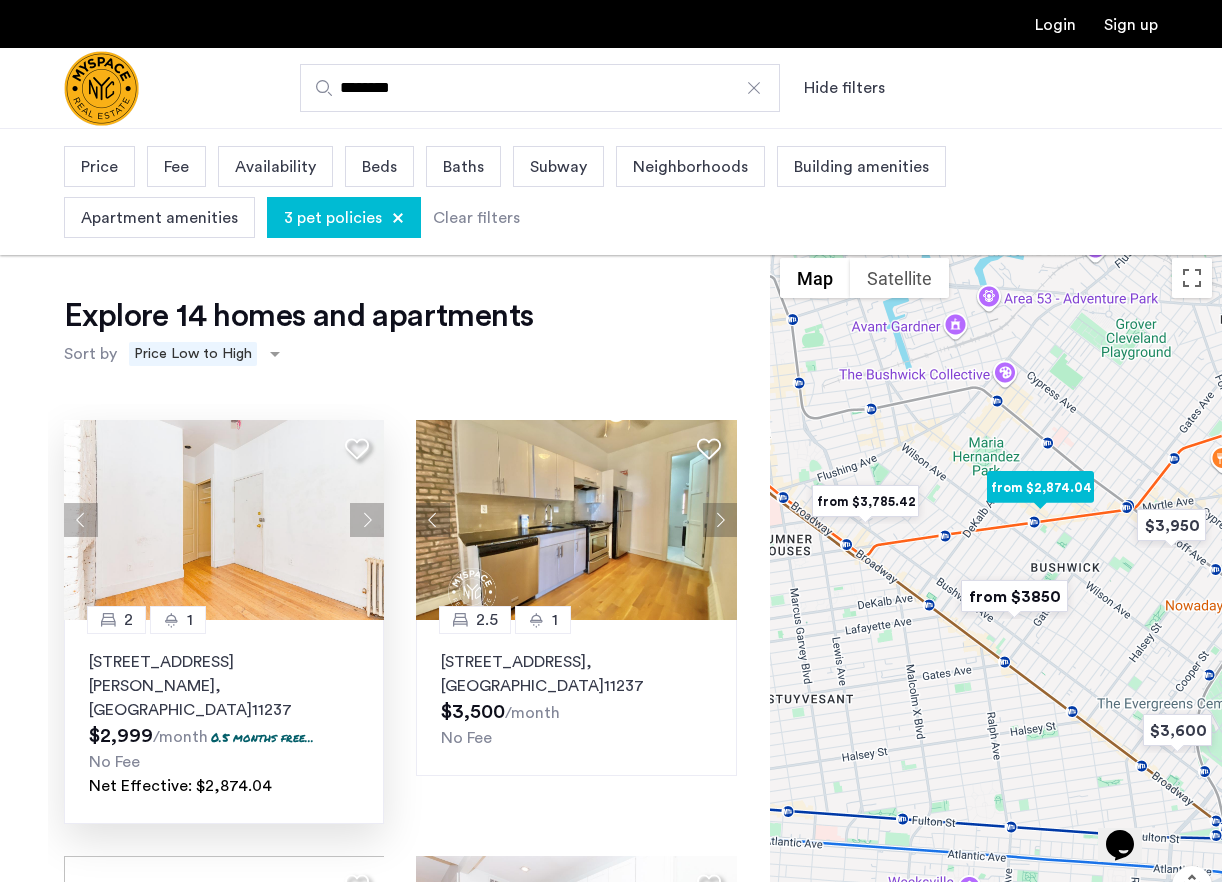 click 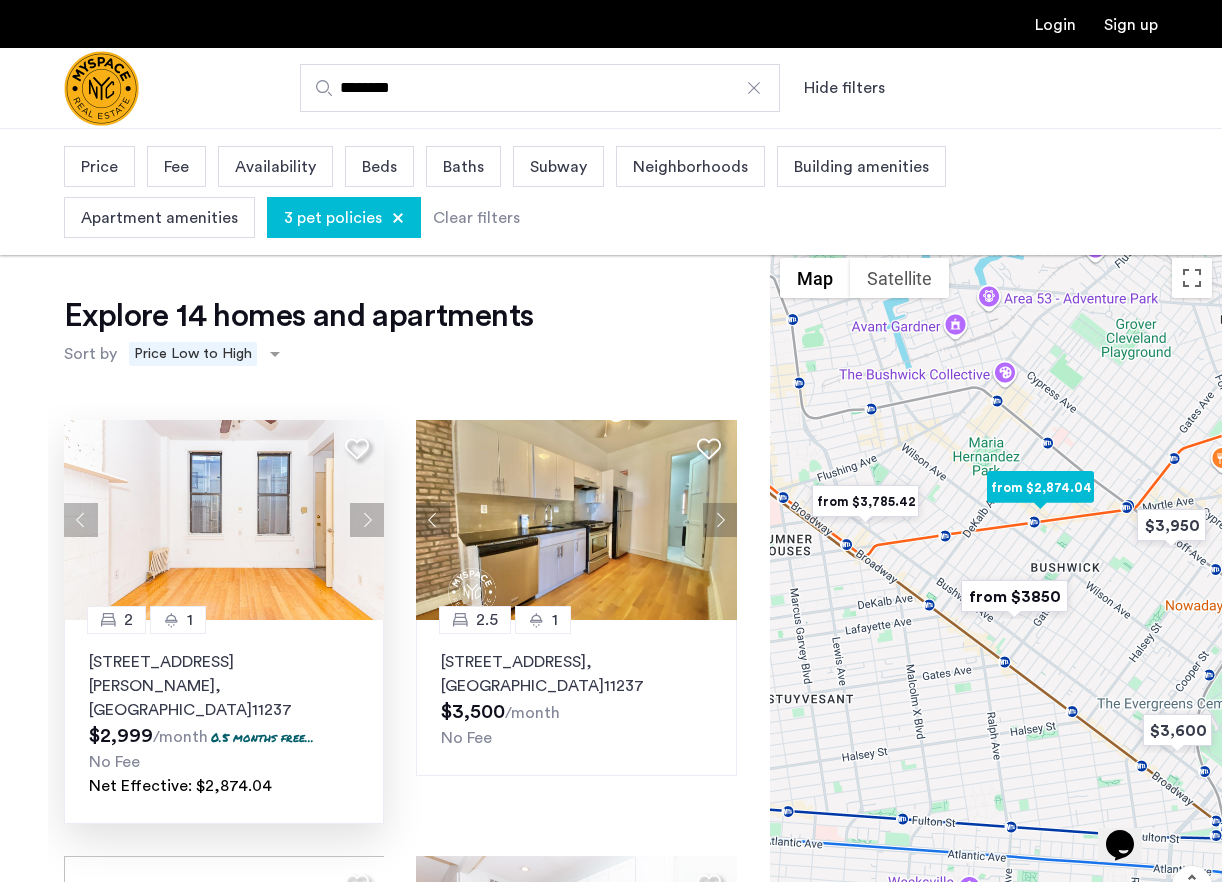 click 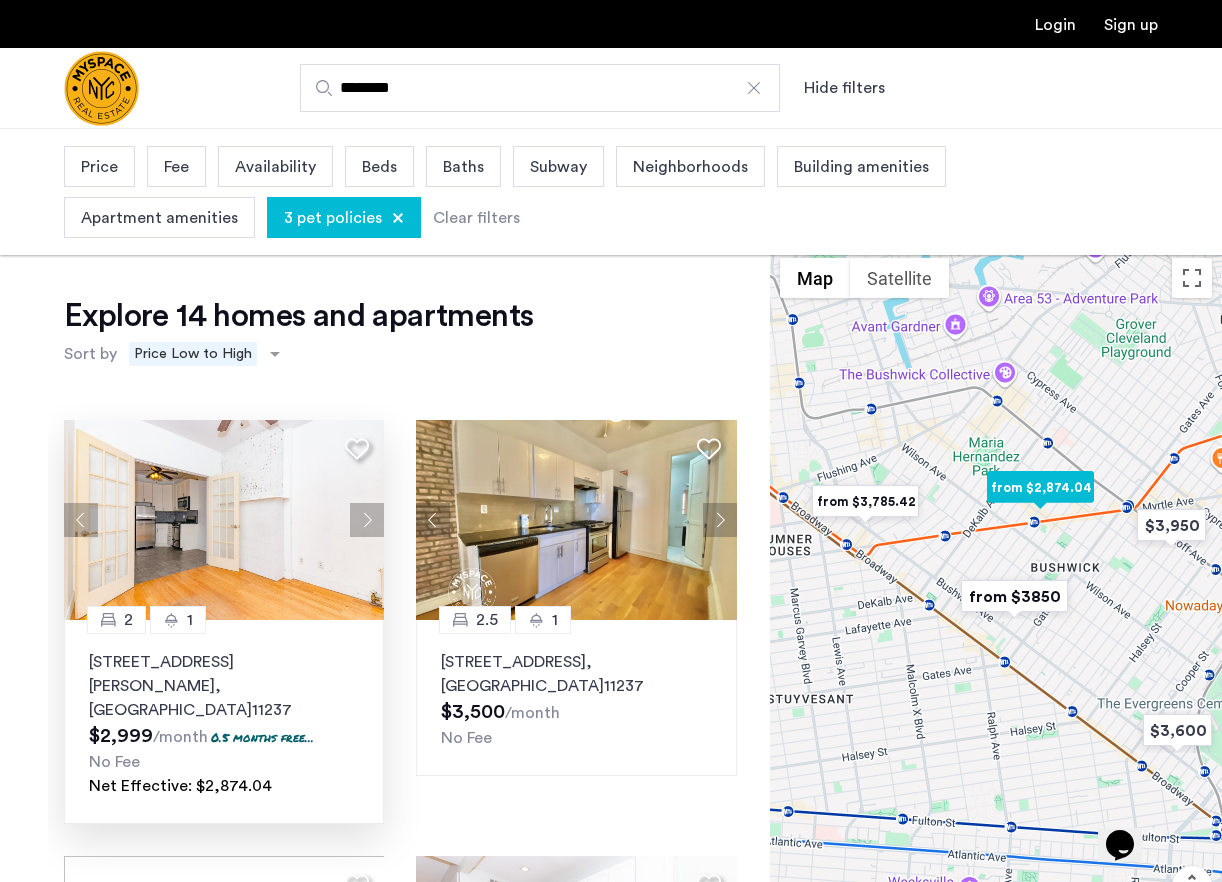 click 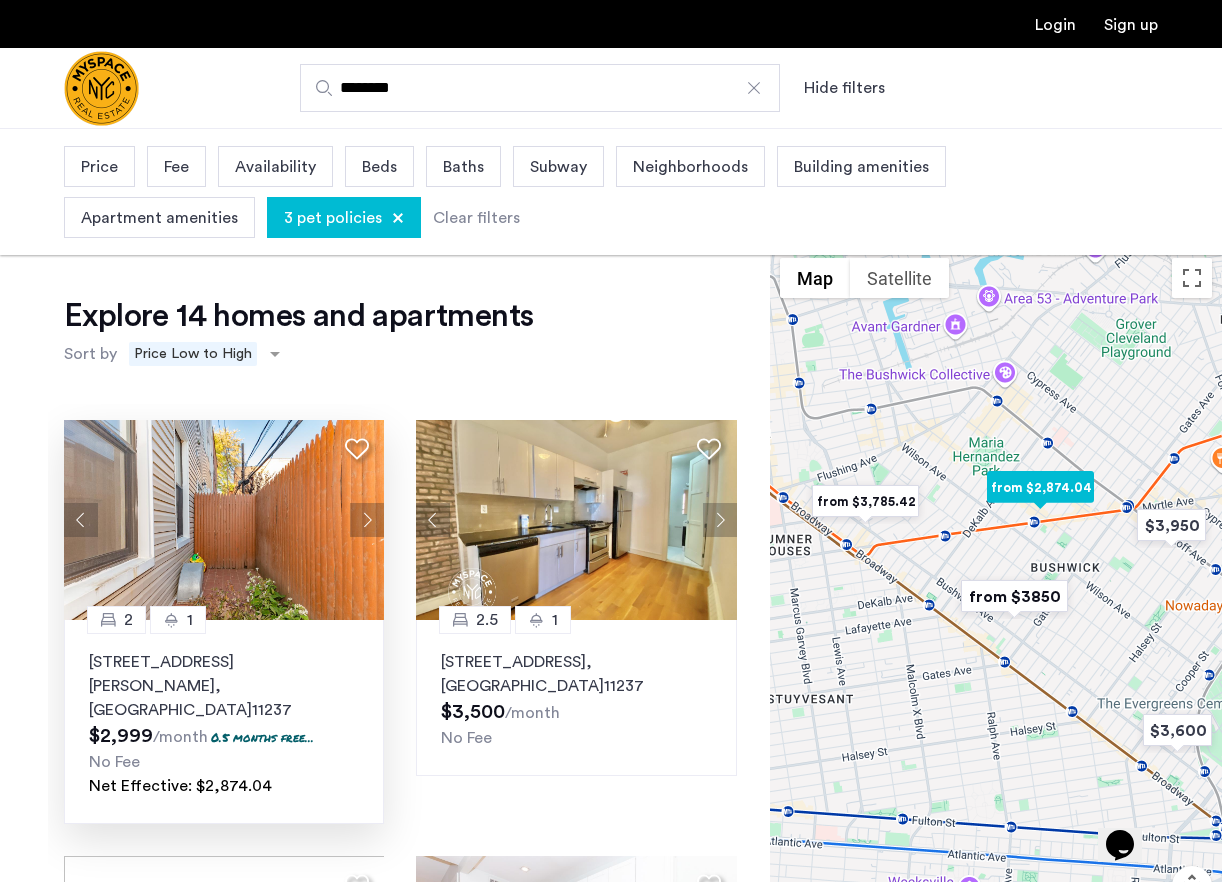 click 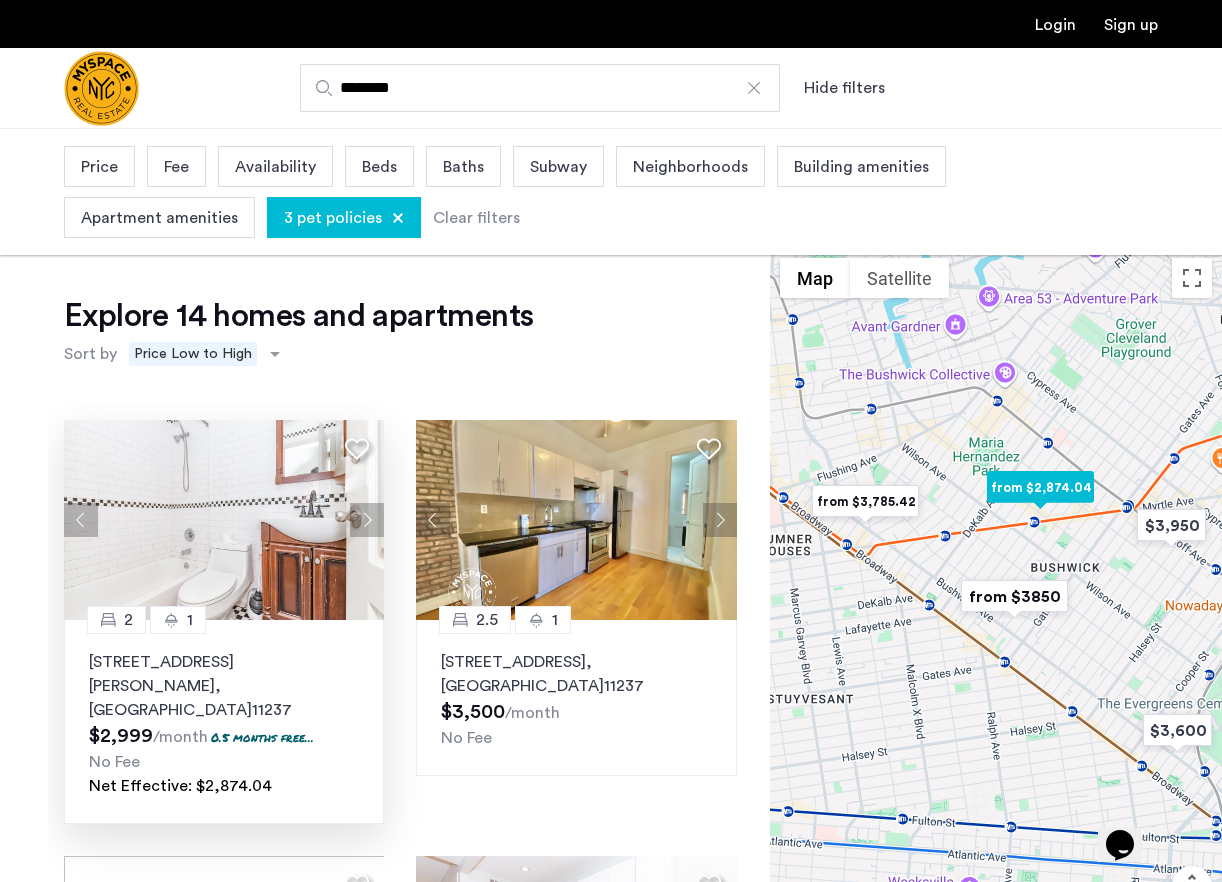 click on "290 Harman St, Unit 1RR, Brooklyn , NY  11237" 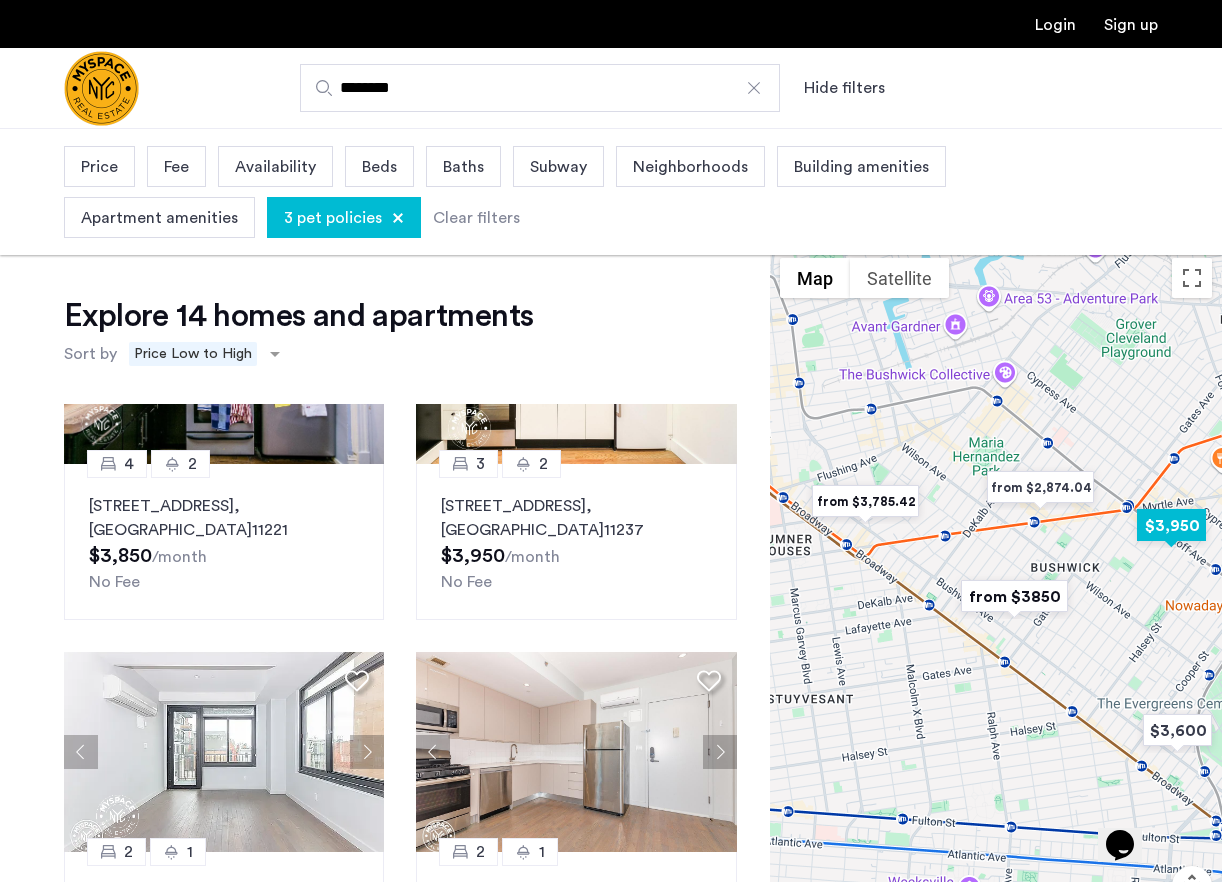 scroll, scrollTop: 1006, scrollLeft: 0, axis: vertical 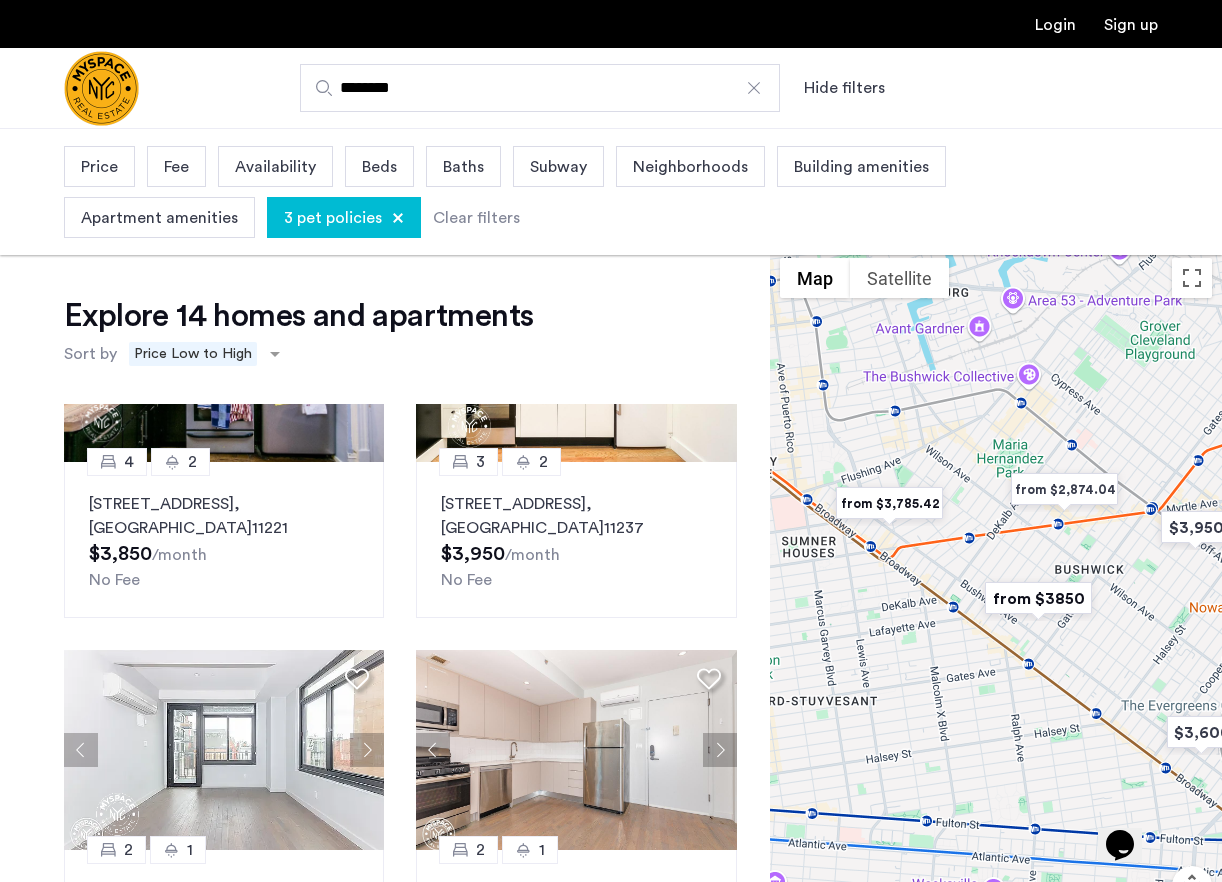 drag, startPoint x: 895, startPoint y: 614, endPoint x: 1045, endPoint y: 631, distance: 150.96027 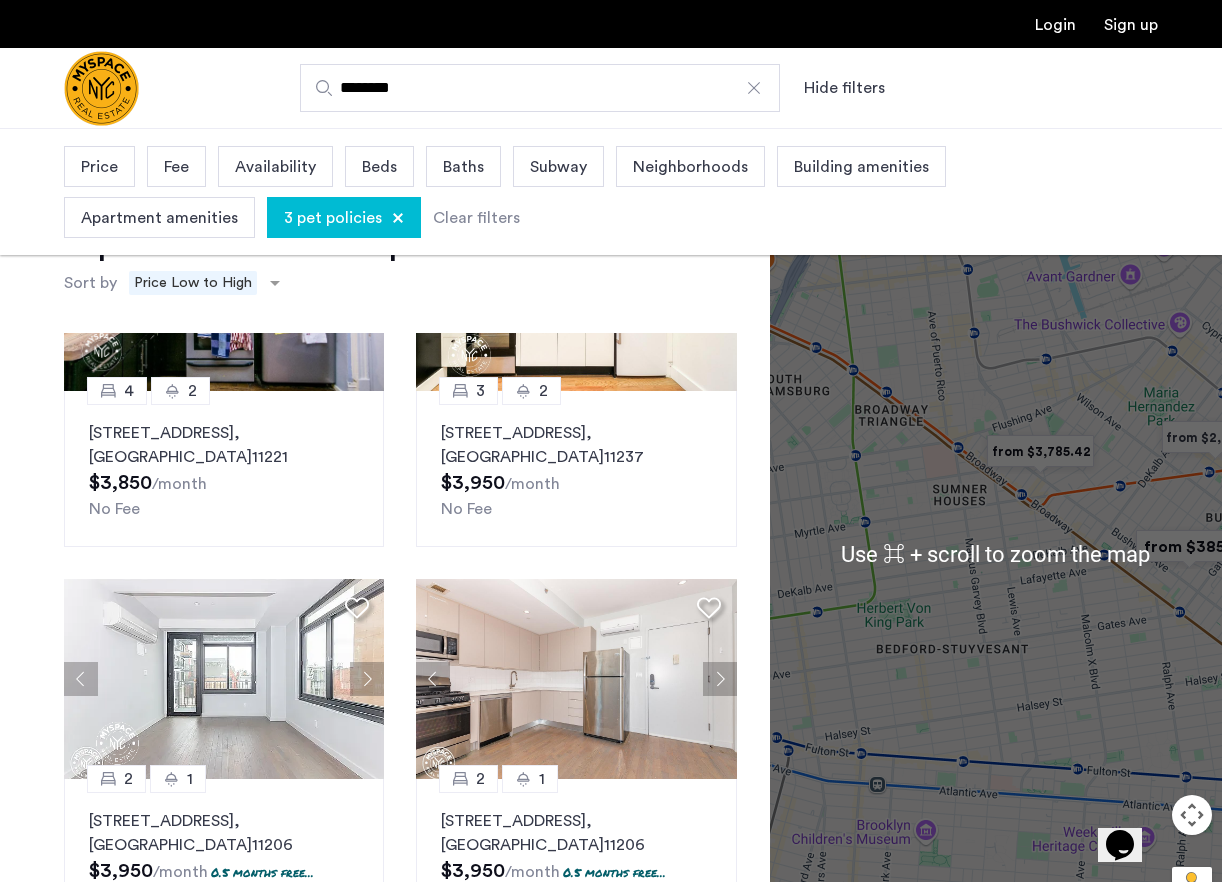 scroll, scrollTop: 72, scrollLeft: 0, axis: vertical 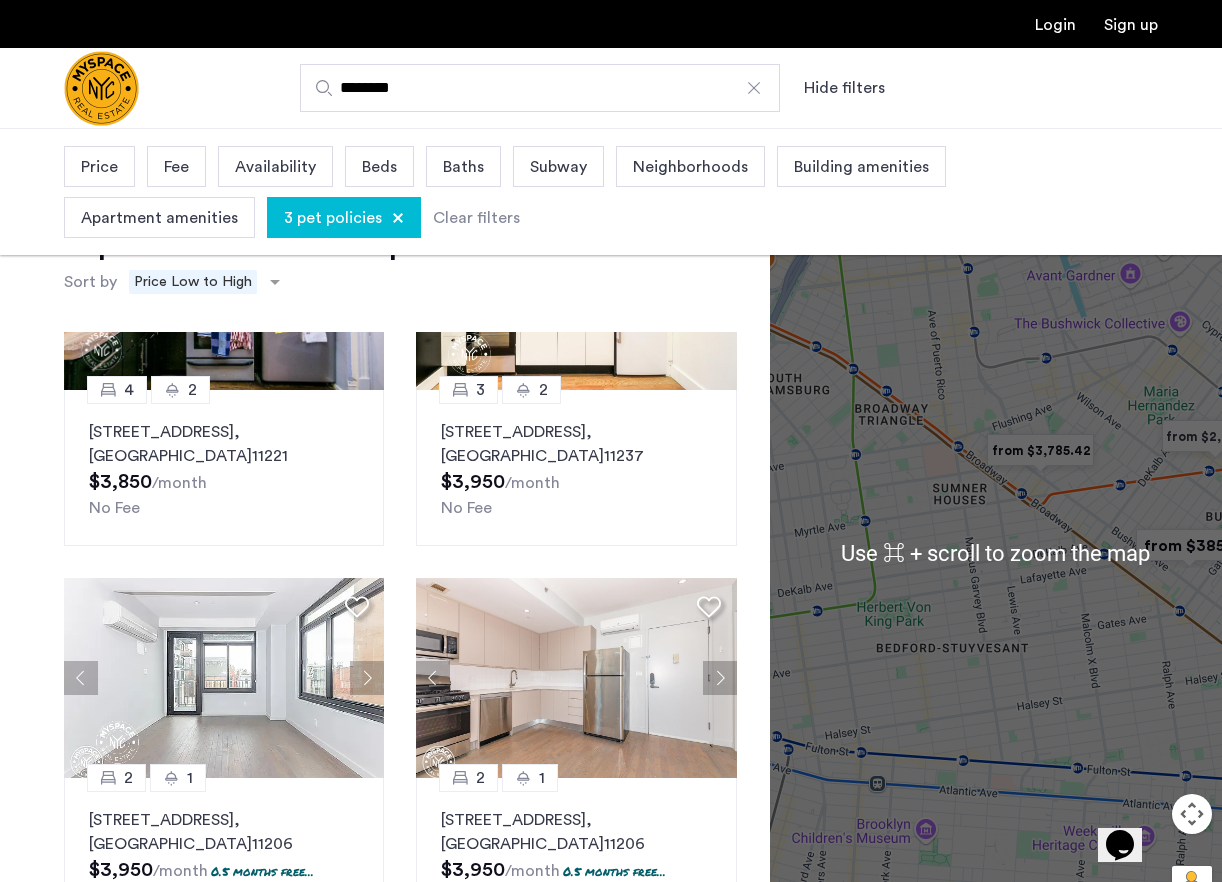 click at bounding box center [754, 88] 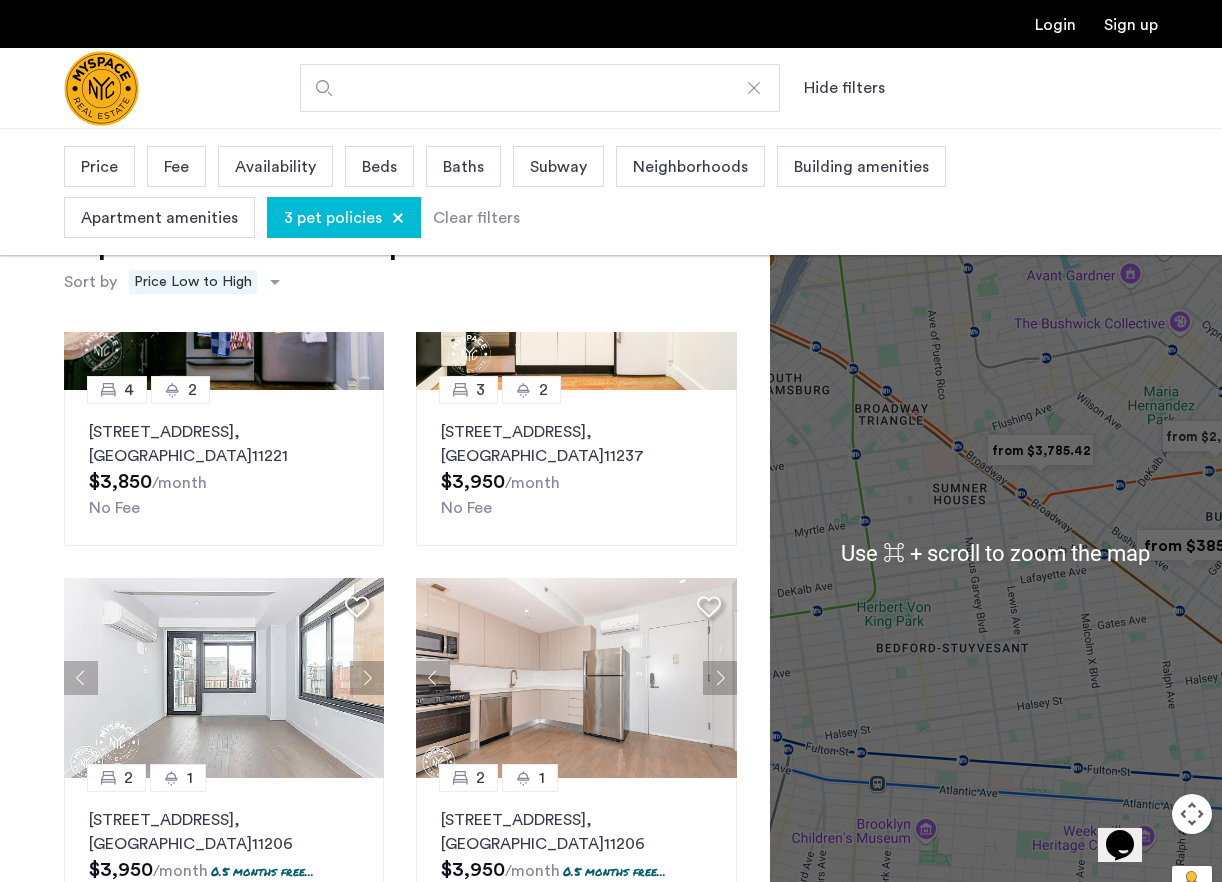 scroll, scrollTop: 0, scrollLeft: 0, axis: both 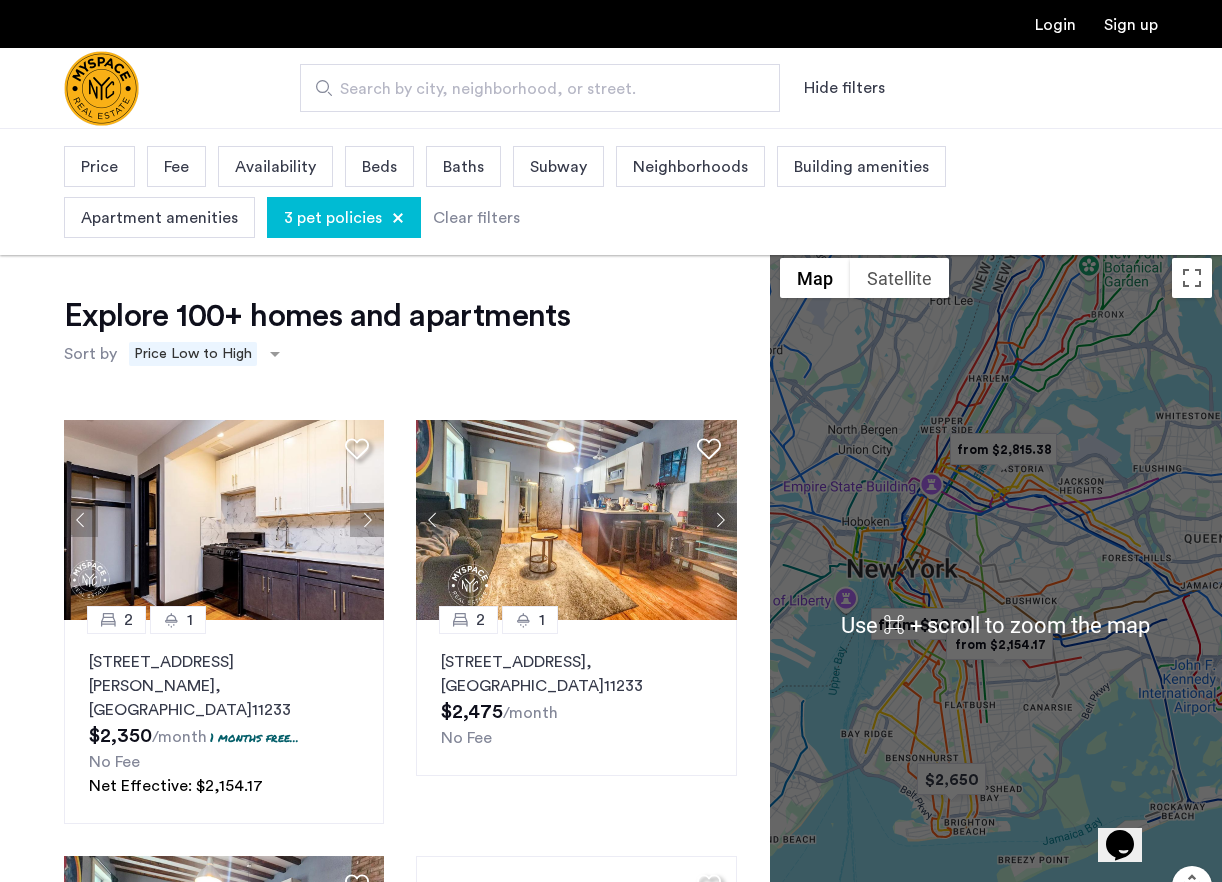 click at bounding box center [996, 625] 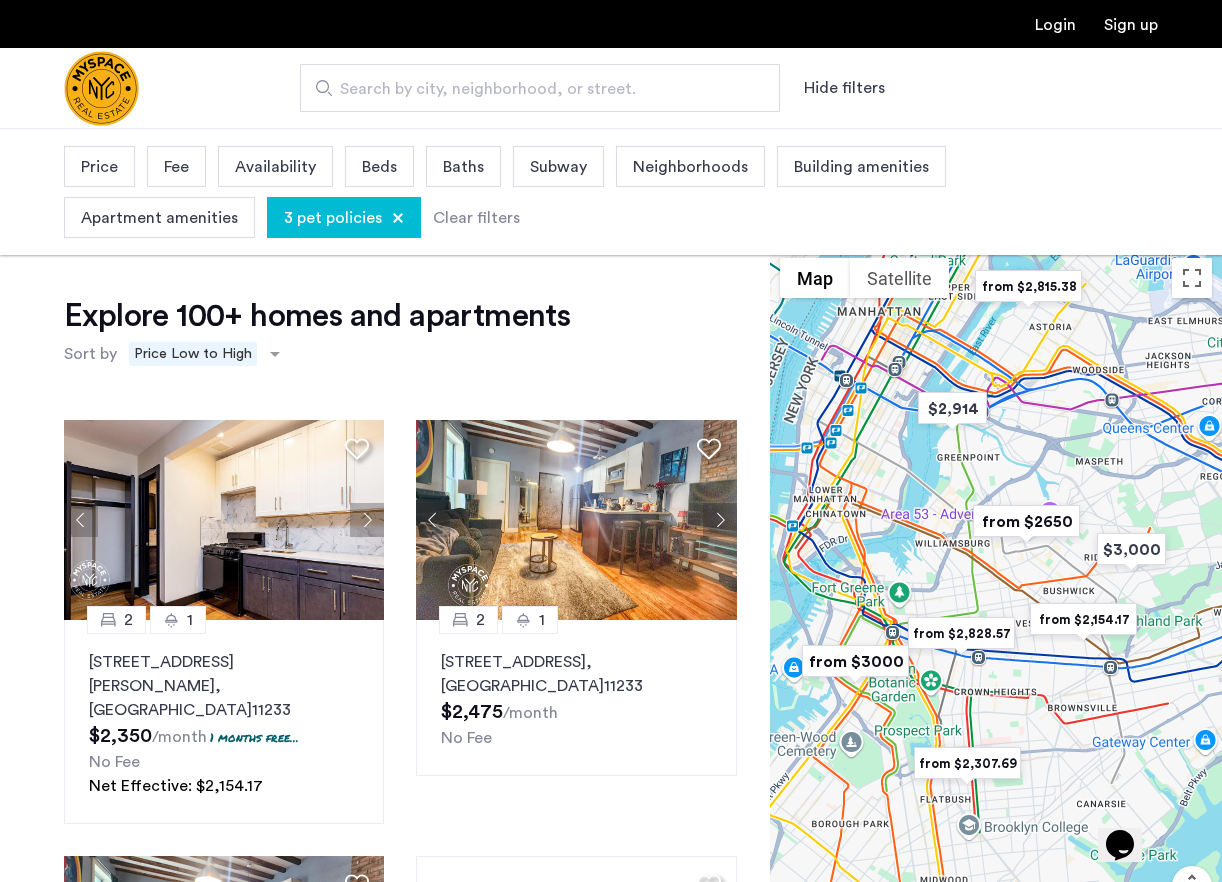 click at bounding box center [996, 625] 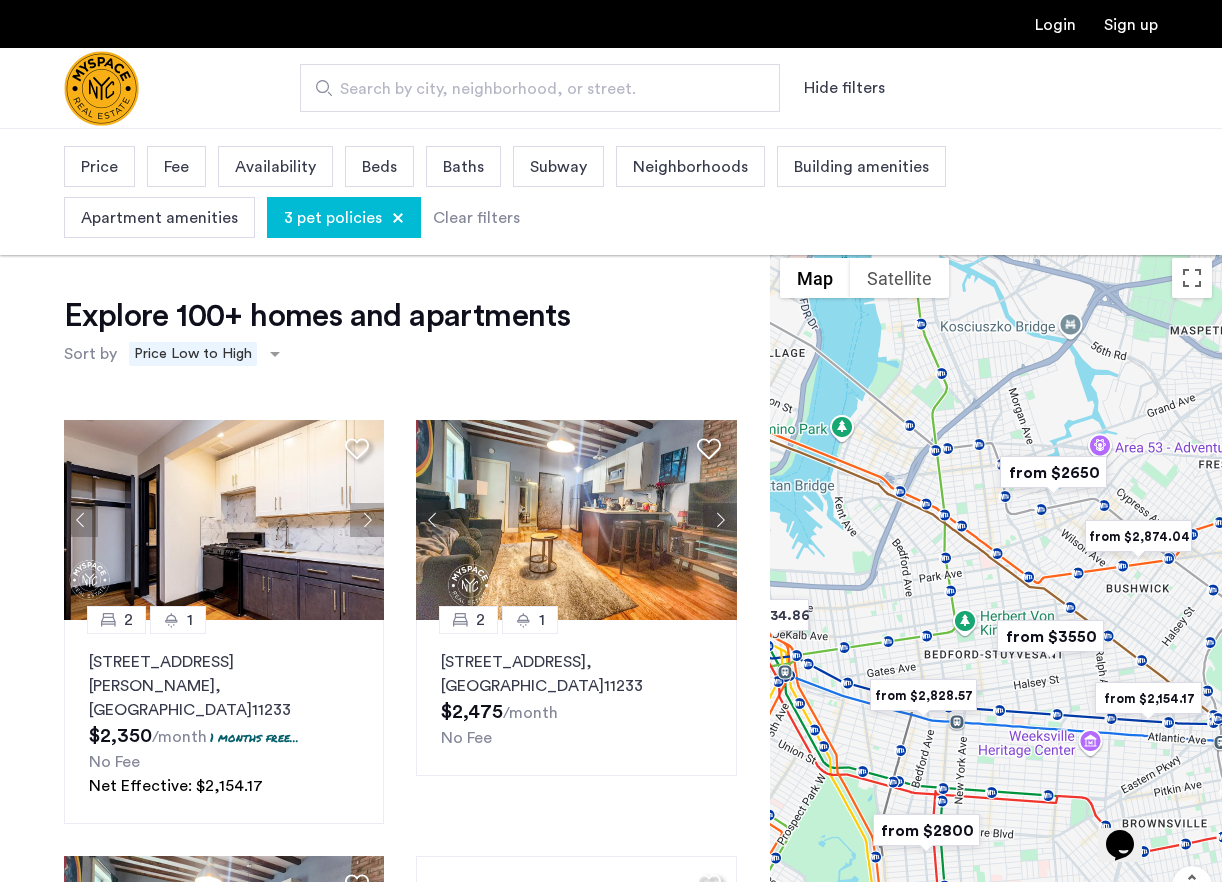 click at bounding box center (996, 625) 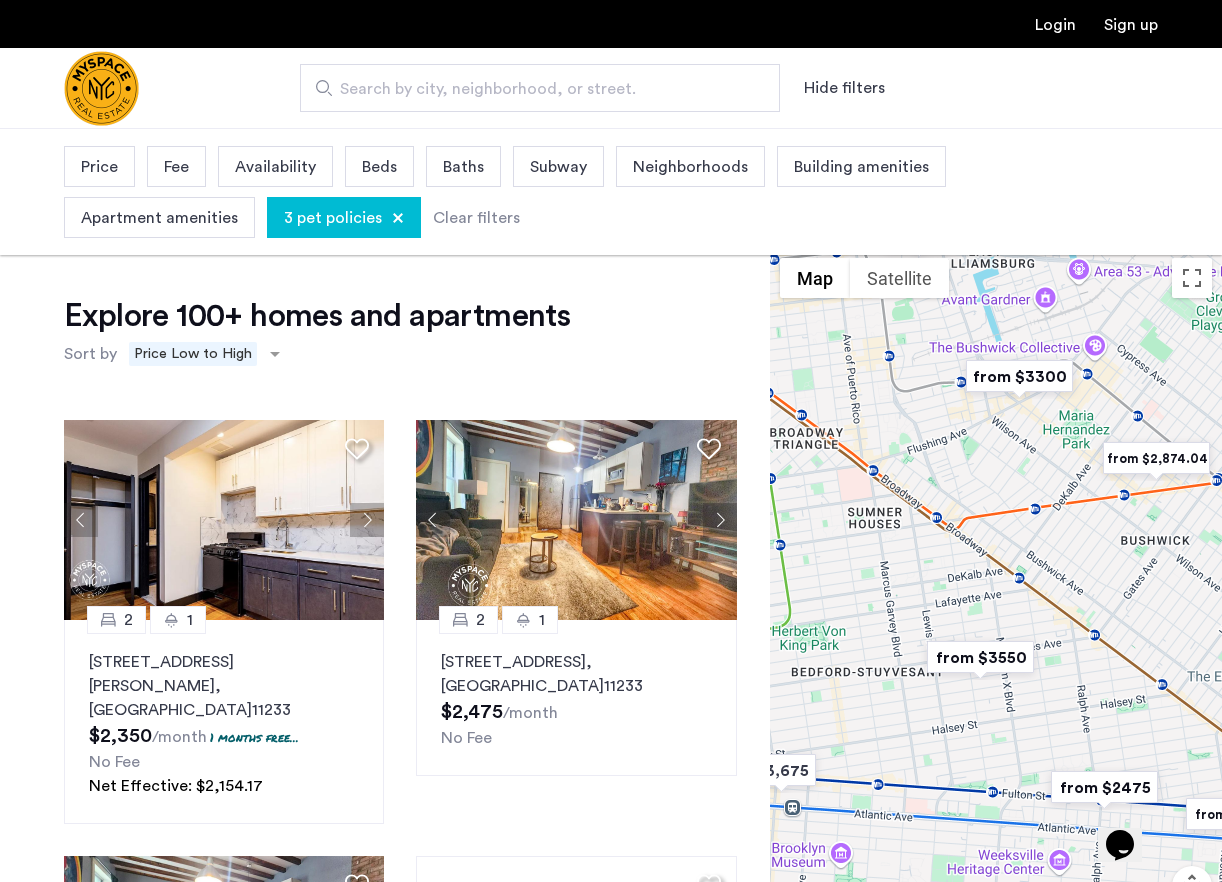 drag, startPoint x: 998, startPoint y: 647, endPoint x: 817, endPoint y: 649, distance: 181.01105 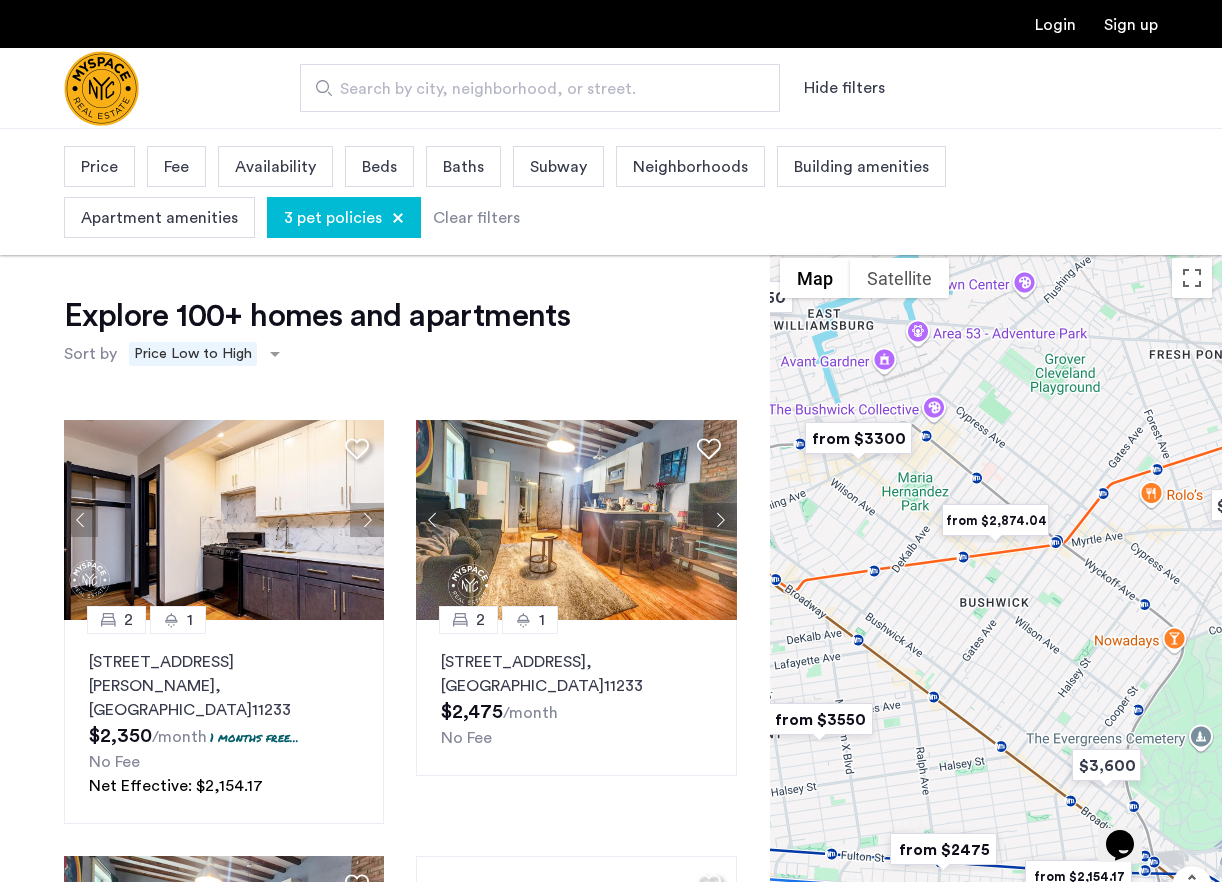 drag, startPoint x: 1048, startPoint y: 542, endPoint x: 902, endPoint y: 589, distance: 153.37862 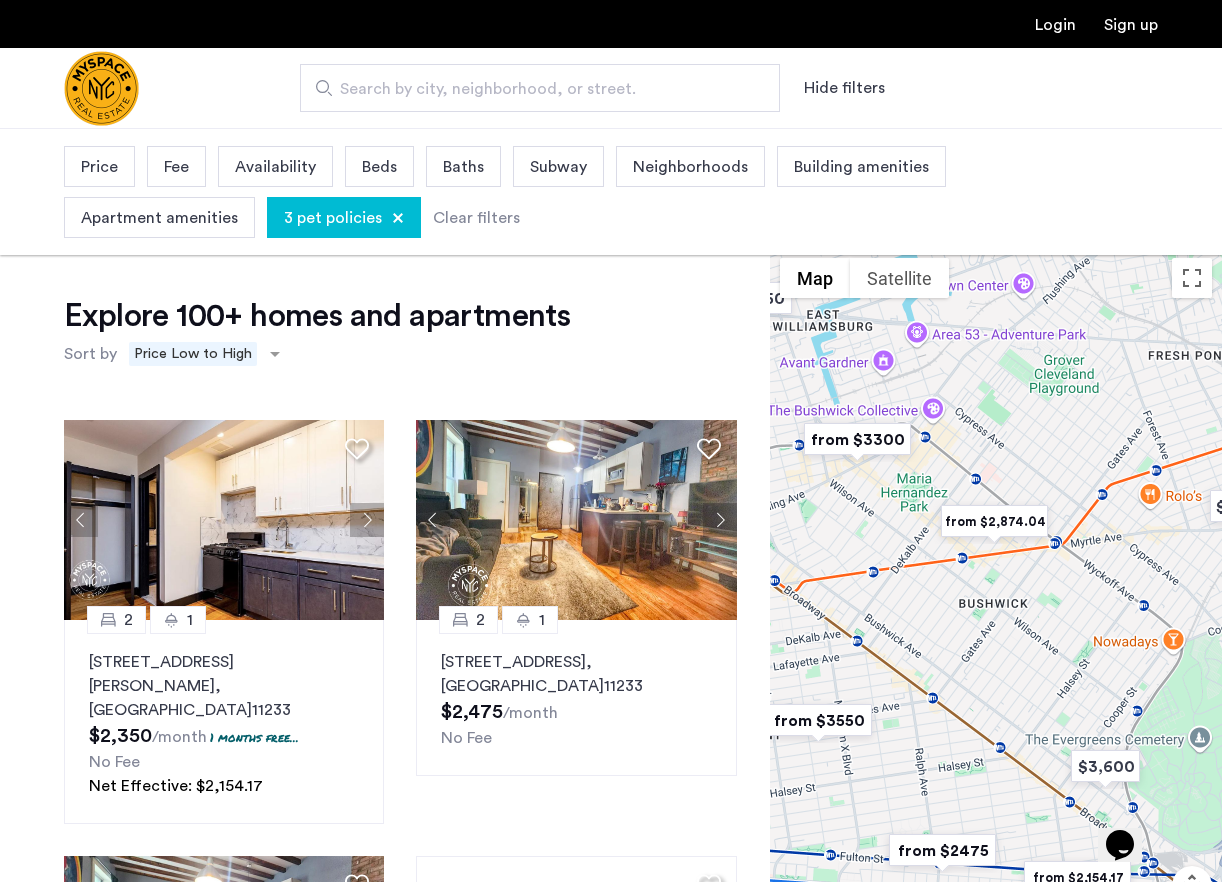 click at bounding box center (996, 625) 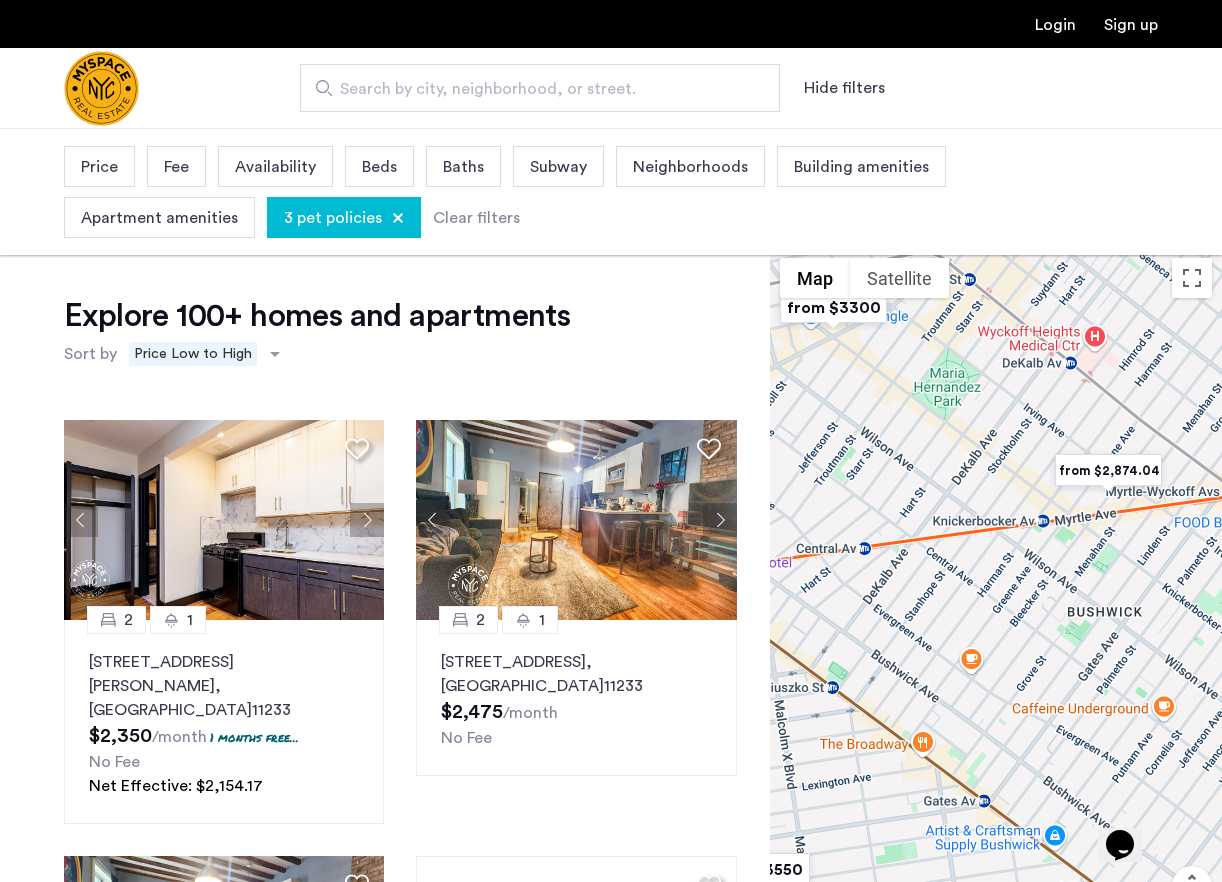 click at bounding box center [1108, 470] 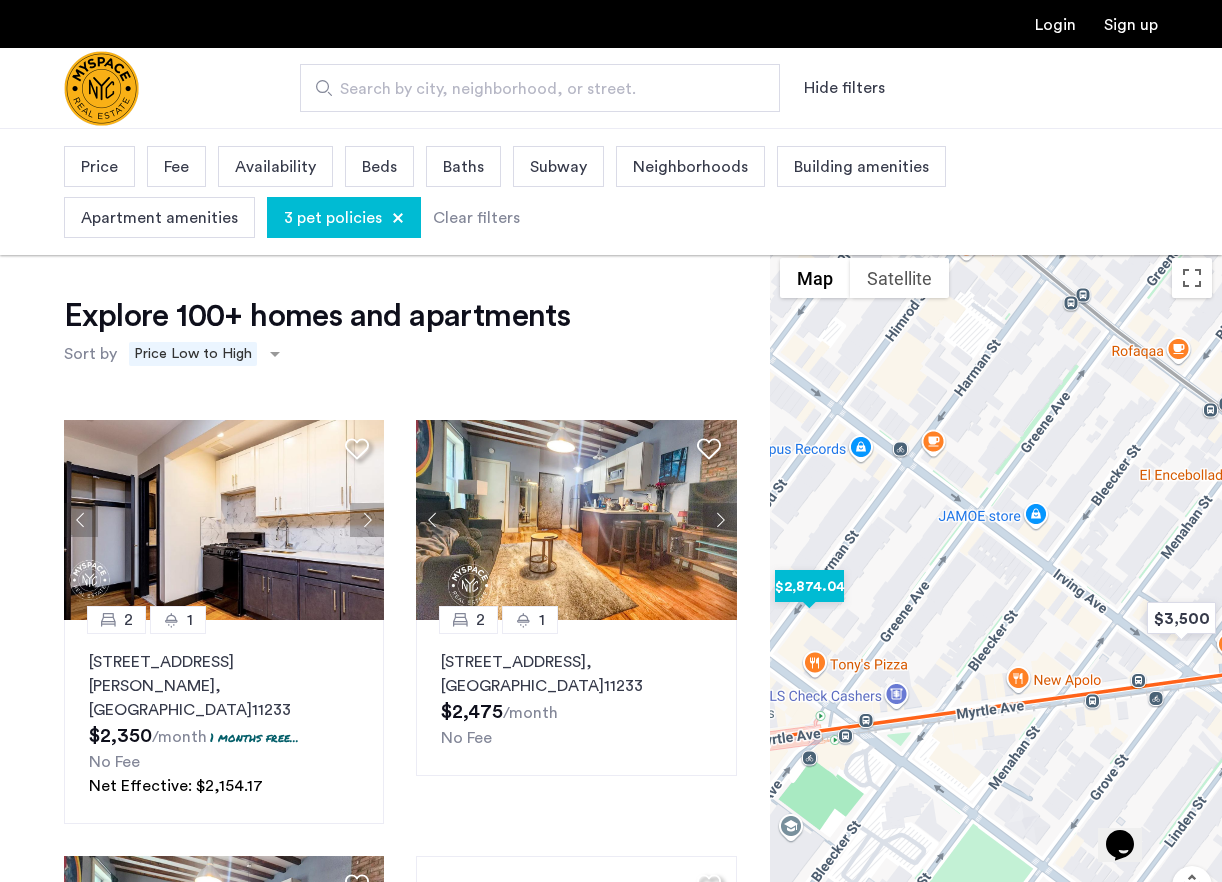 click at bounding box center (809, 586) 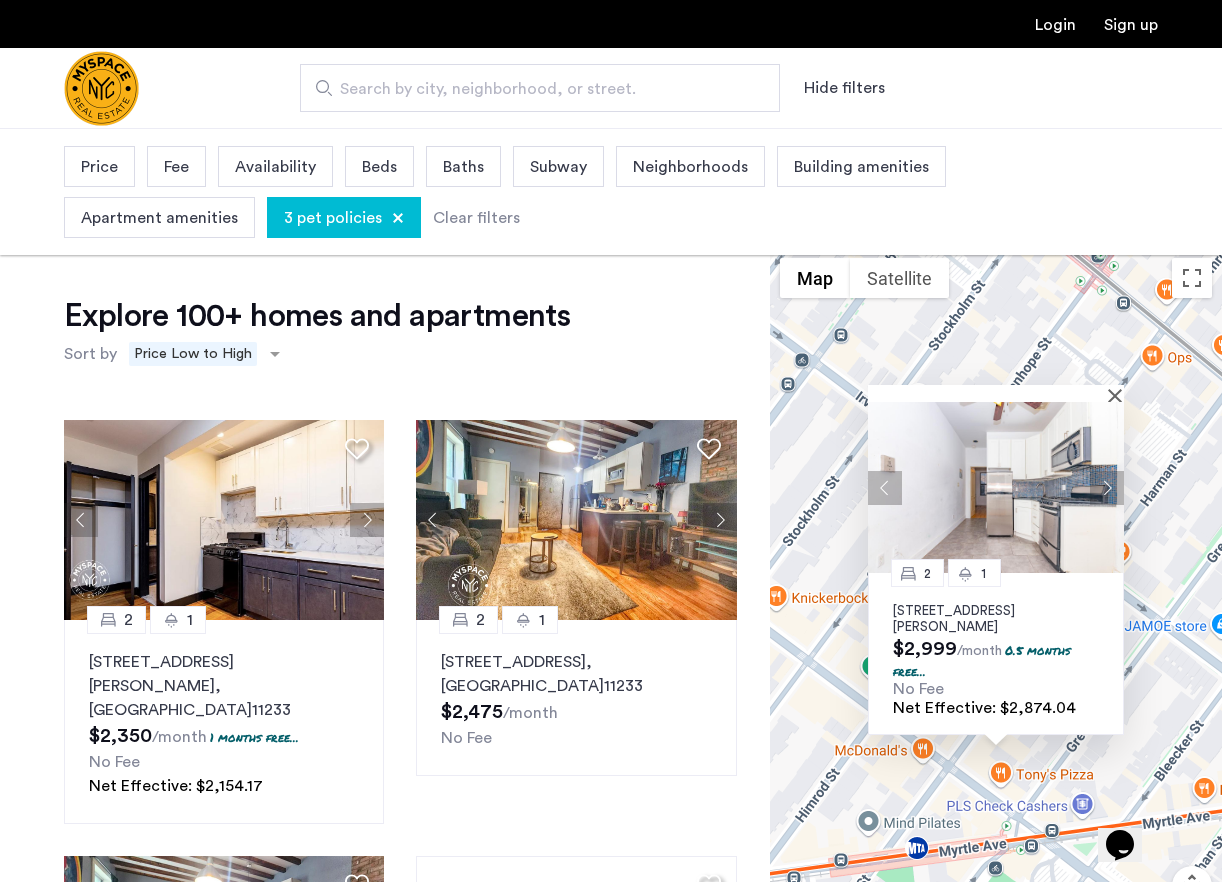 click on "2 1  290 Harman St, Unit 1RR, Brooklyn, NY 11237  $2,999  /month  0.5 months free...  No Fee Net Effective: $2,874.04" at bounding box center [996, 625] 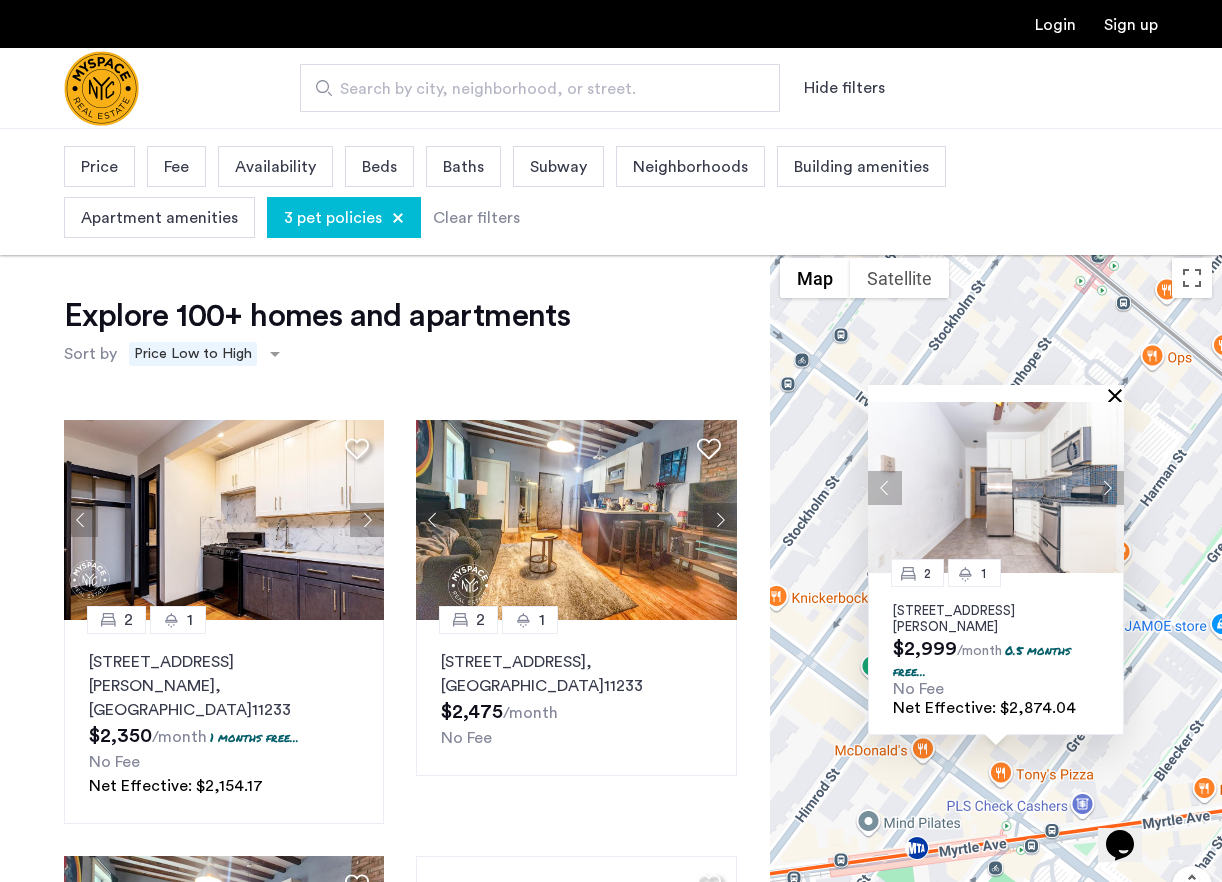 click at bounding box center [1119, 395] 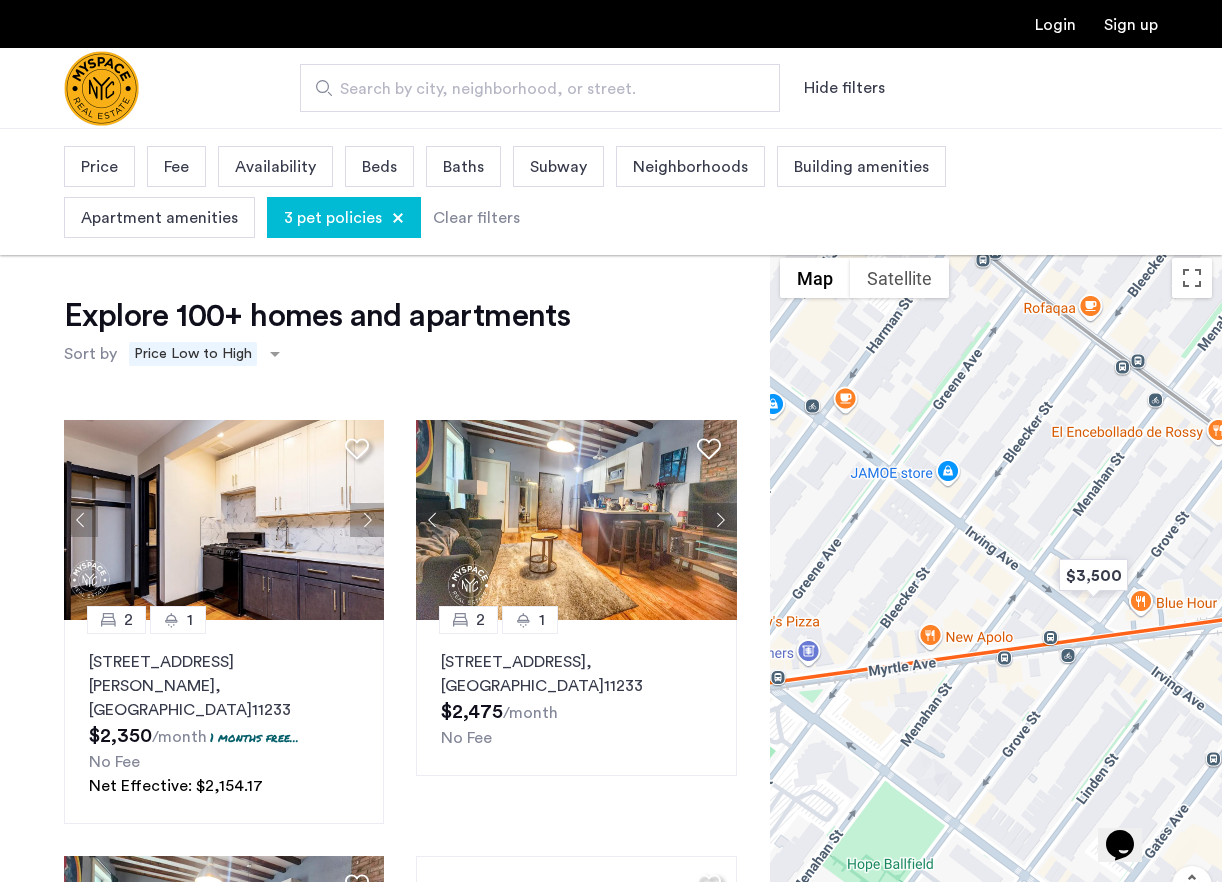 drag, startPoint x: 1129, startPoint y: 503, endPoint x: 837, endPoint y: 333, distance: 337.88162 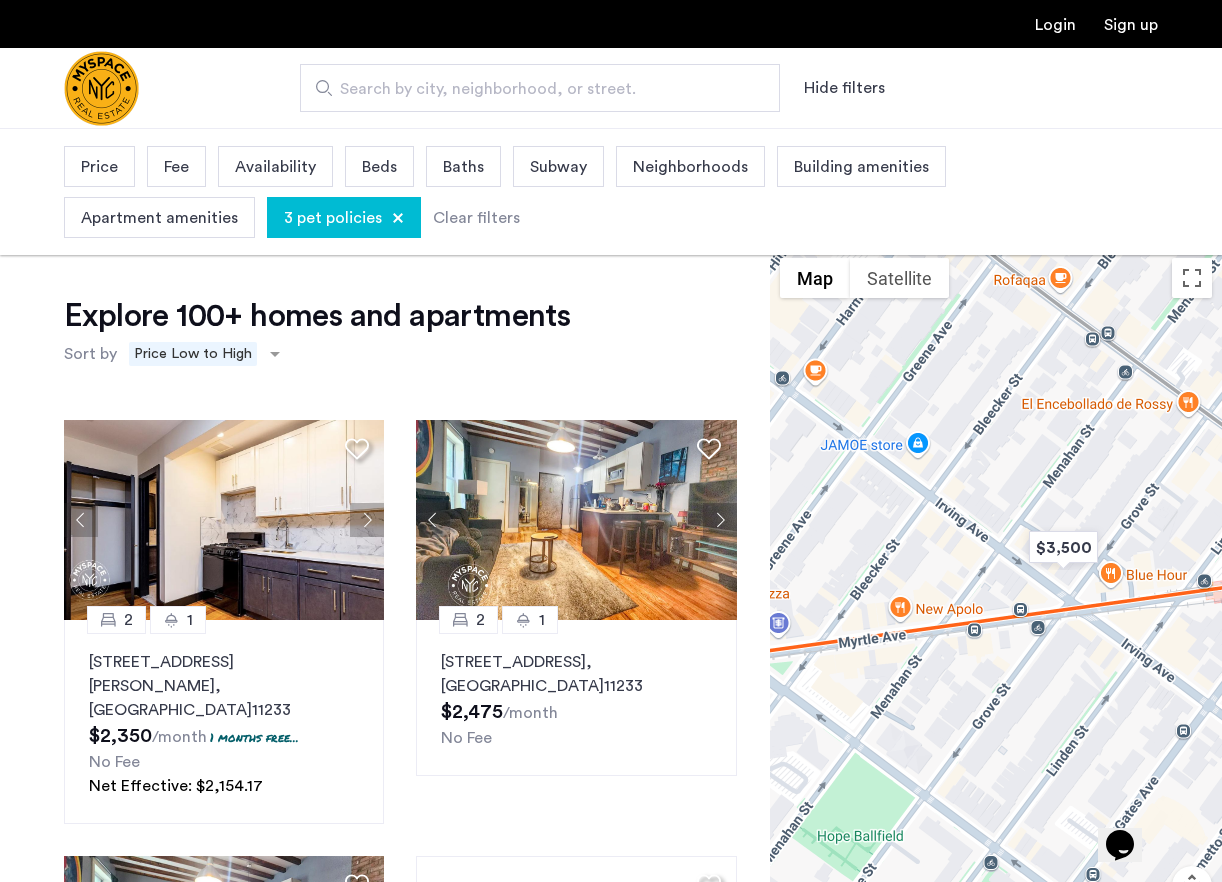 drag, startPoint x: 892, startPoint y: 449, endPoint x: 1177, endPoint y: 564, distance: 307.32718 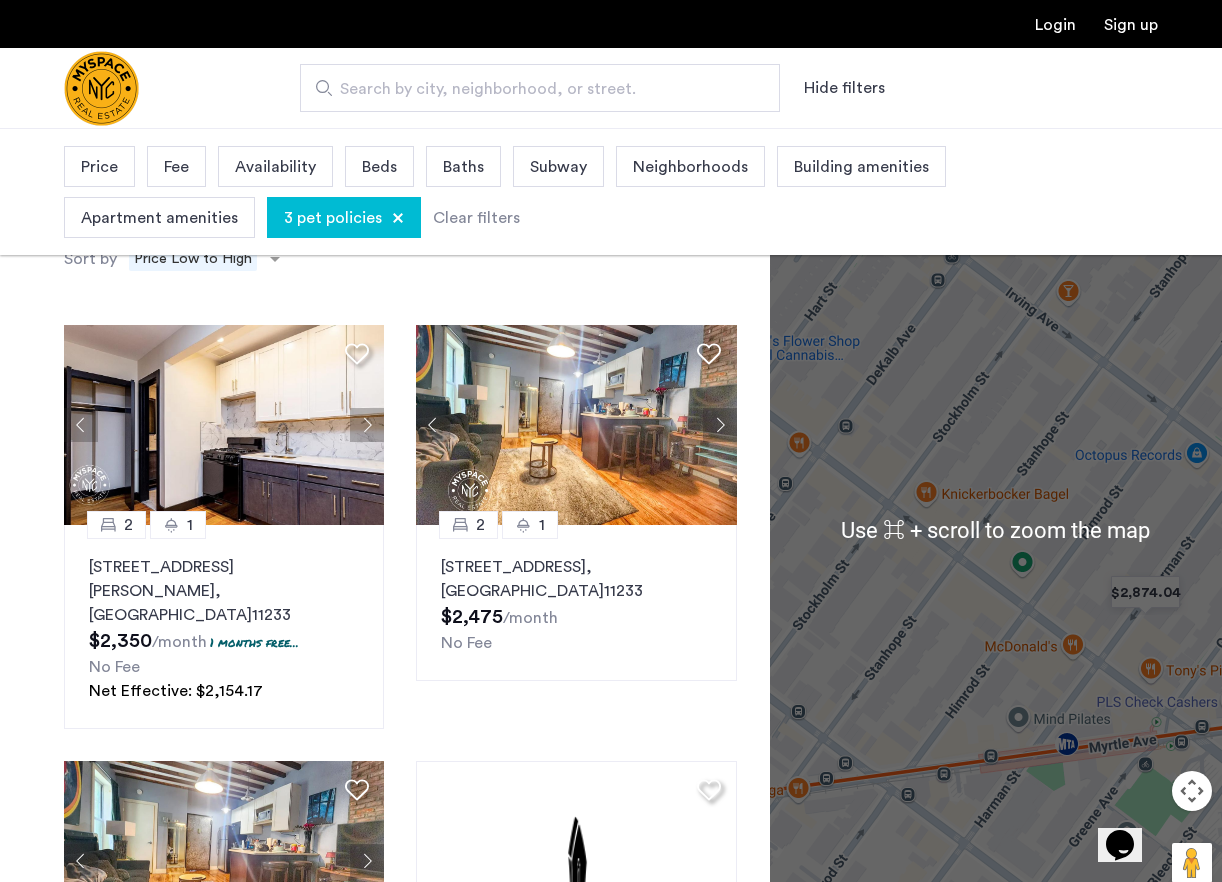 scroll, scrollTop: 102, scrollLeft: 0, axis: vertical 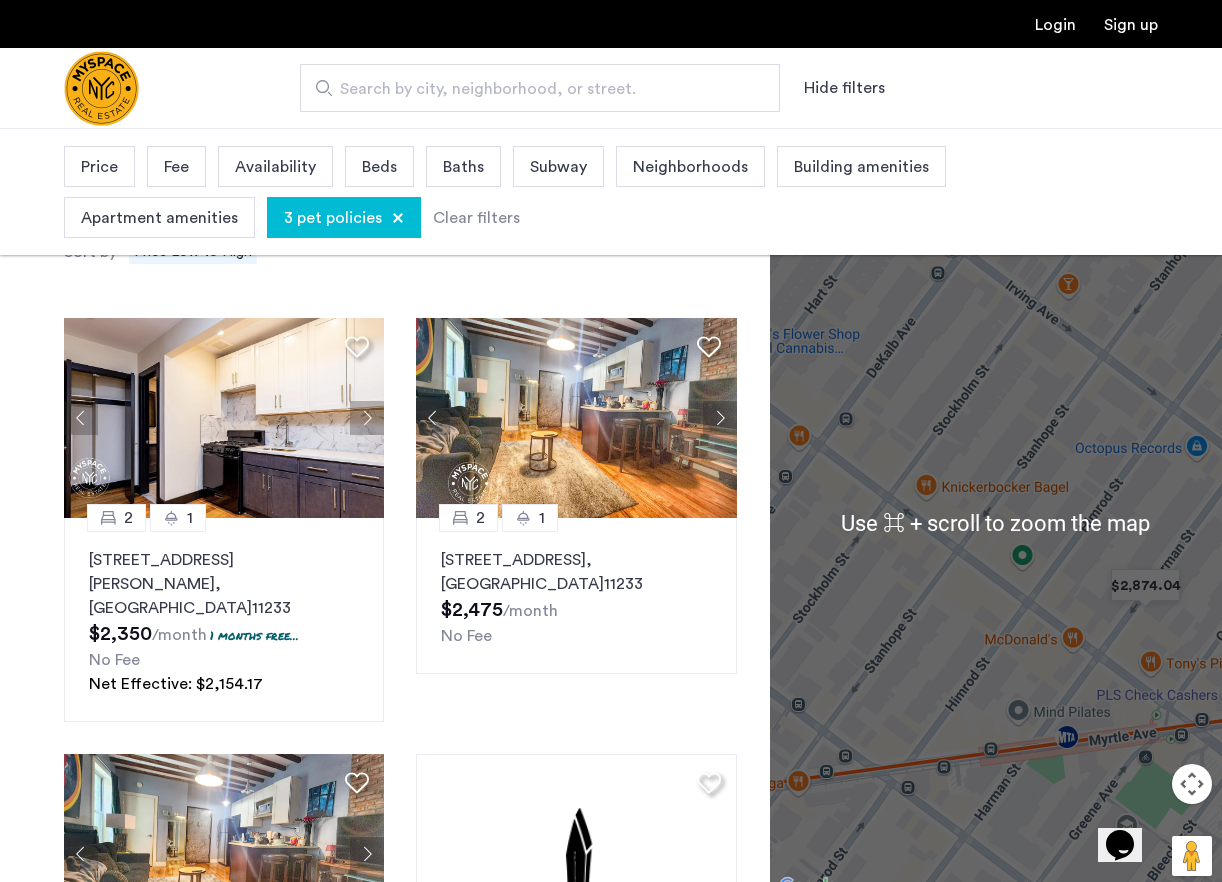 click at bounding box center [996, 523] 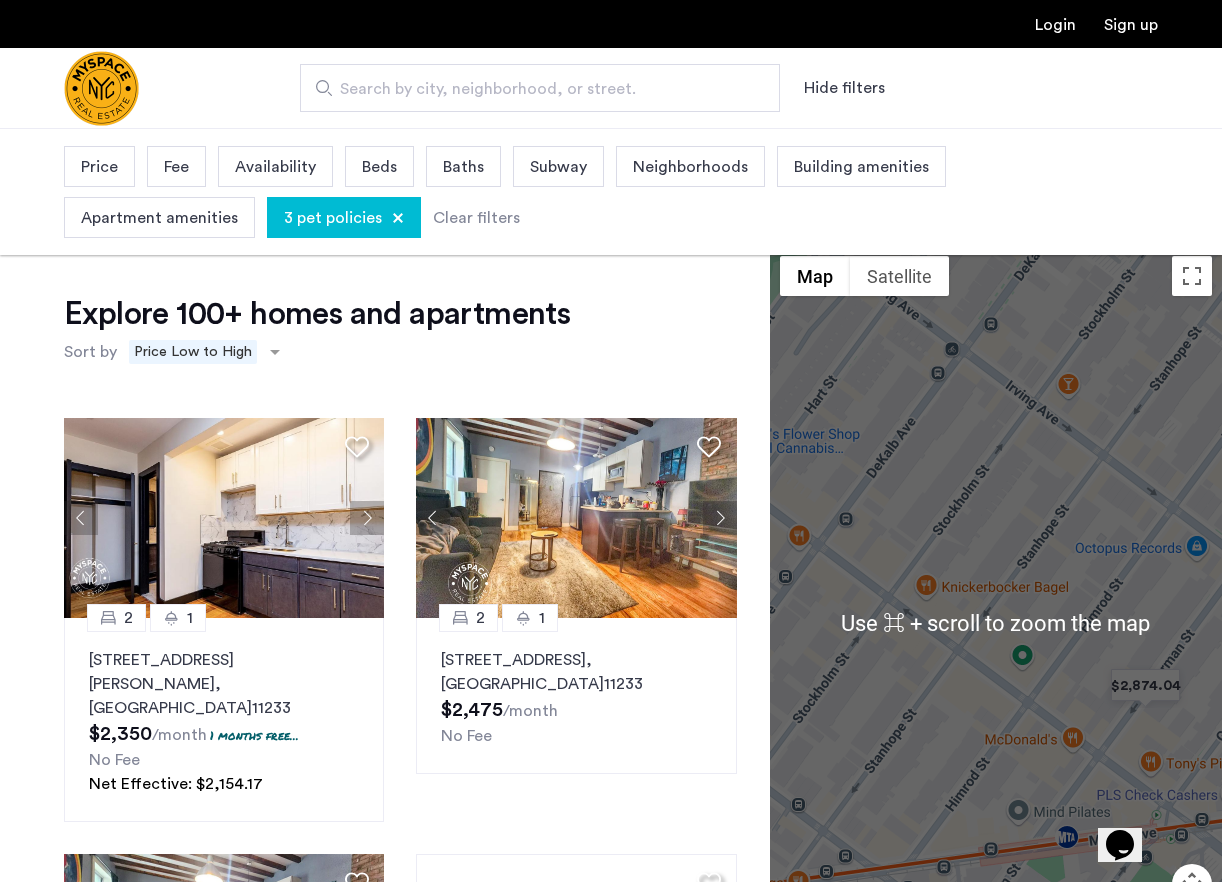 scroll, scrollTop: 0, scrollLeft: 0, axis: both 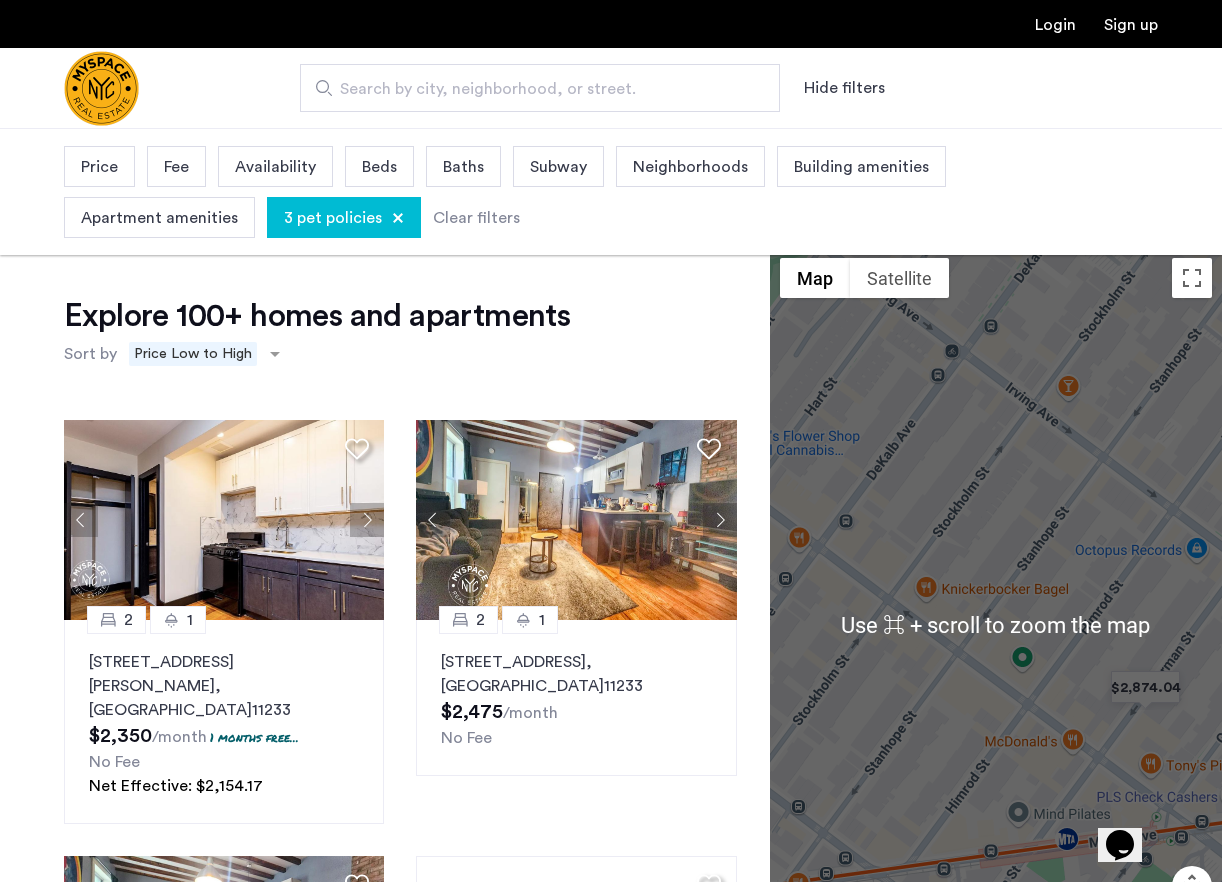 click at bounding box center [996, 625] 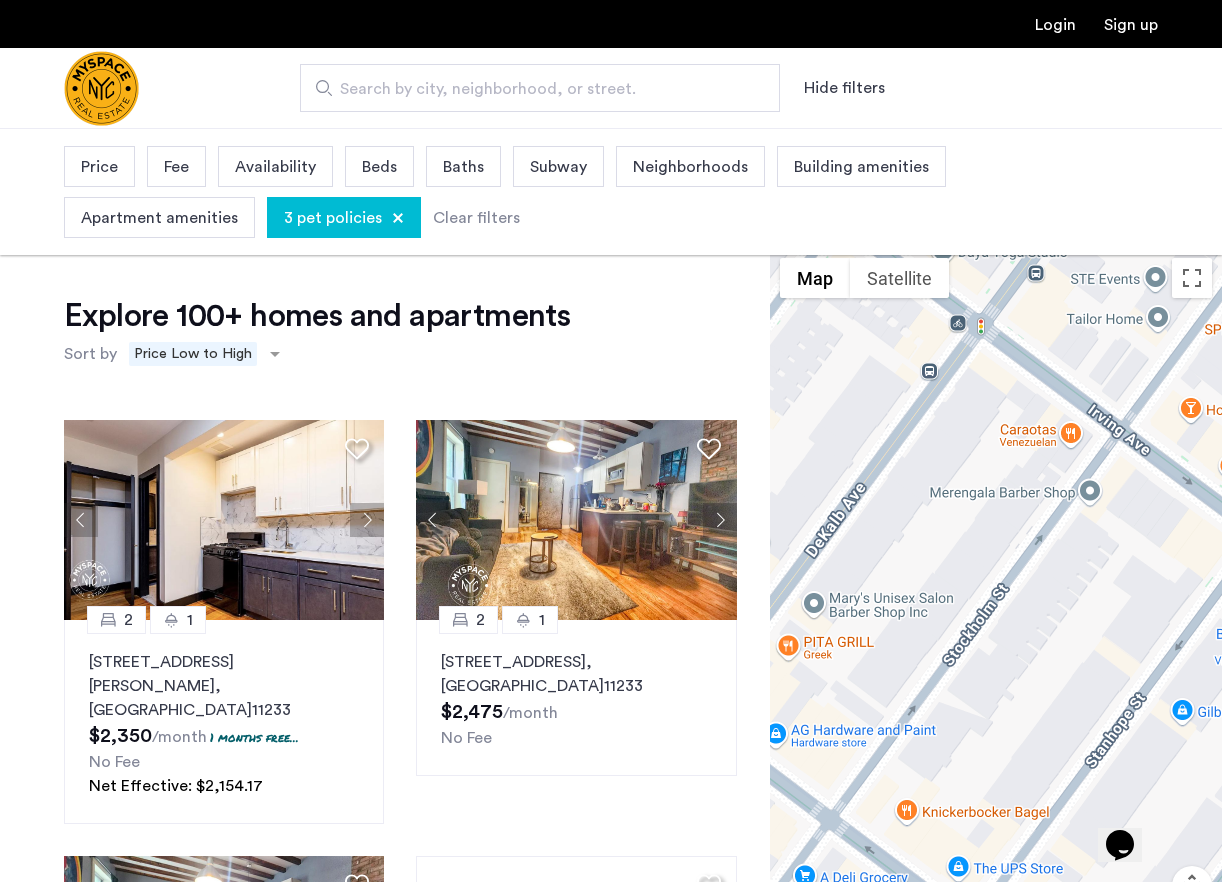 click at bounding box center [996, 625] 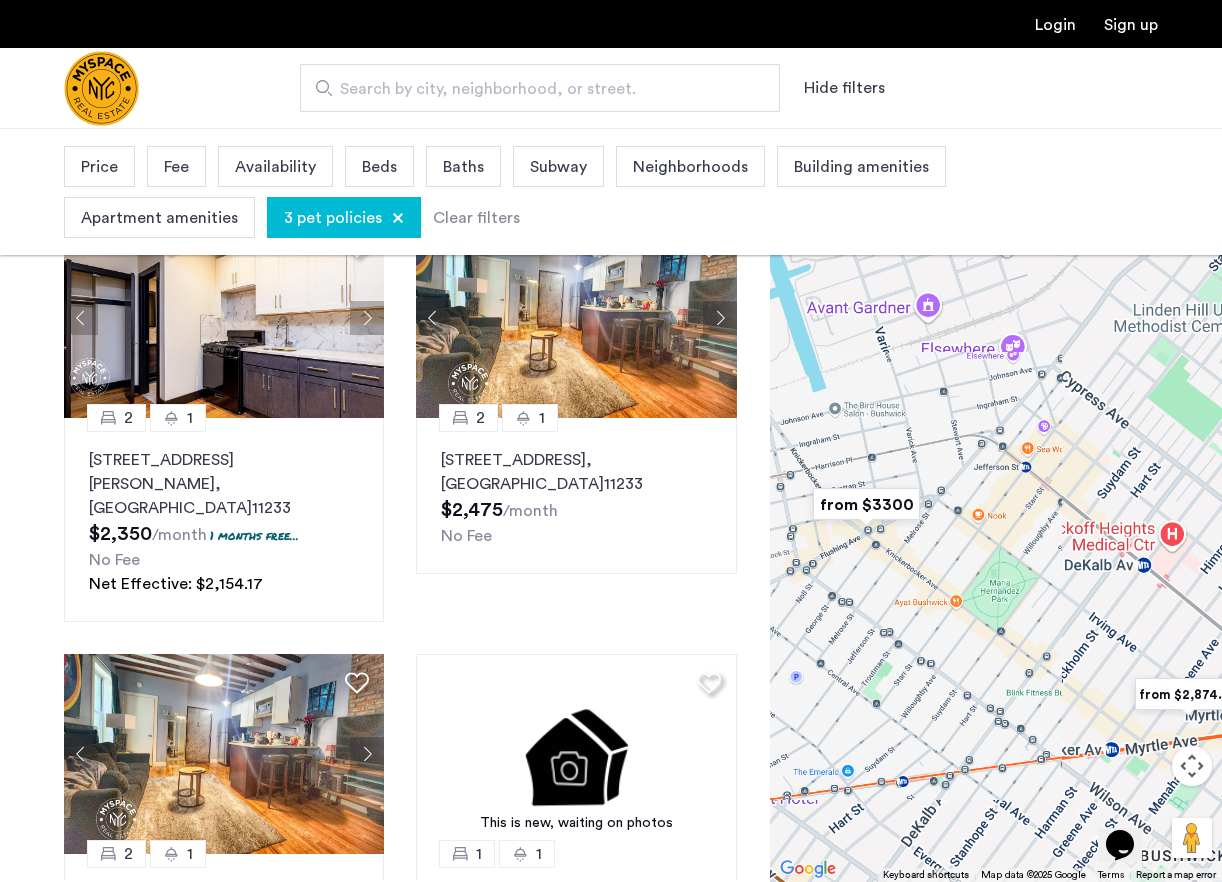 scroll, scrollTop: 146, scrollLeft: 0, axis: vertical 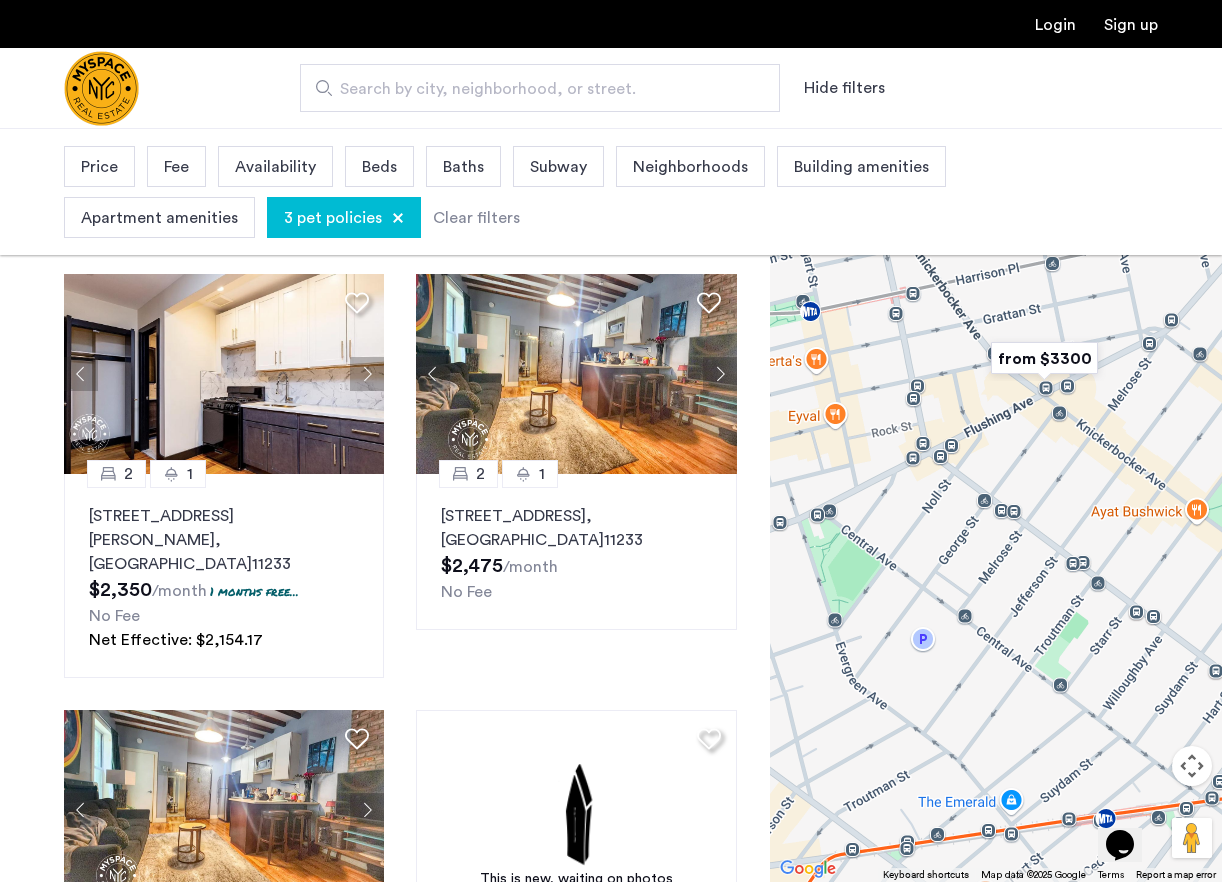 drag, startPoint x: 947, startPoint y: 693, endPoint x: 1090, endPoint y: 561, distance: 194.60986 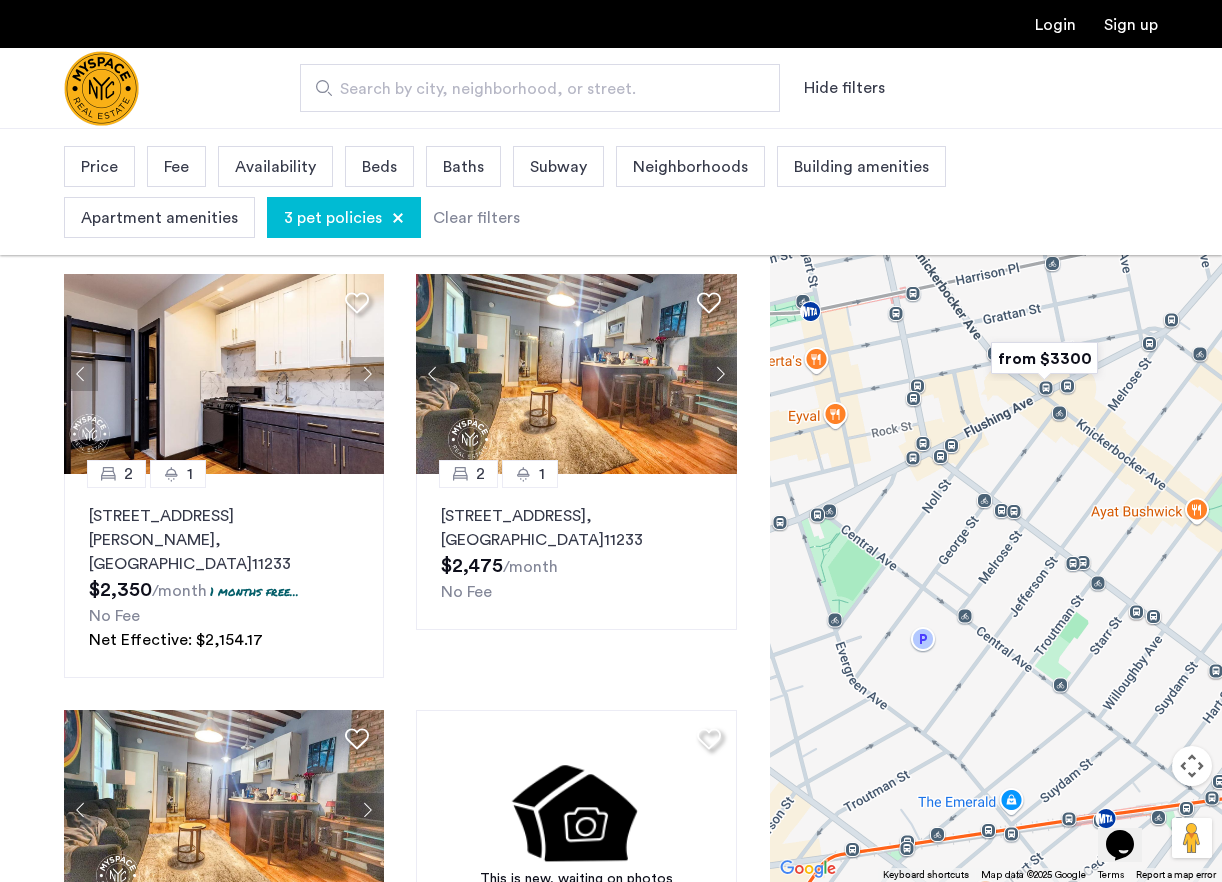 click at bounding box center (996, 505) 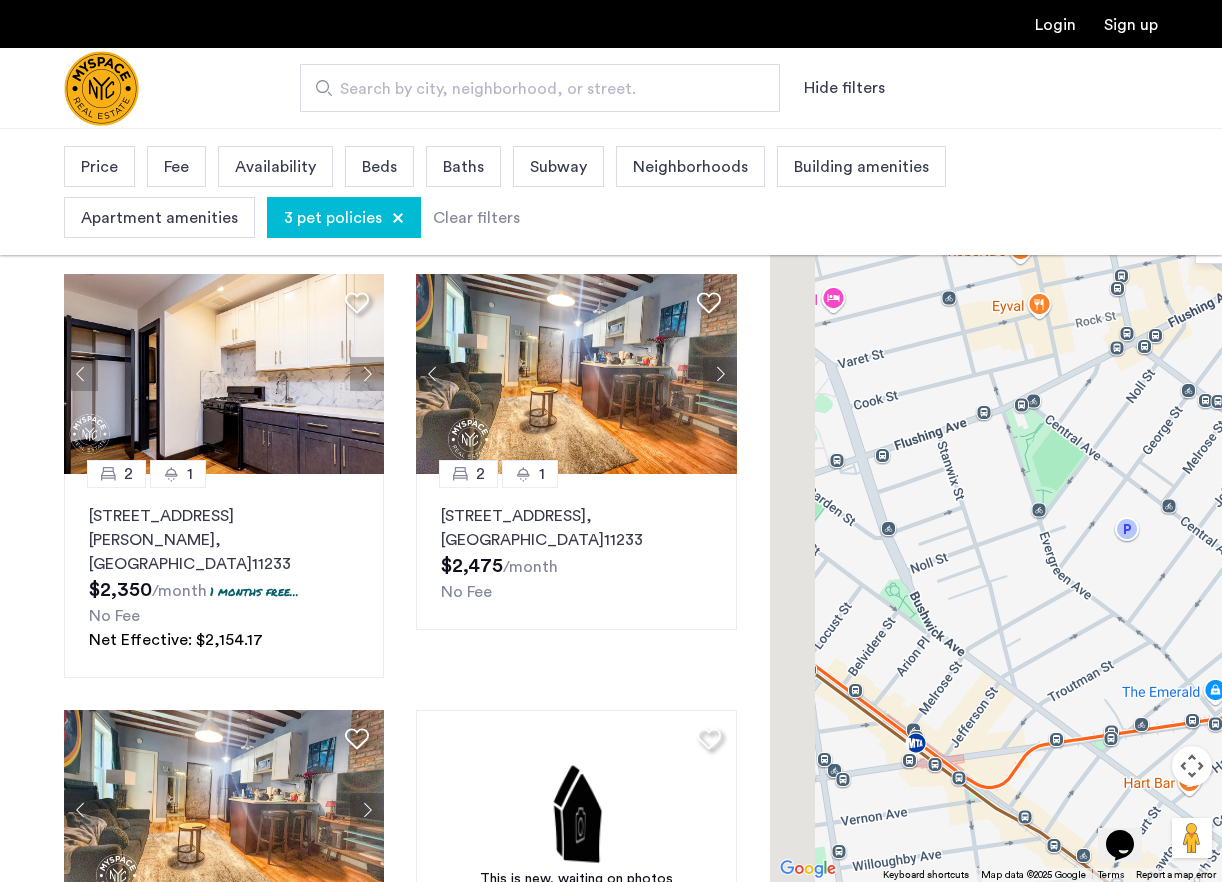 drag, startPoint x: 1103, startPoint y: 559, endPoint x: 1160, endPoint y: 535, distance: 61.846584 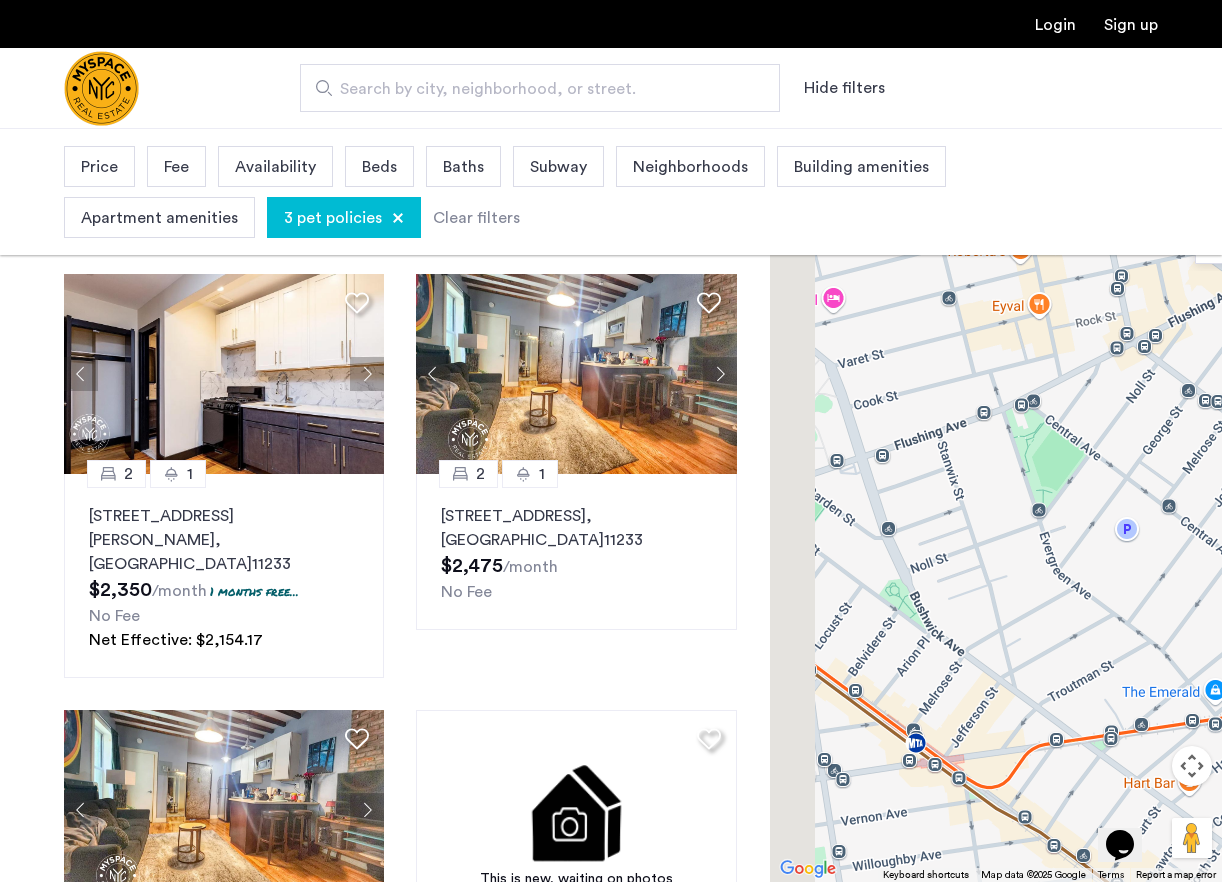 click at bounding box center [996, 505] 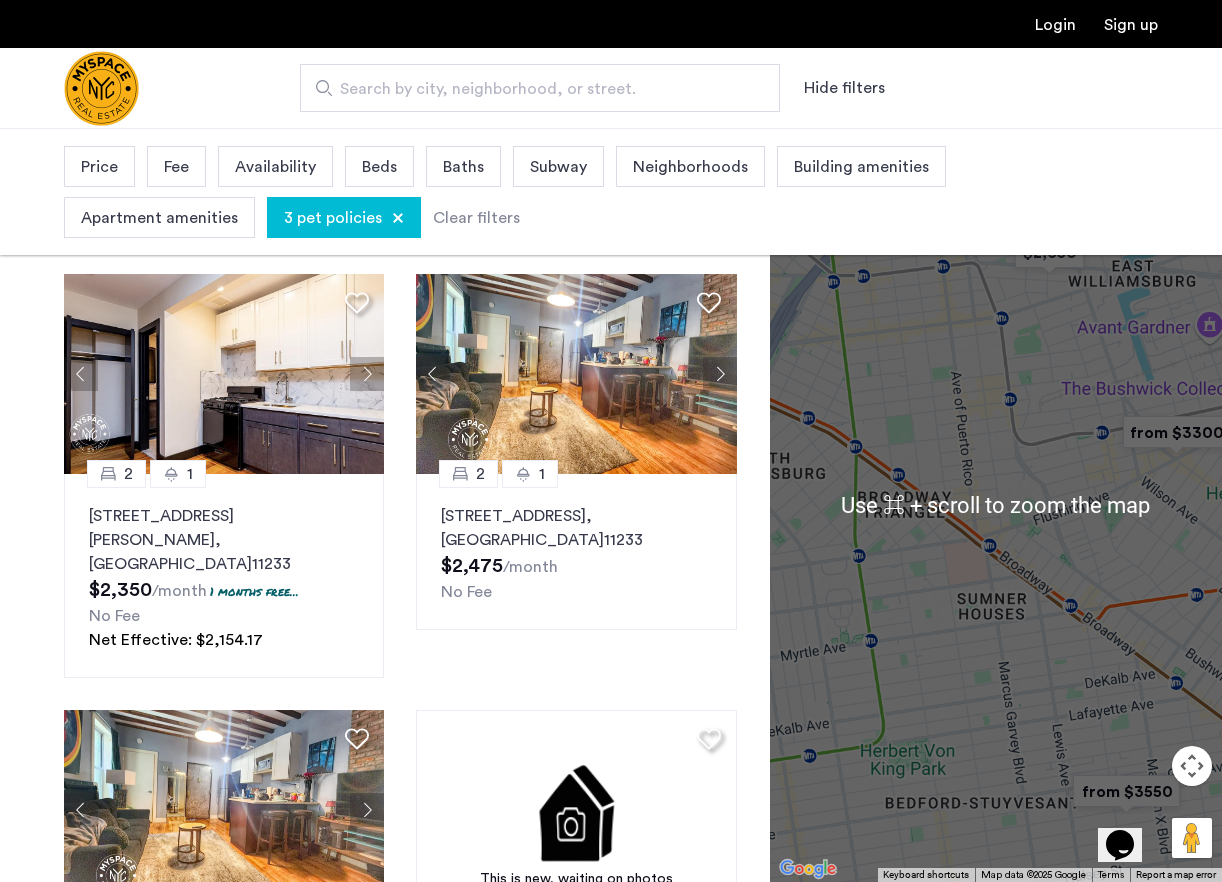 scroll, scrollTop: 153, scrollLeft: 0, axis: vertical 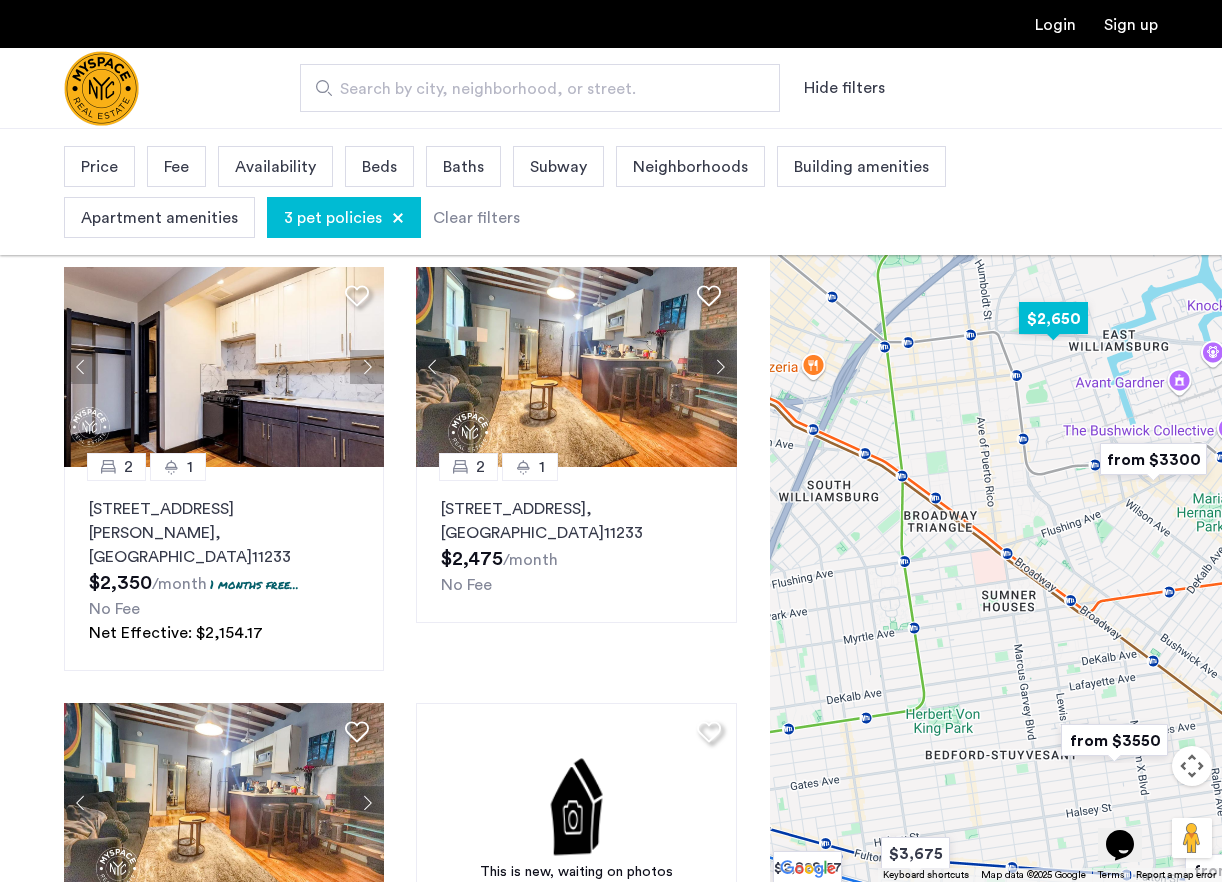 click at bounding box center (1053, 318) 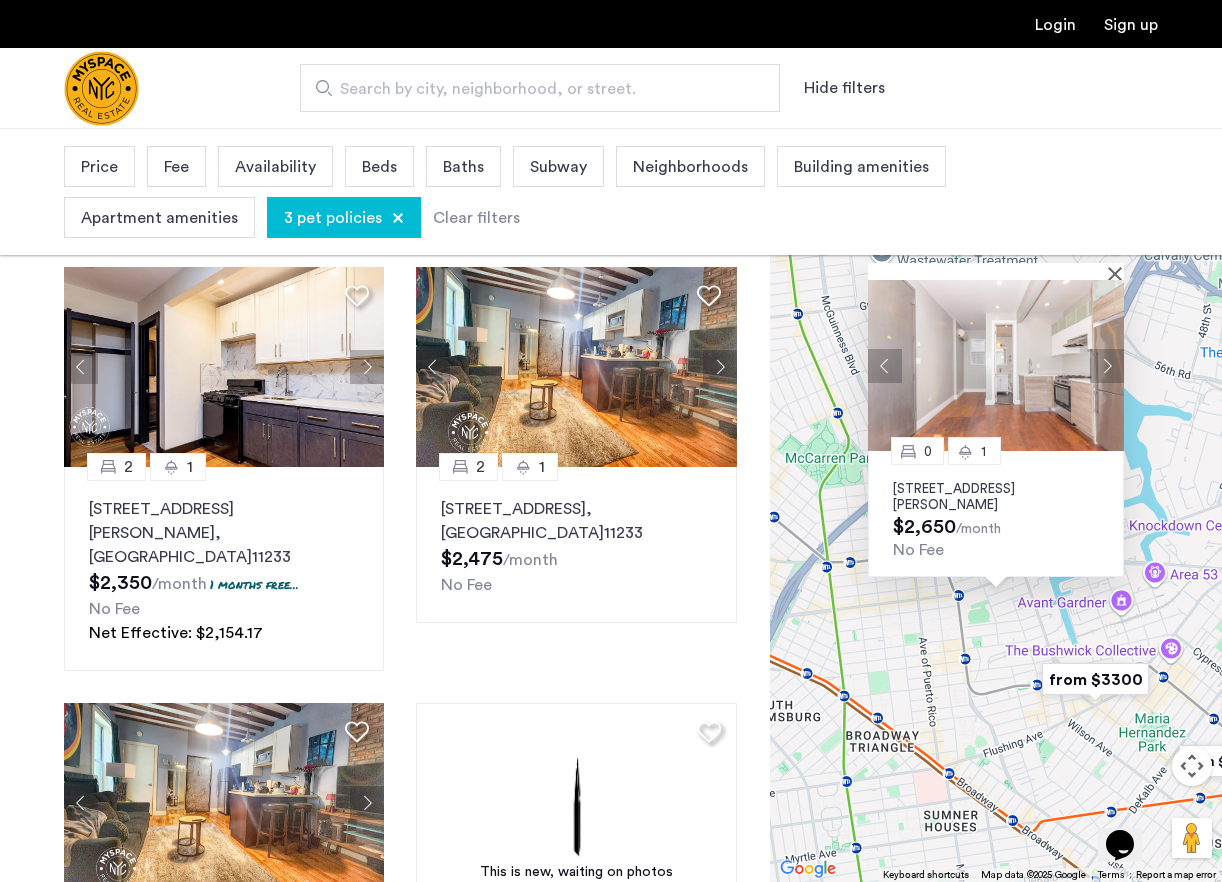 click at bounding box center [1107, 366] 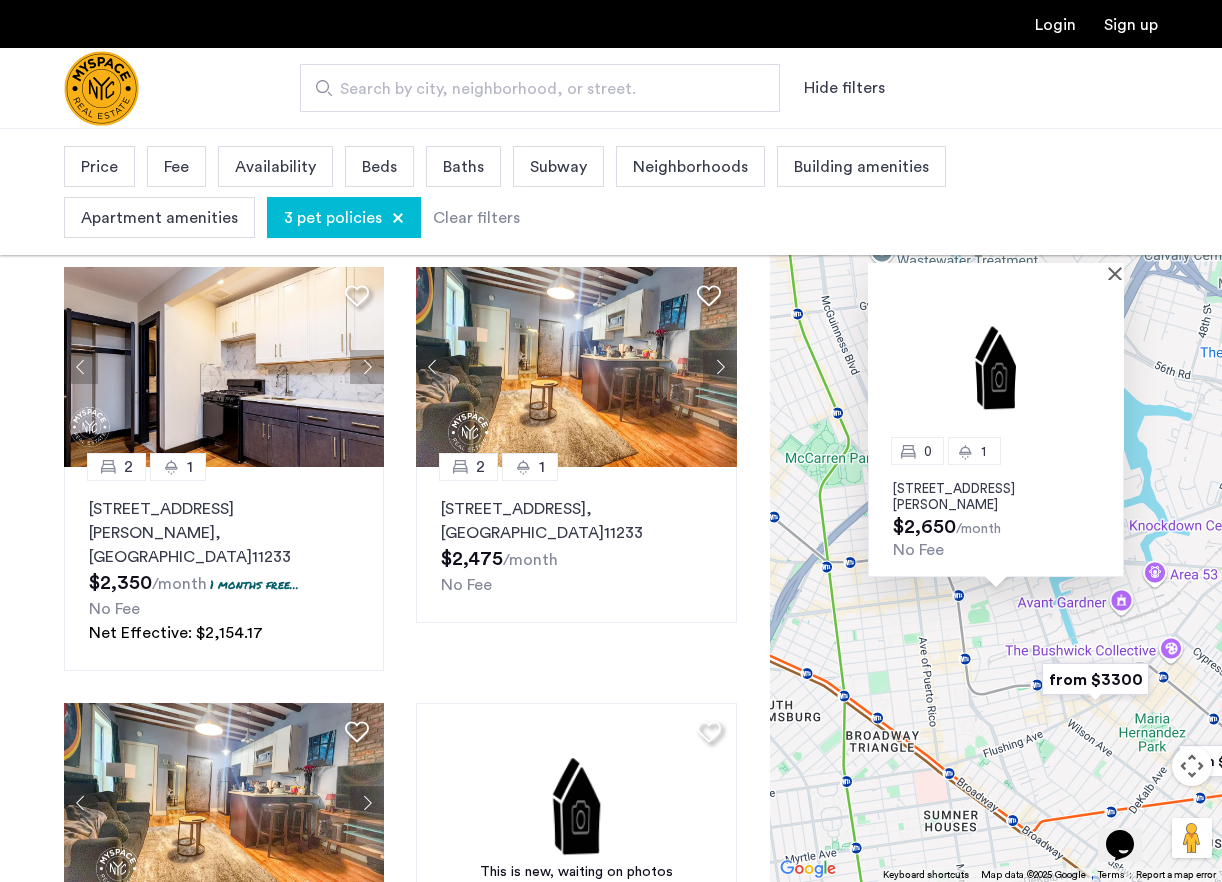 click at bounding box center [996, 365] 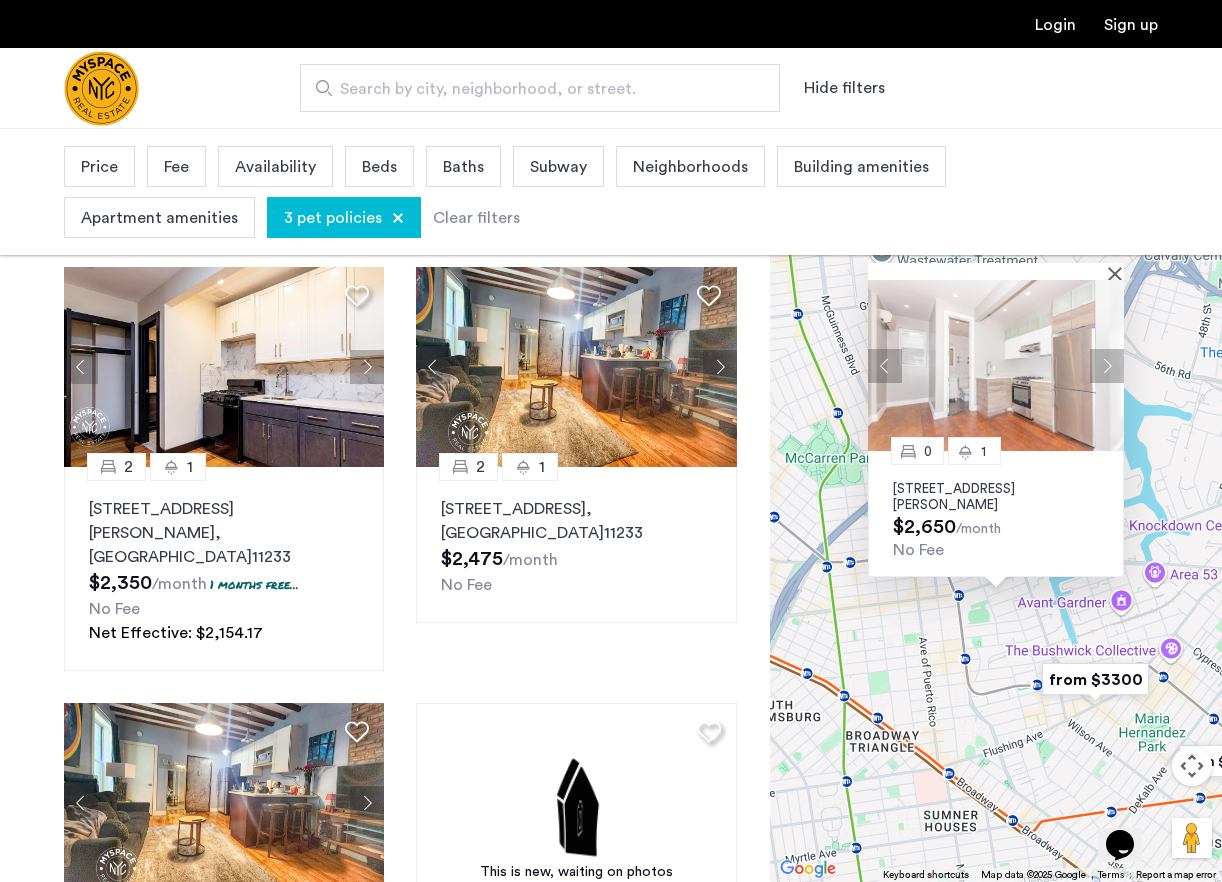 click at bounding box center (1107, 366) 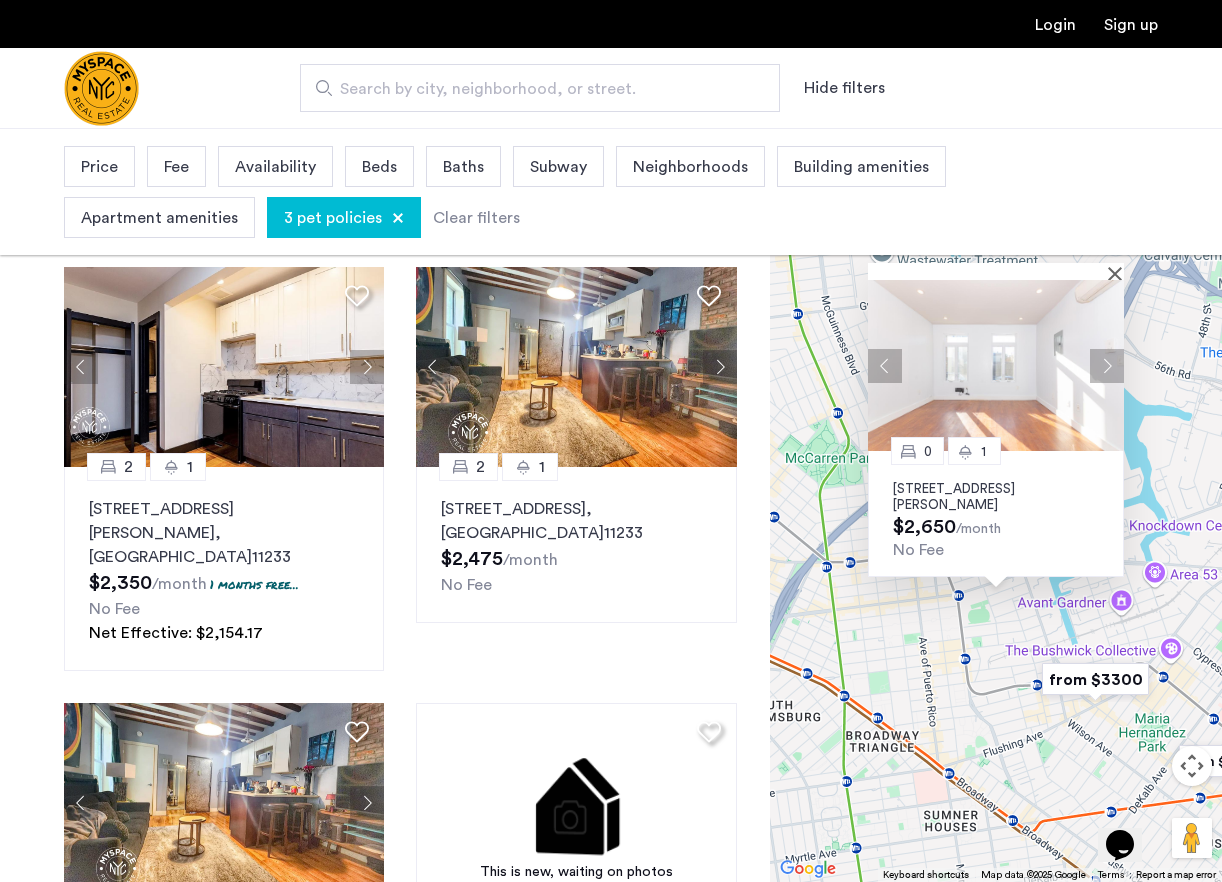click at bounding box center (1107, 366) 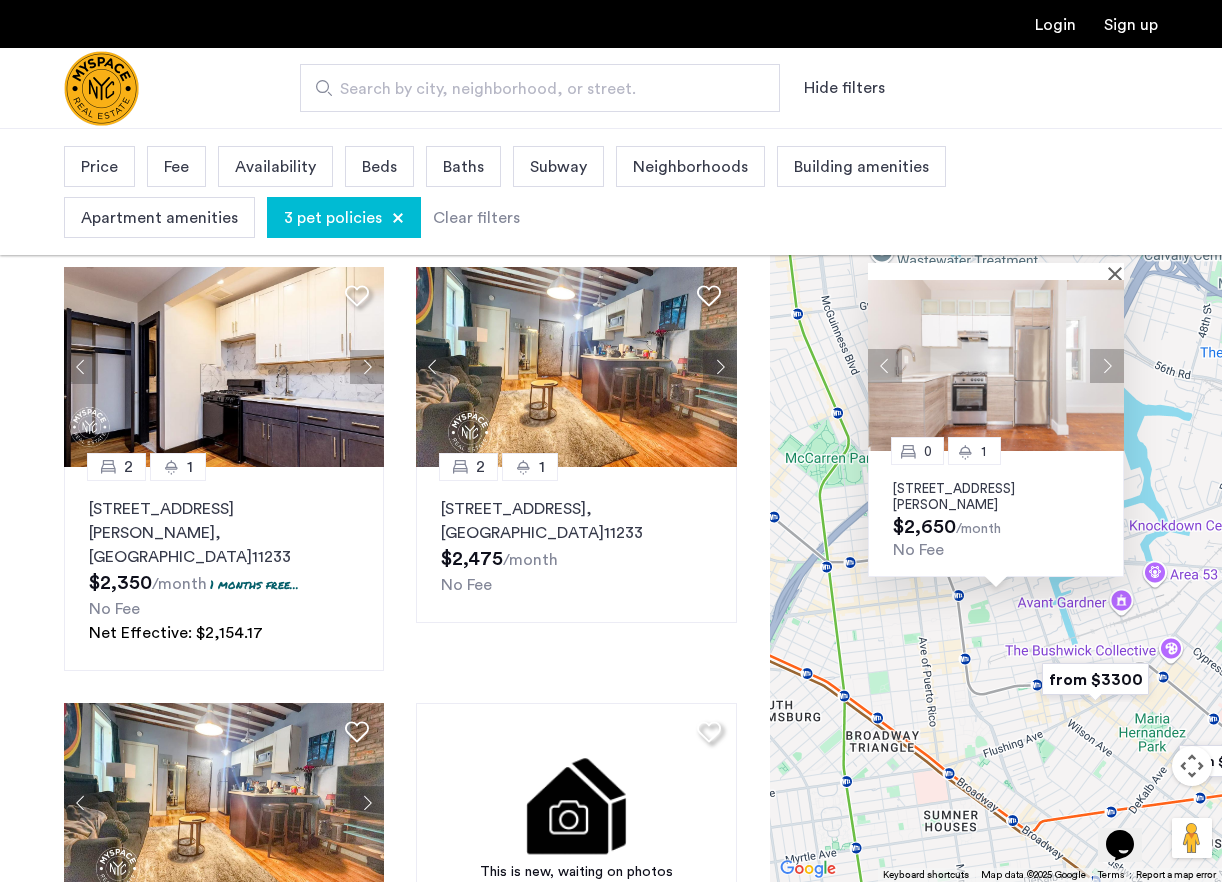 click at bounding box center (1107, 366) 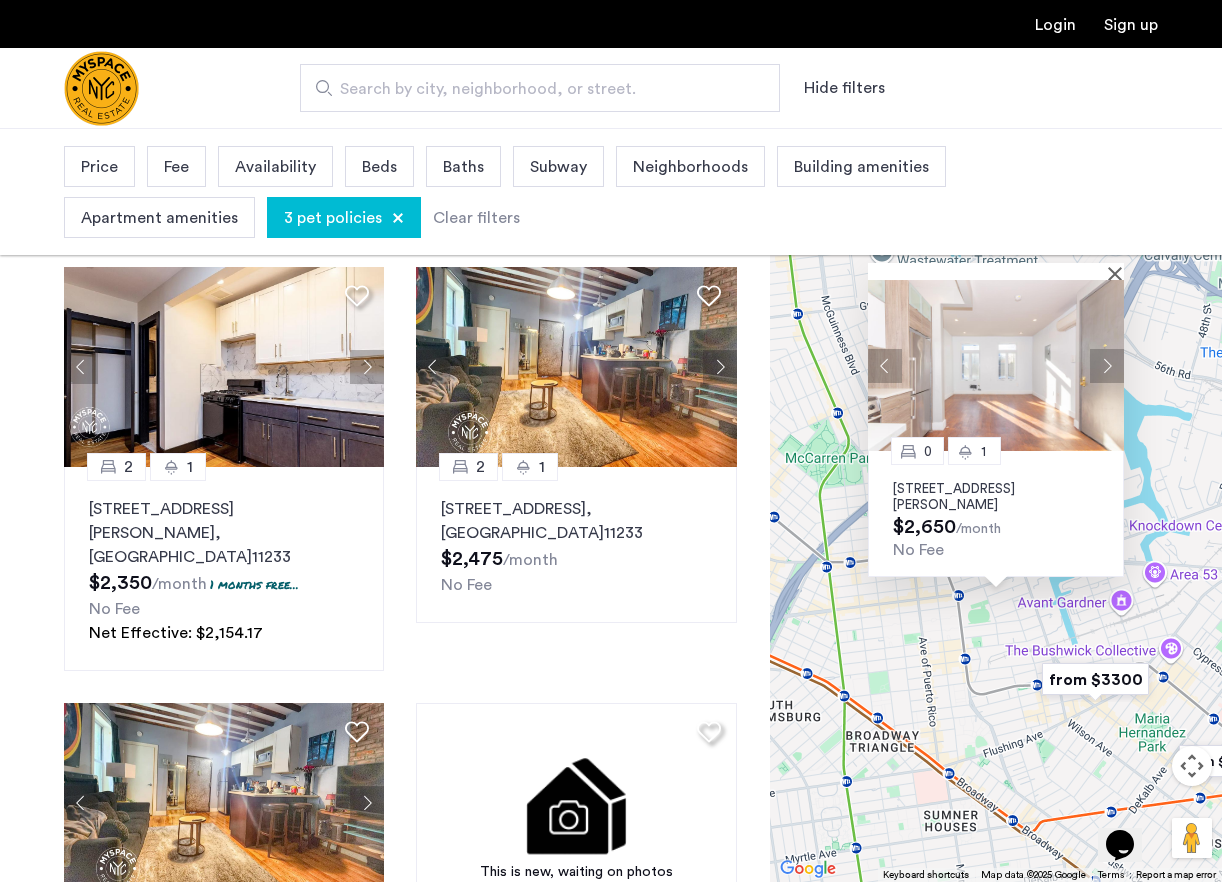 click on "38 Catherine St, Unit 1R, Brooklyn, NY 11211" at bounding box center [996, 497] 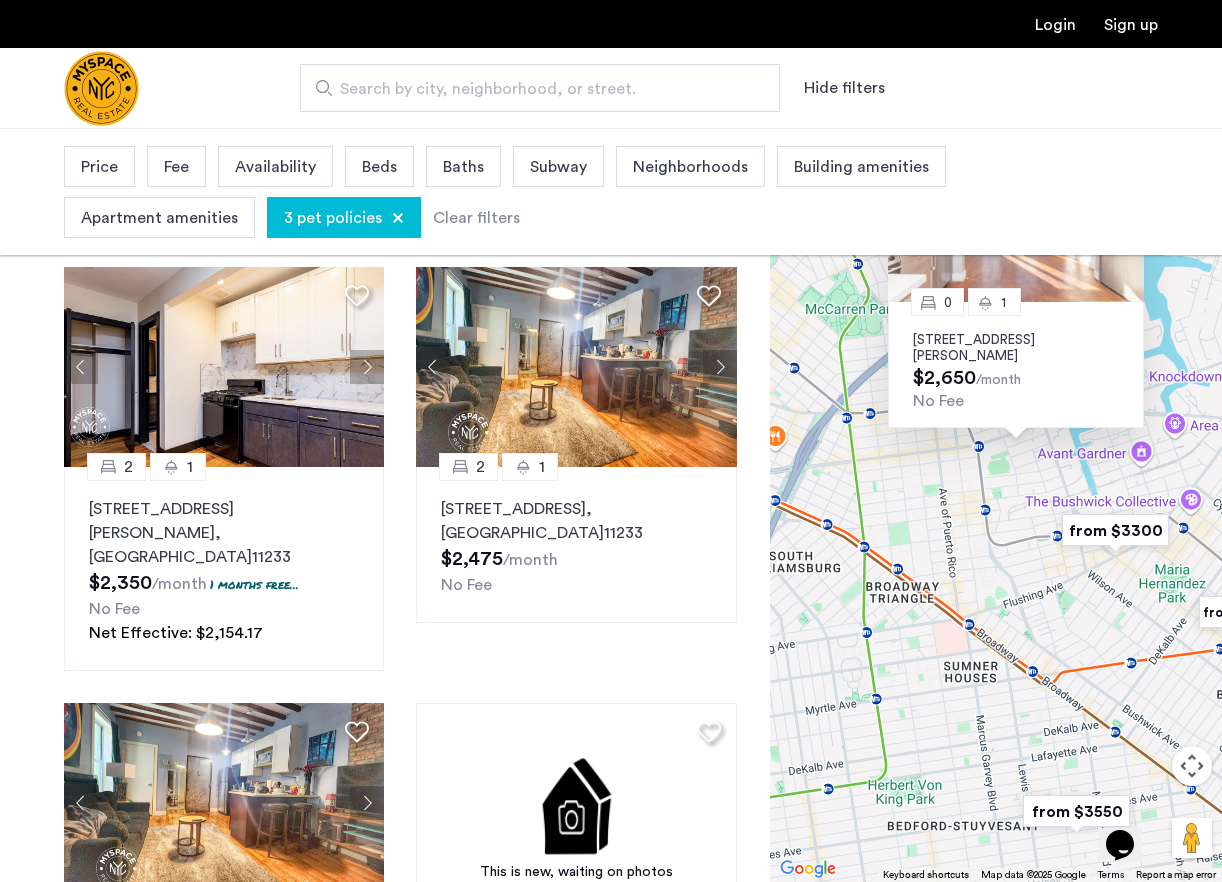 drag, startPoint x: 981, startPoint y: 746, endPoint x: 1012, endPoint y: 567, distance: 181.66452 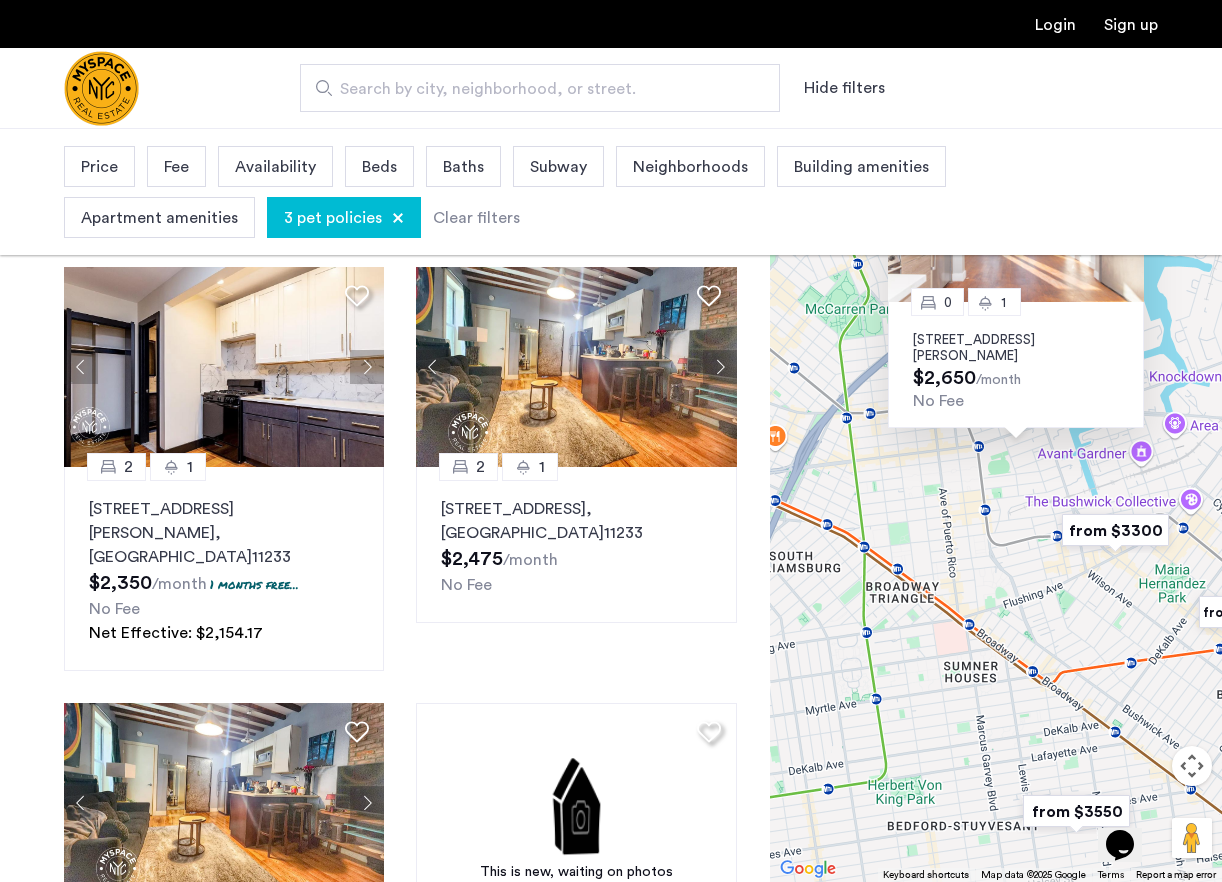 click on "0 1  38 Catherine St, Unit 1R, Brooklyn, NY 11211  $2,650  /month No Fee" at bounding box center (996, 505) 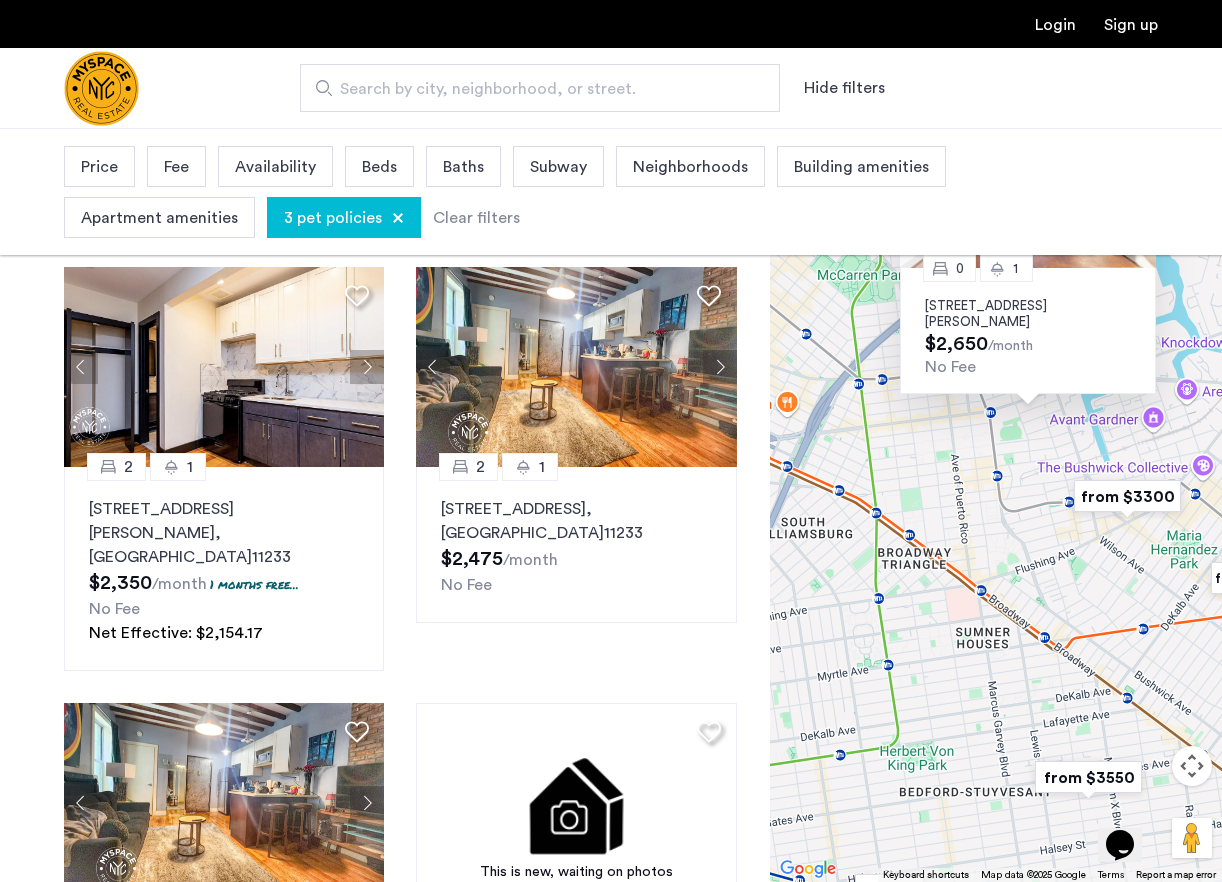click at bounding box center (1127, 496) 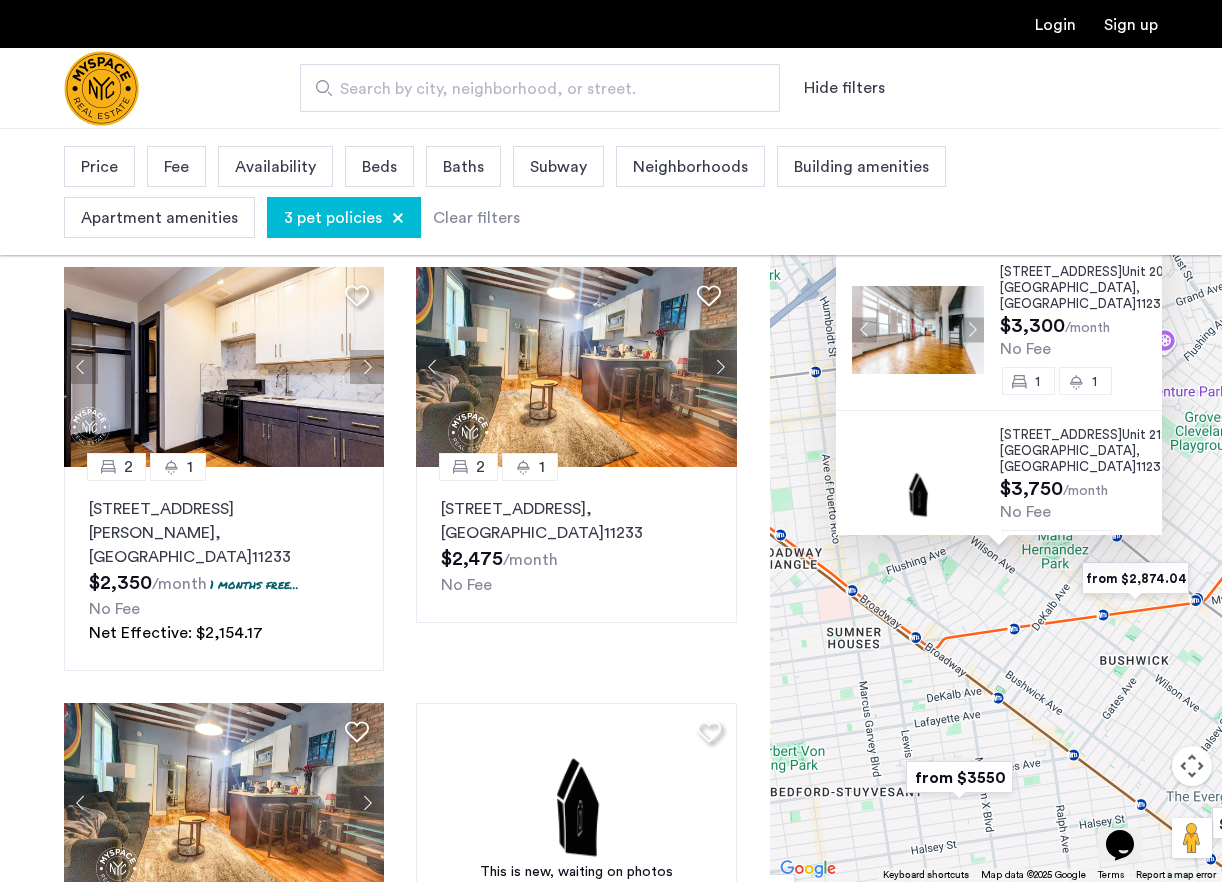 click on "1087 Flushing Ave,  Unit 205,  Brooklyn , NY  11237 $3,300  /month No Fee 1 1" at bounding box center (999, 329) 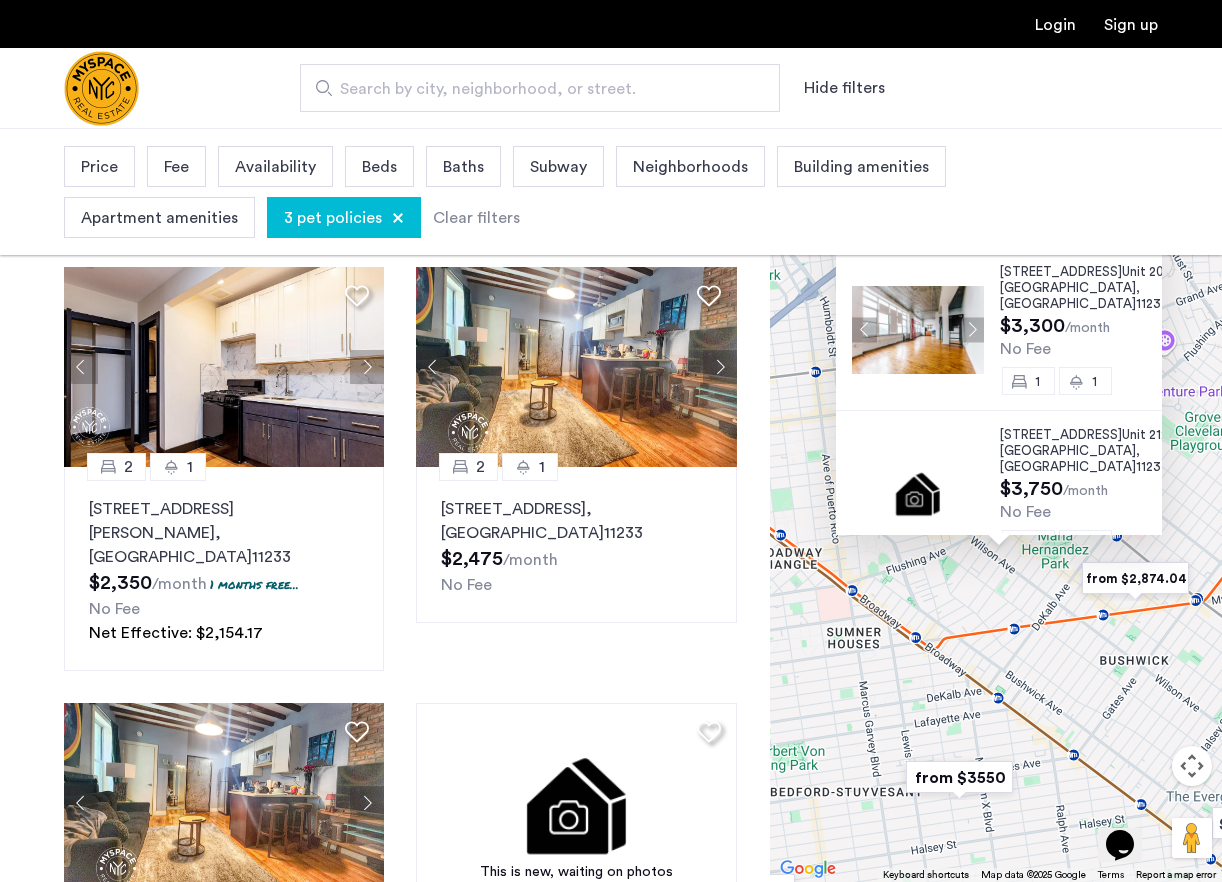 click at bounding box center (971, 329) 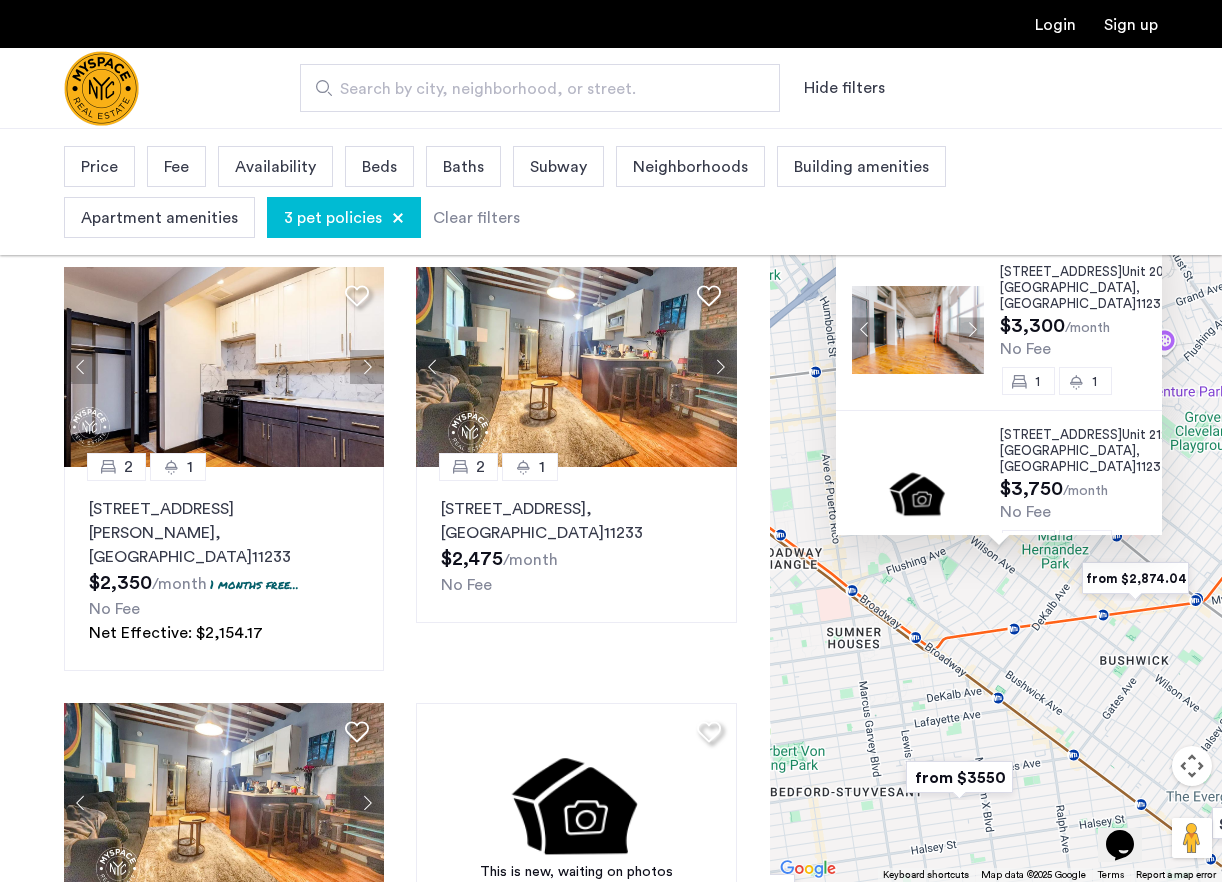 click on "Unit 205," at bounding box center (1148, 271) 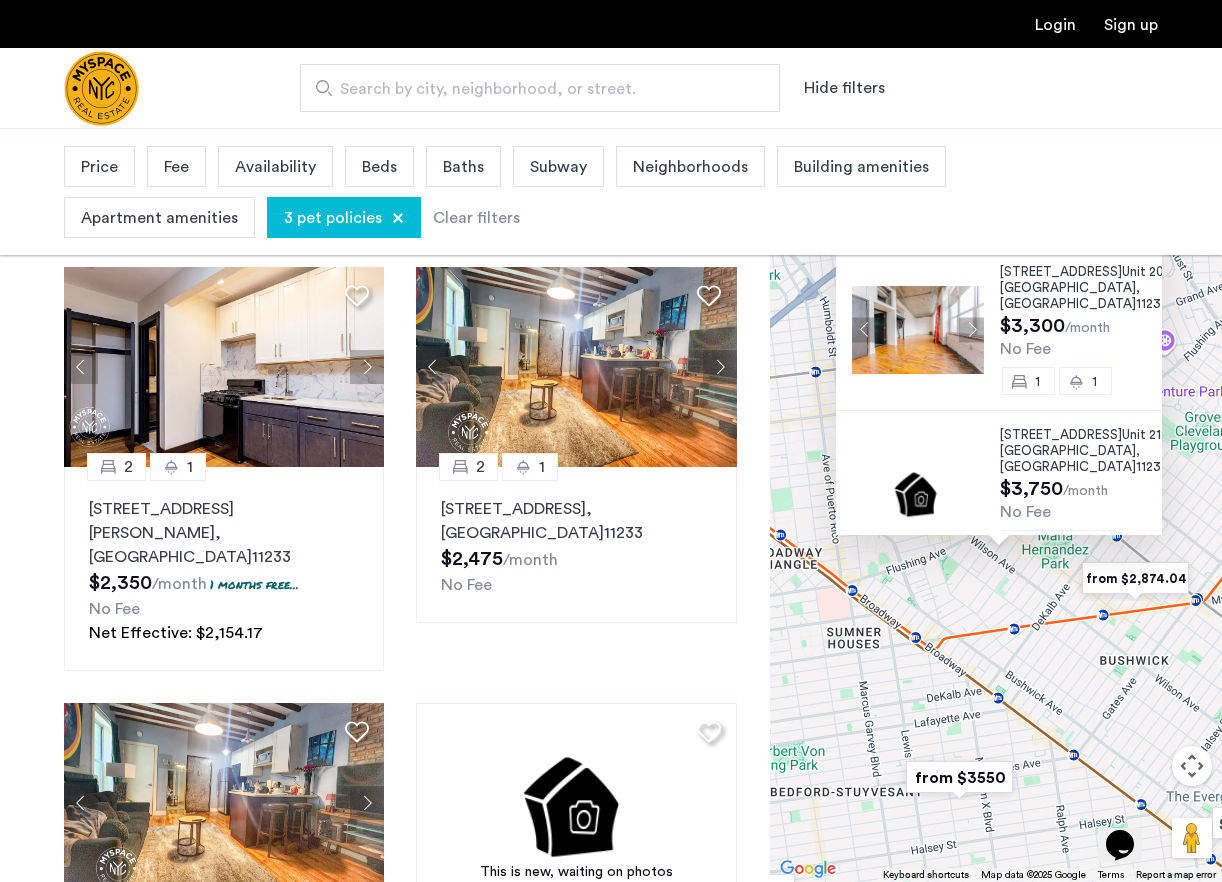 click on "1087 Flushing Ave,  Unit 205,  Brooklyn , NY  11237 $3,300  /month No Fee 1 1 1087 Flushing Ave,  Unit 212,  Brooklyn , NY  11237 $3,750  /month No Fee 2 1" at bounding box center [996, 505] 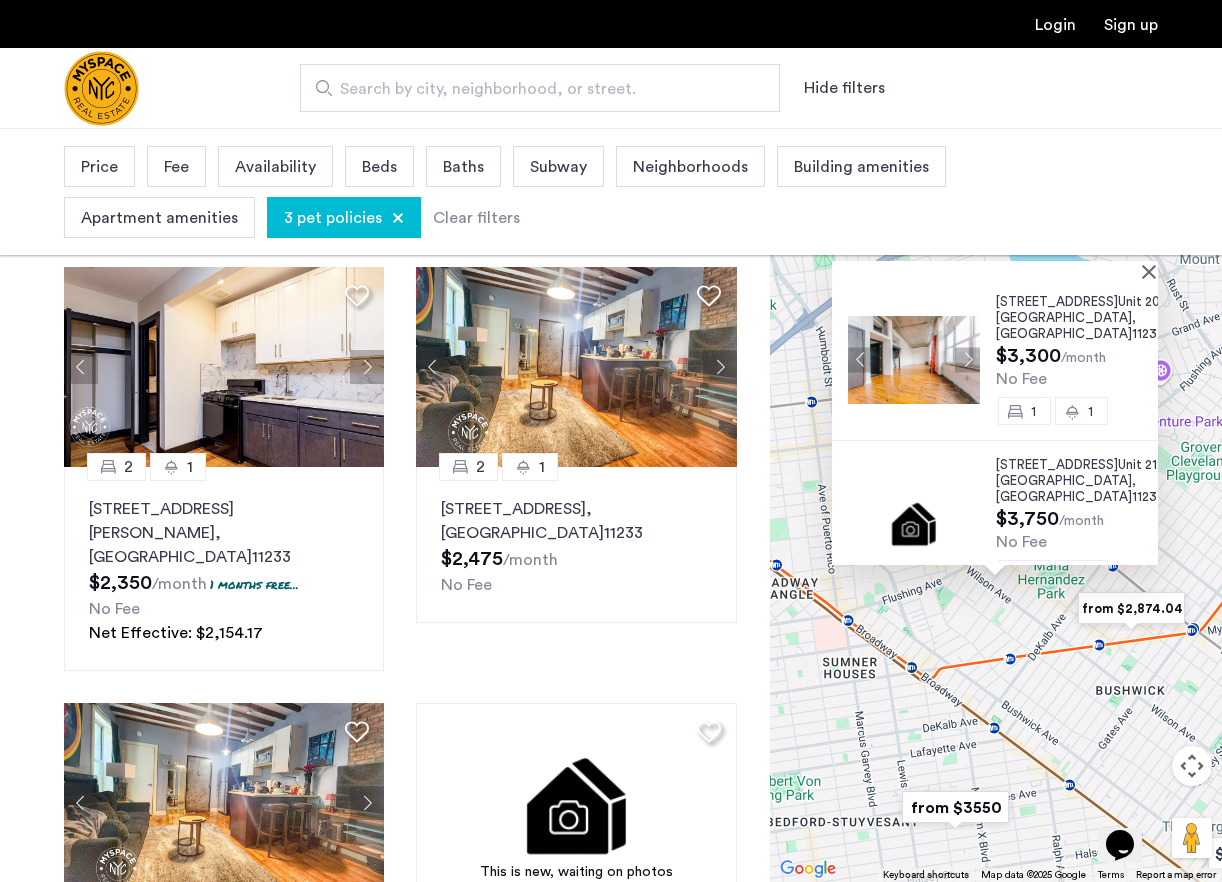 drag, startPoint x: 973, startPoint y: 607, endPoint x: 1005, endPoint y: 551, distance: 64.49806 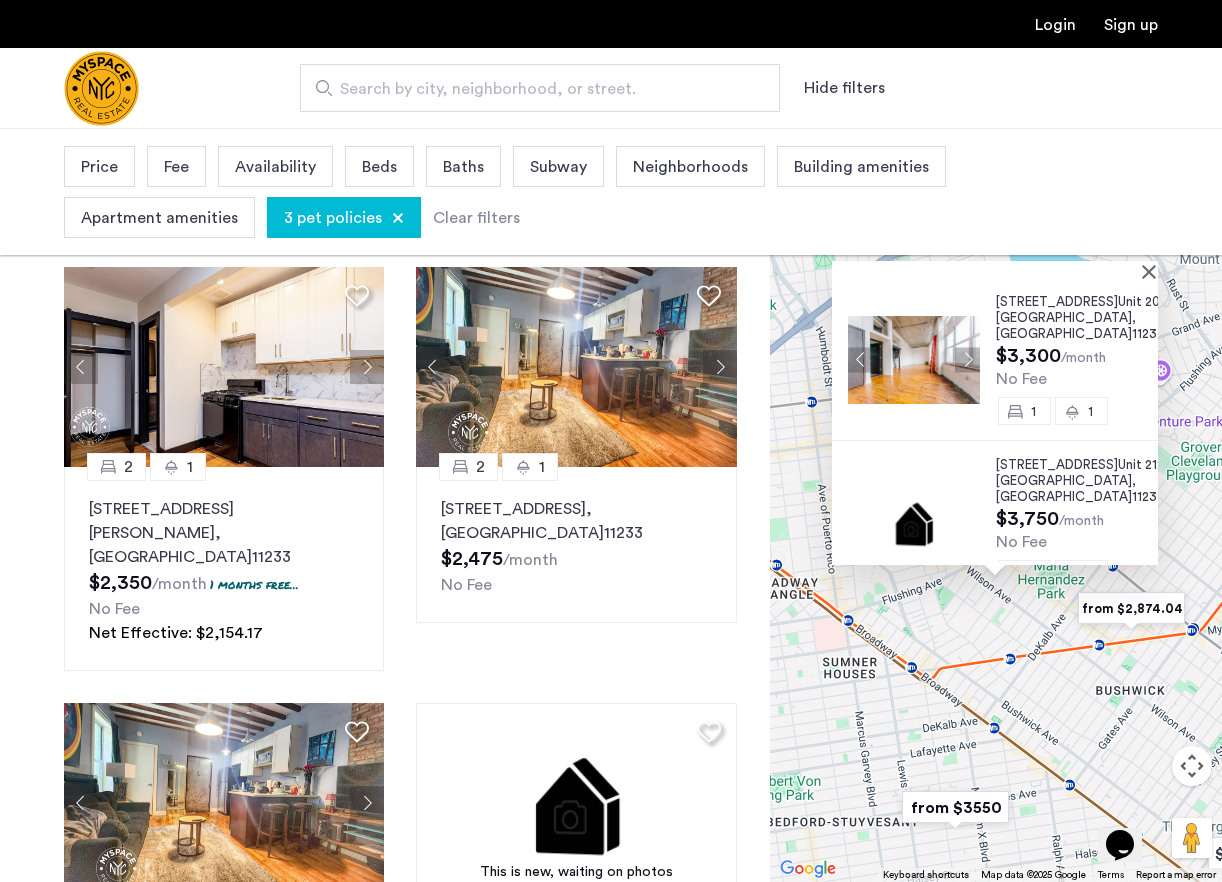 click on "1087 Flushing Ave,  Unit 205,  Brooklyn , NY  11237 $3,300  /month No Fee 1 1 1087 Flushing Ave,  Unit 212,  Brooklyn , NY  11237 $3,750  /month No Fee 2 1" at bounding box center [996, 505] 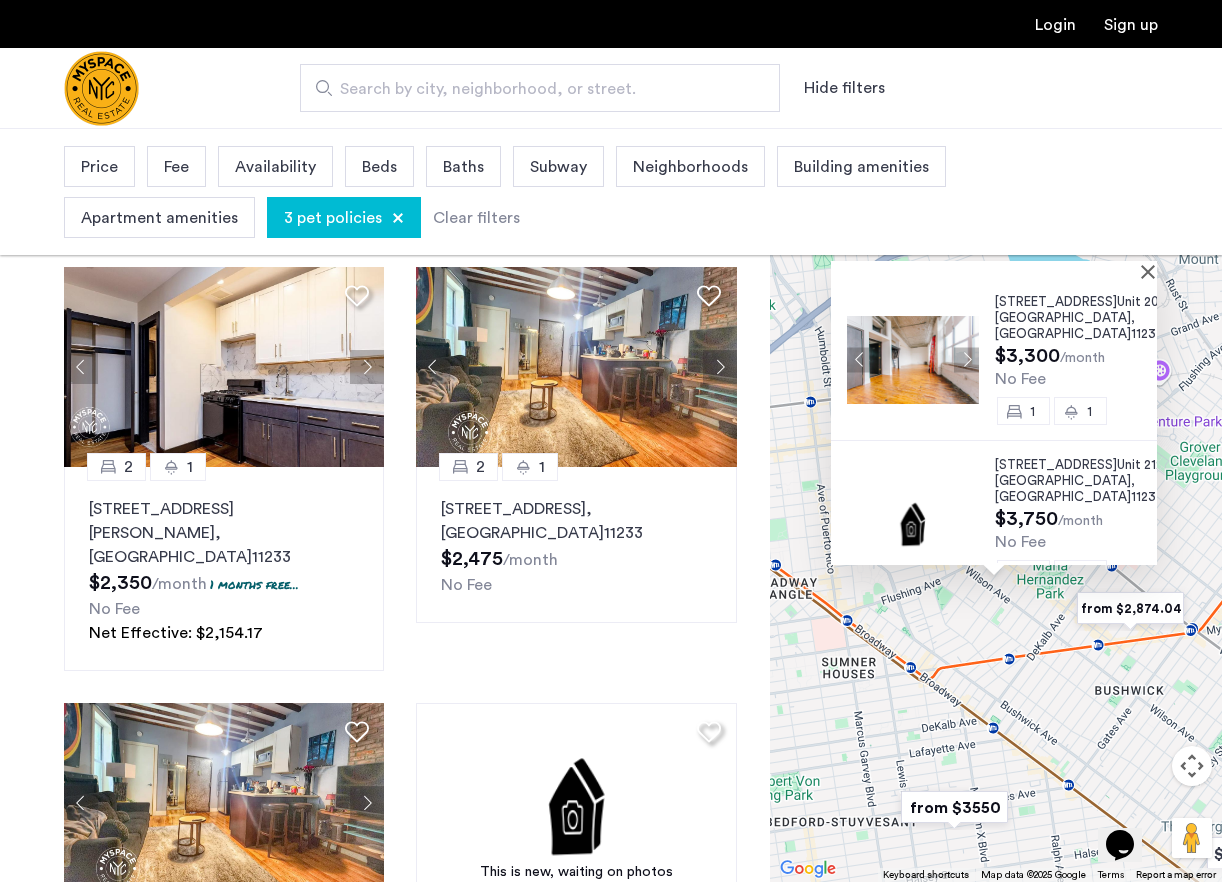 scroll, scrollTop: 44, scrollLeft: 0, axis: vertical 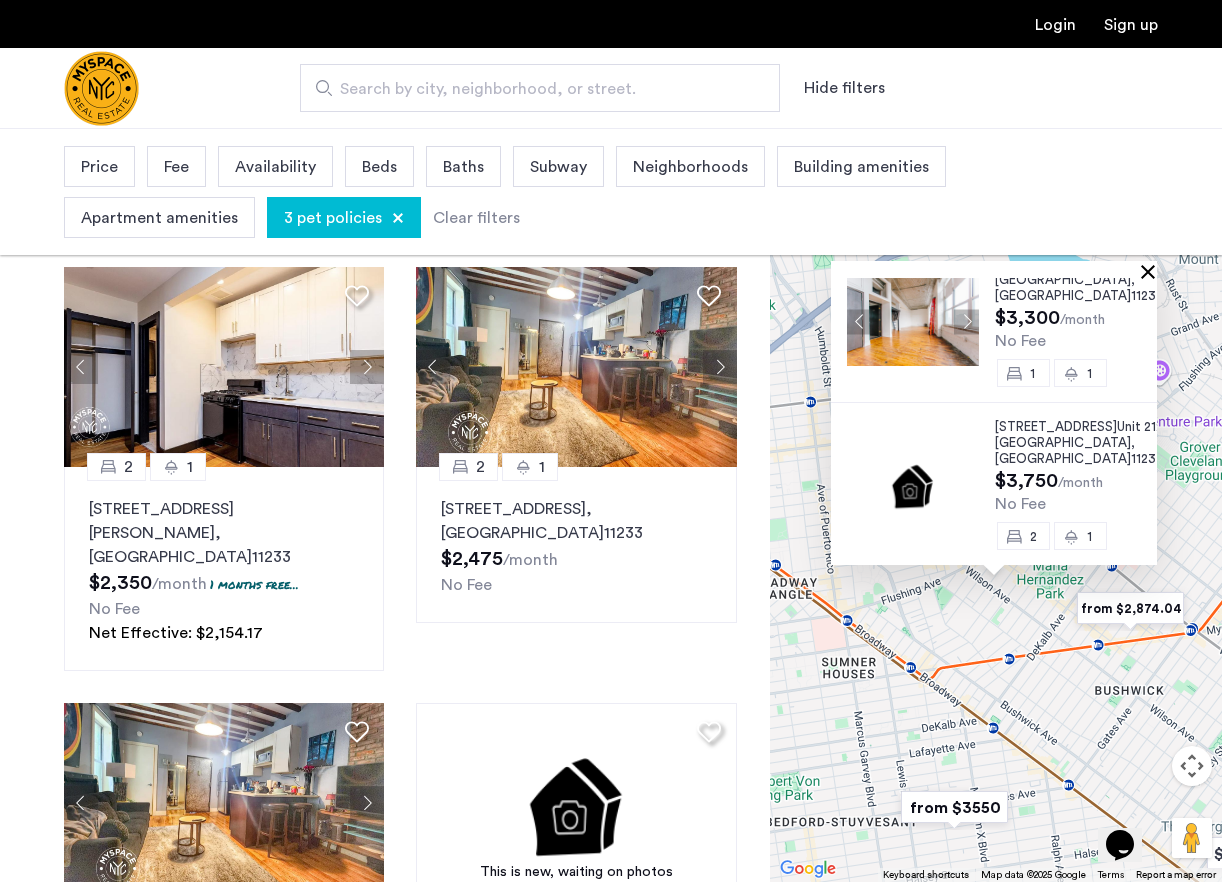 click at bounding box center [1152, 271] 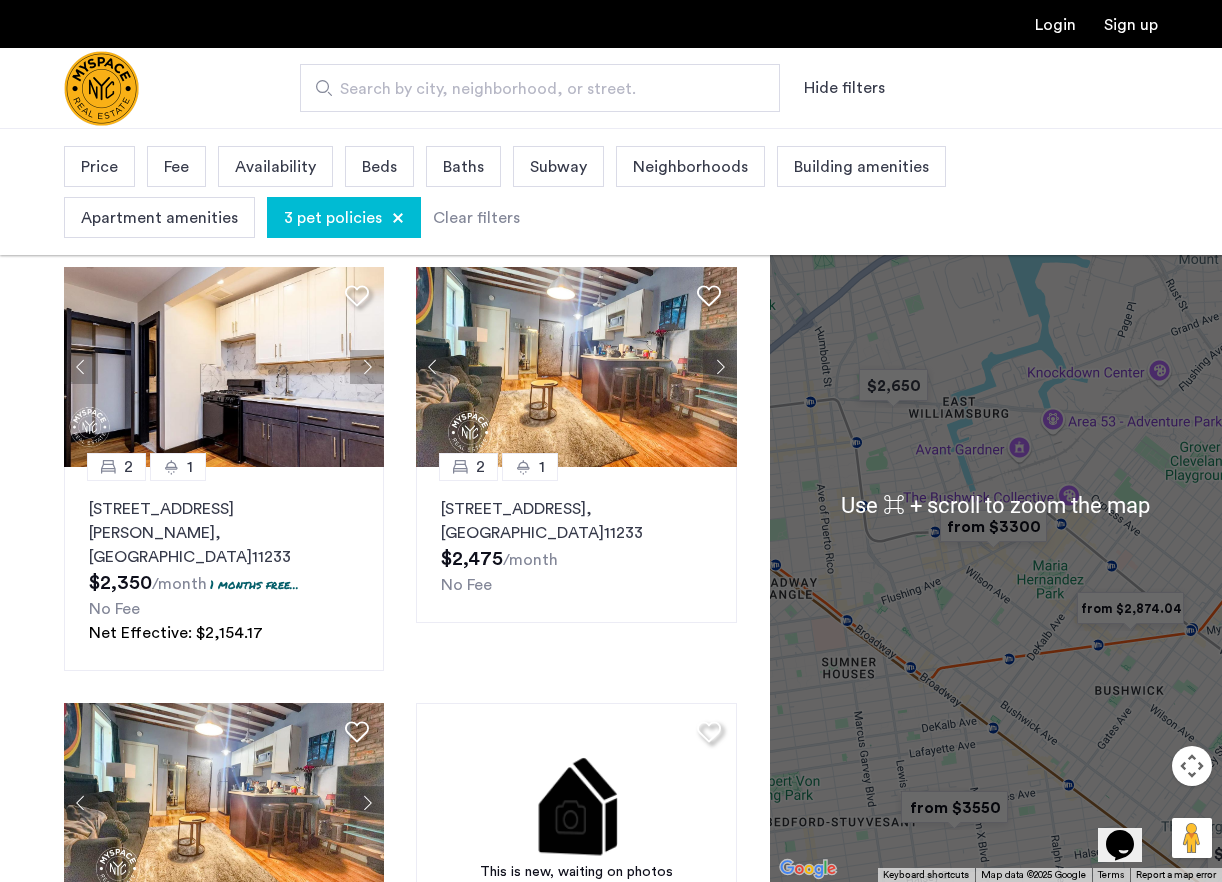 scroll, scrollTop: 195, scrollLeft: 0, axis: vertical 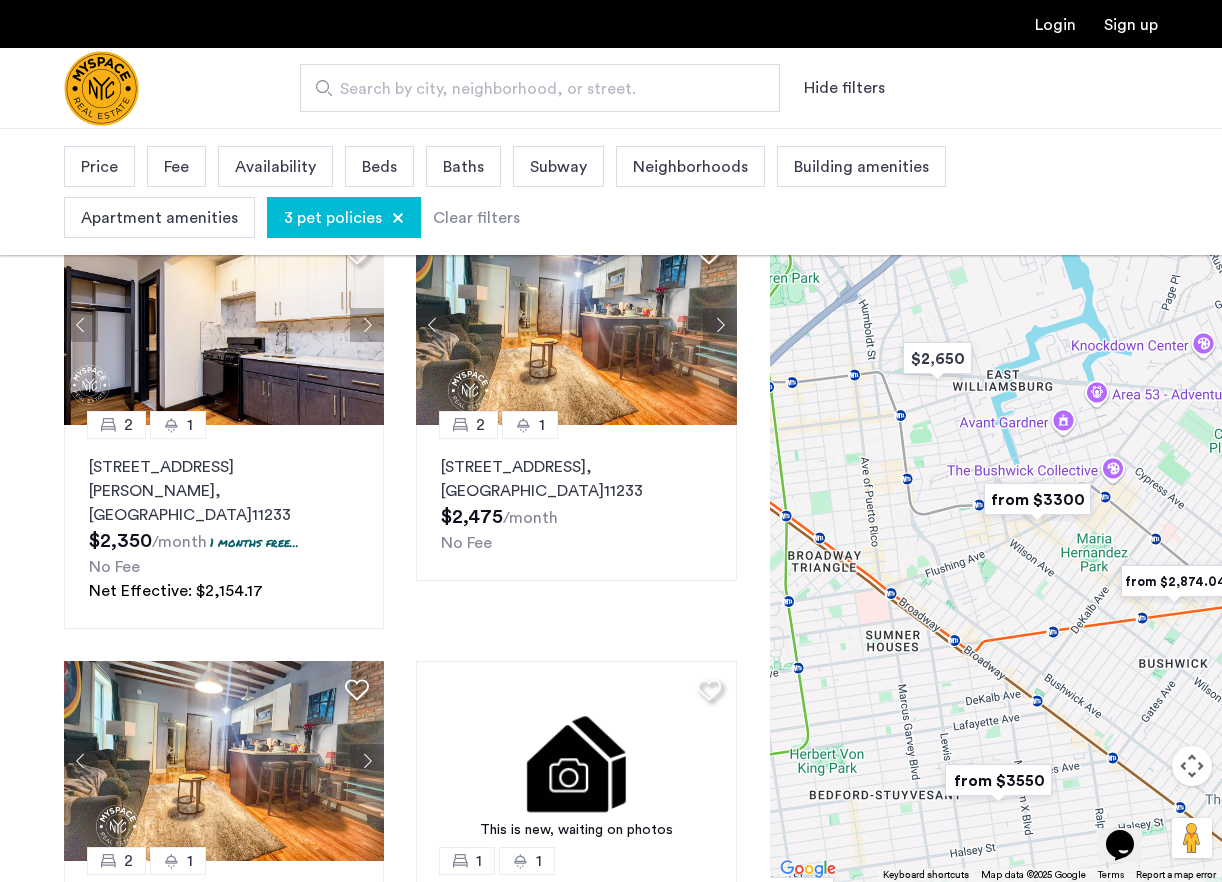 drag, startPoint x: 930, startPoint y: 605, endPoint x: 978, endPoint y: 590, distance: 50.289165 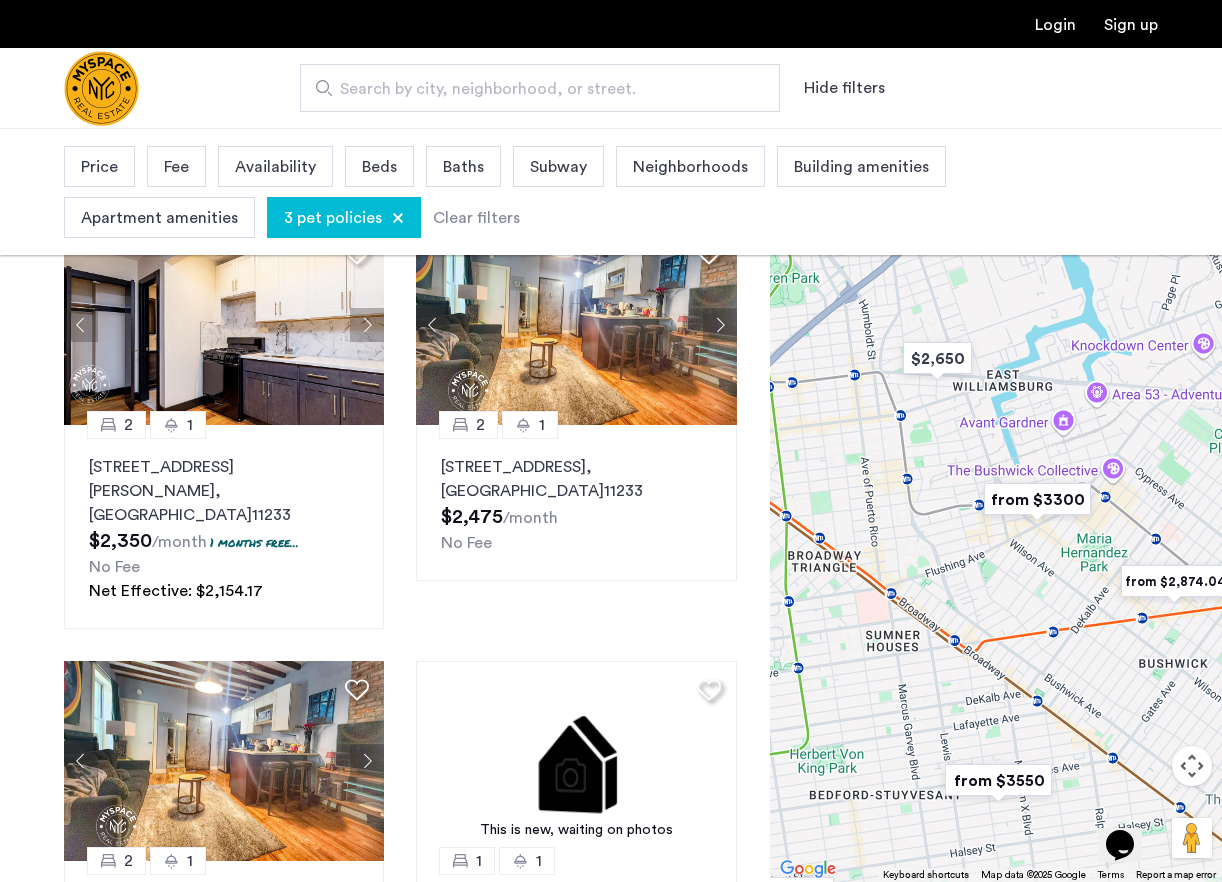 click on "To navigate, press the arrow keys." at bounding box center (996, 505) 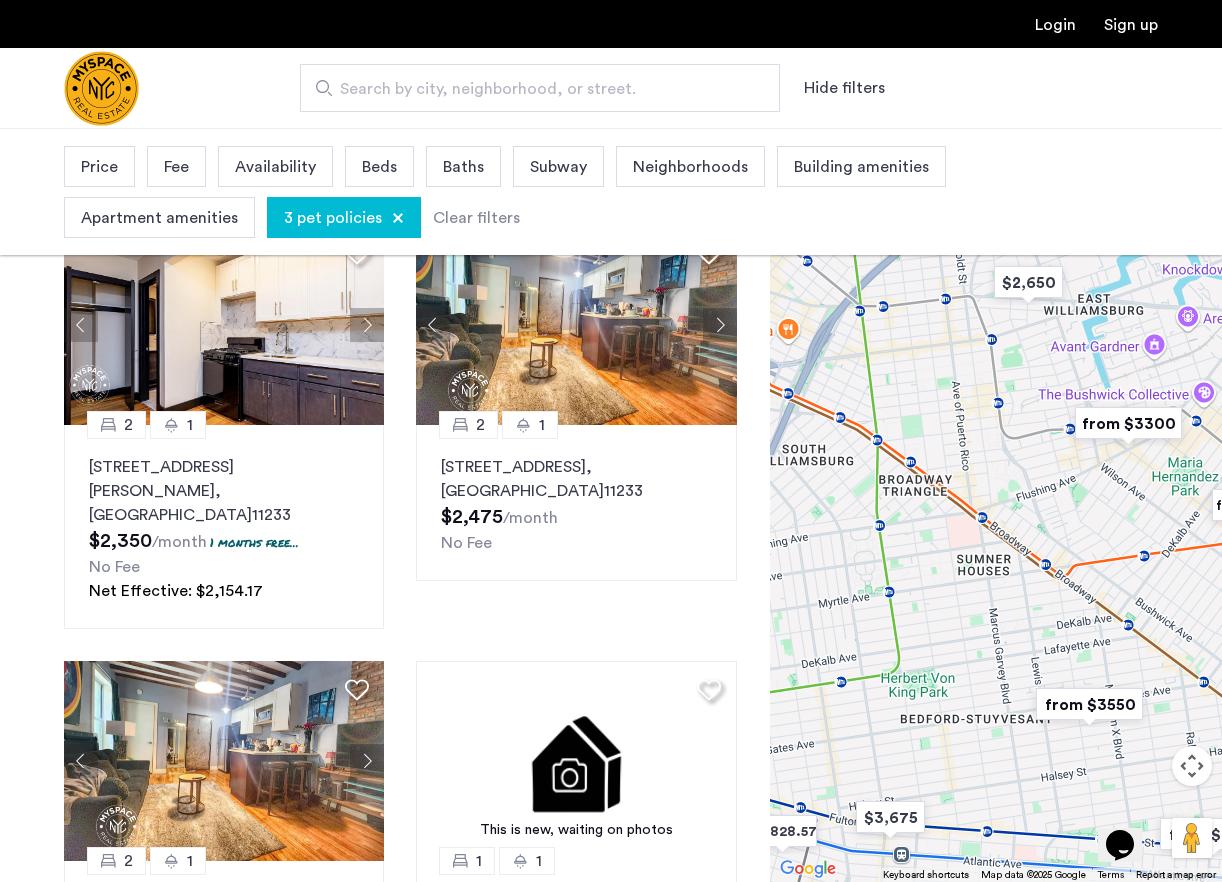 drag, startPoint x: 926, startPoint y: 722, endPoint x: 999, endPoint y: 653, distance: 100.44899 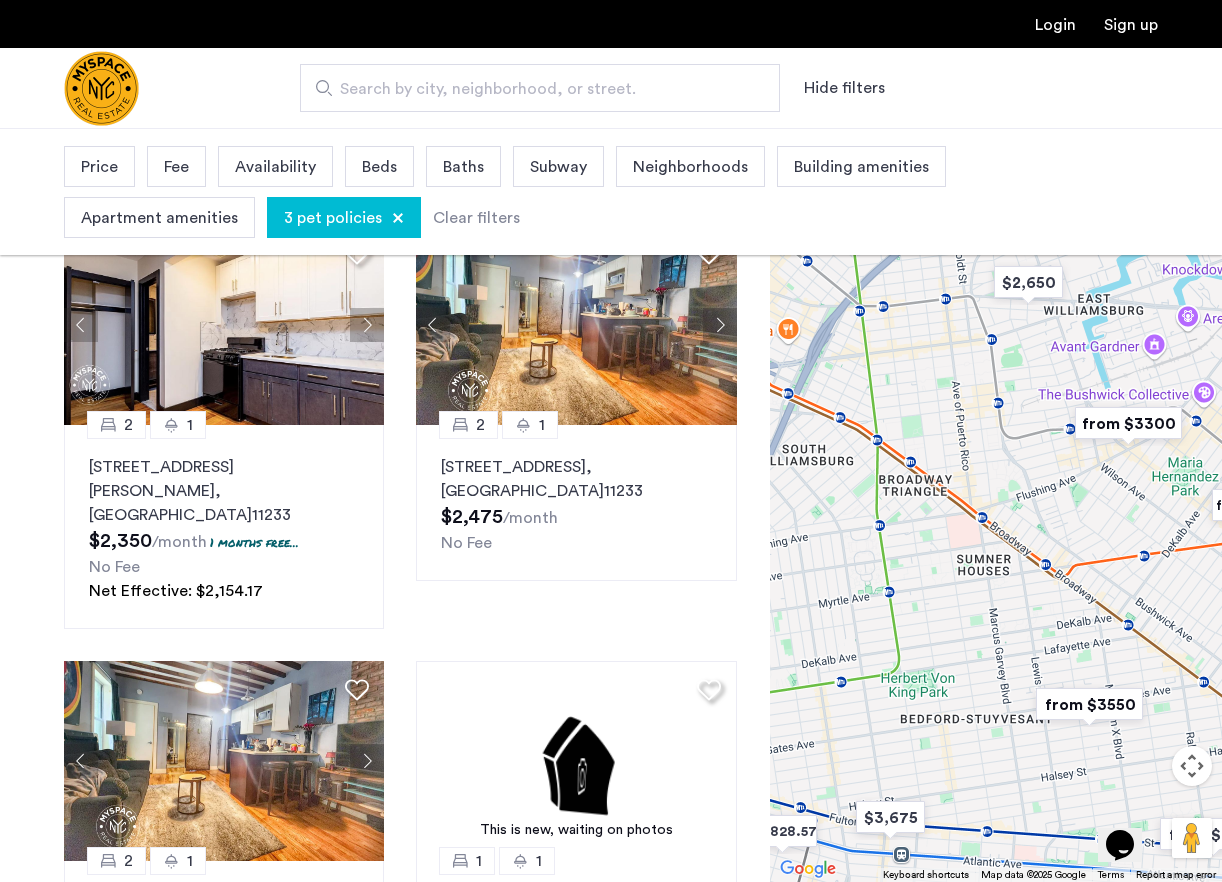 click at bounding box center (996, 505) 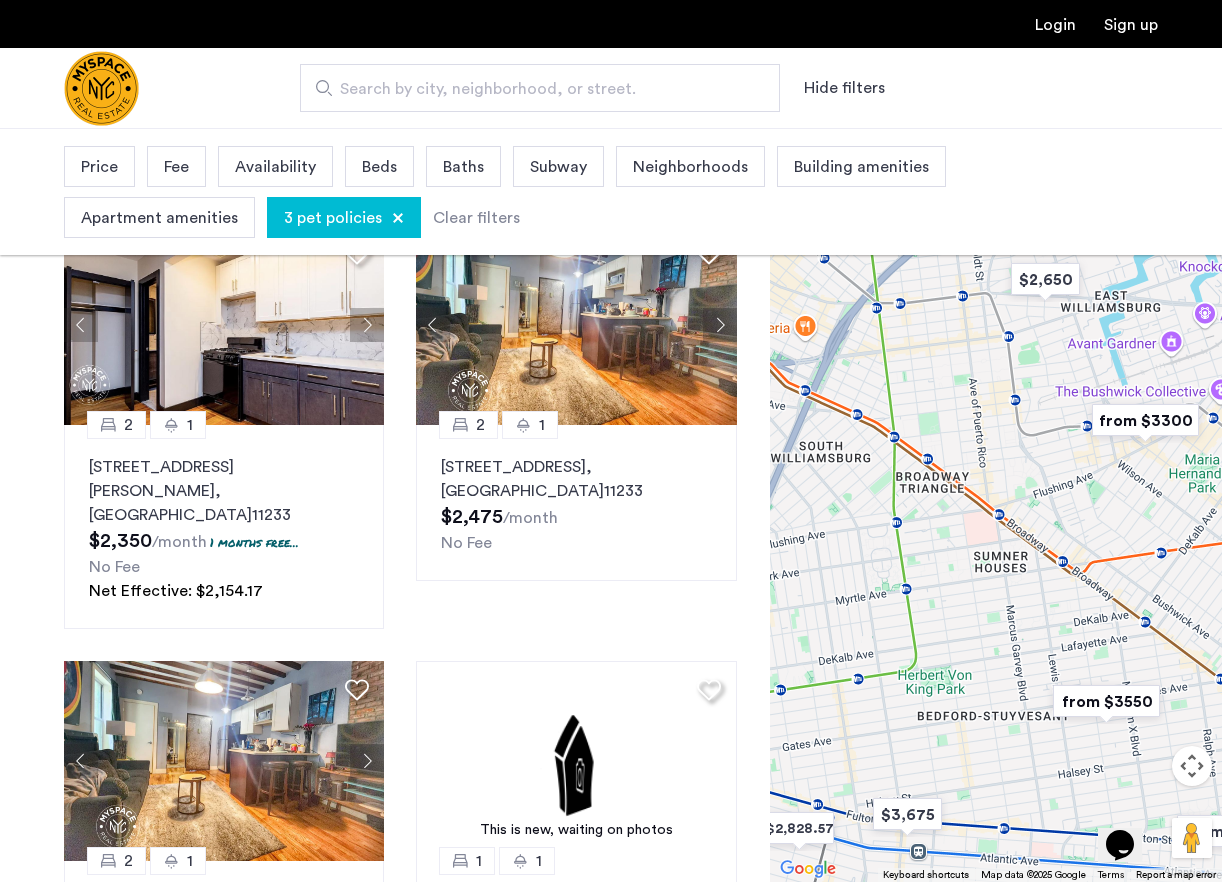 click at bounding box center (1106, 701) 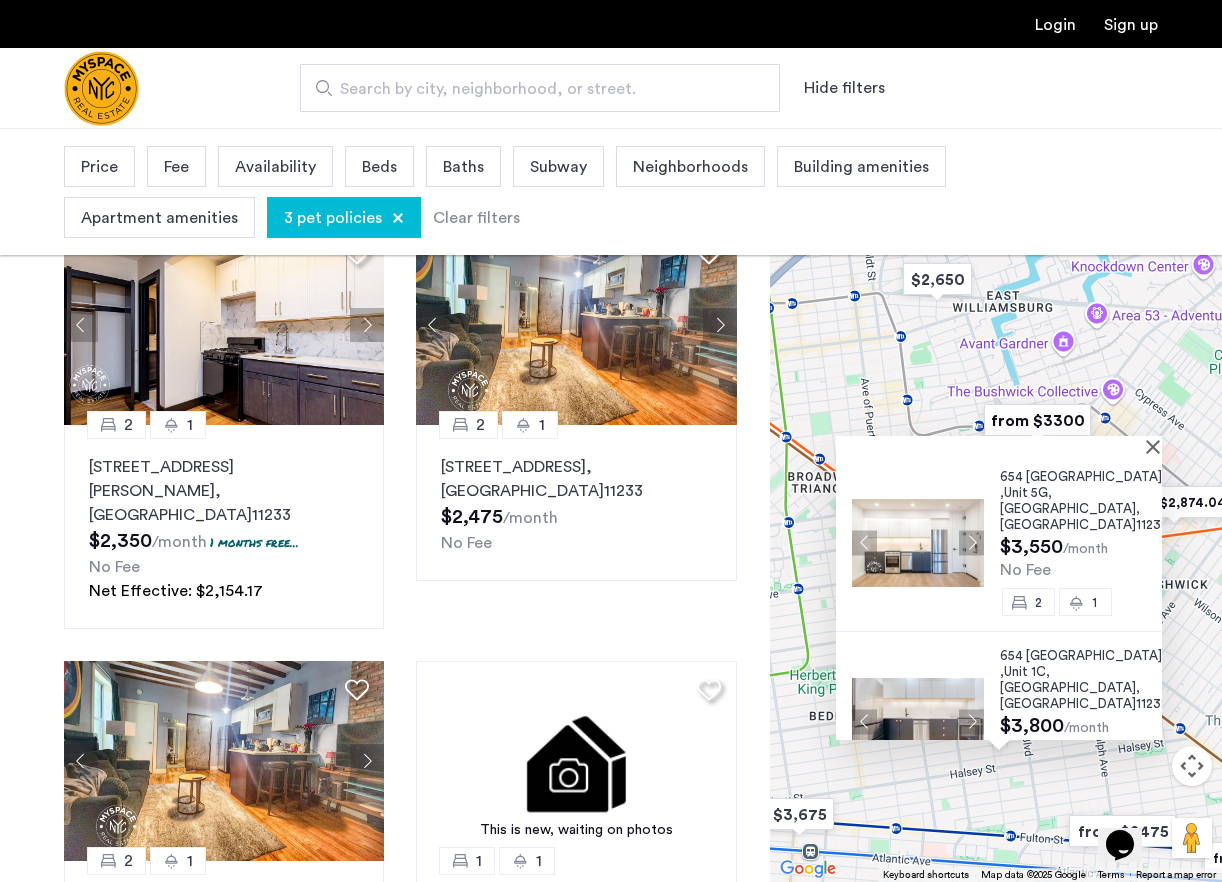 click on "654 Madison ,  Unit 5G,  Brooklyn , NY  11238 $3,550  /month No Fee 2 1 654 Madison ,  Unit 1C,  Brooklyn , NY  11238 $3,800  /month No Fee 3 2" at bounding box center [996, 505] 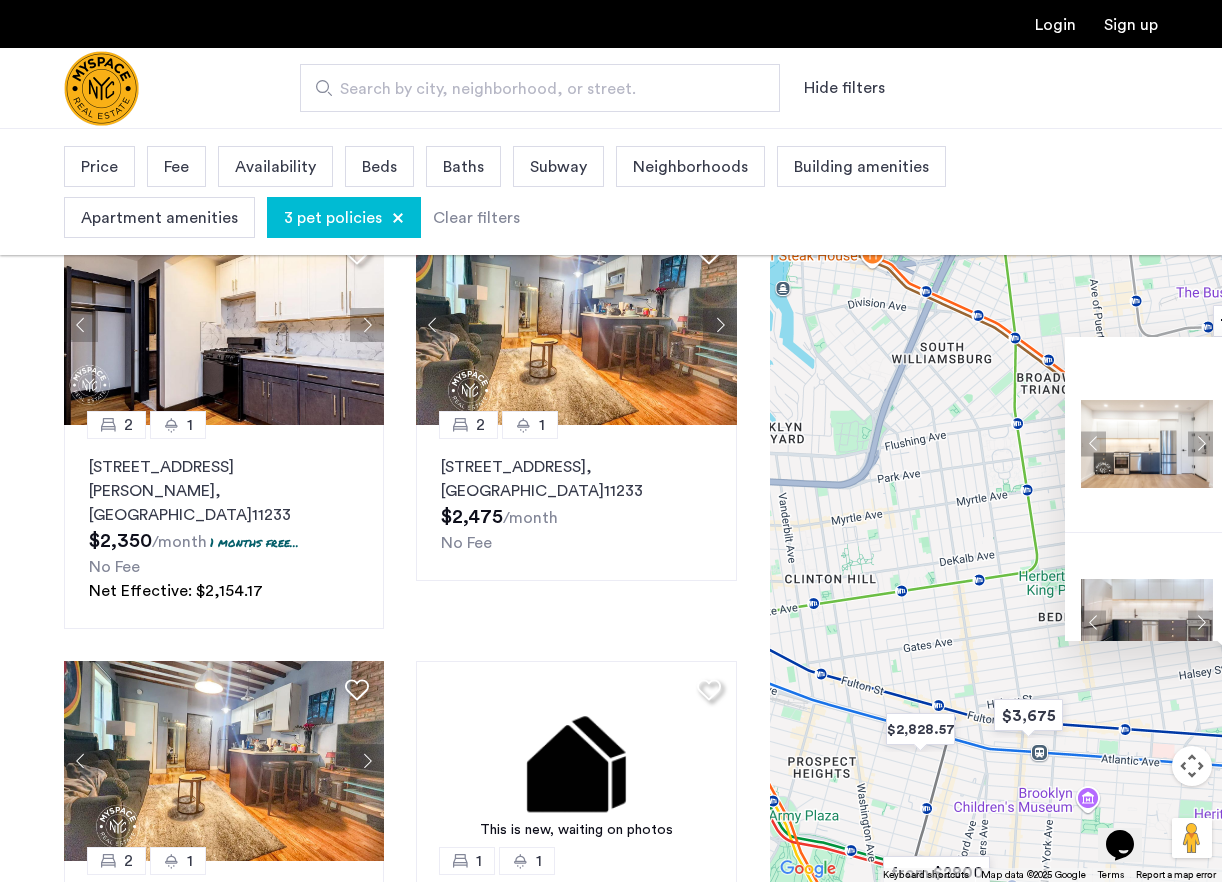 drag, startPoint x: 825, startPoint y: 787, endPoint x: 1043, endPoint y: 689, distance: 239.01465 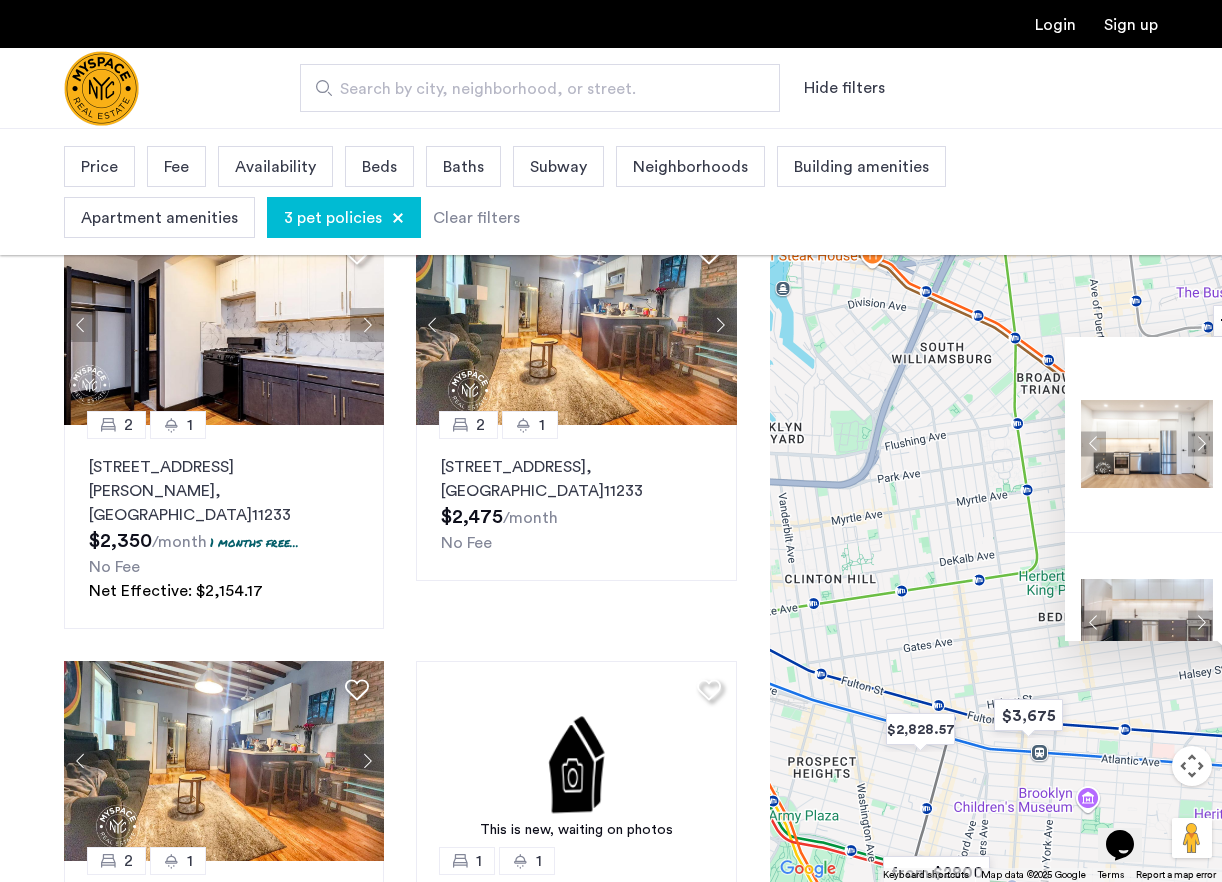 click on "654 Madison ,  Unit 5G,  Brooklyn , NY  11238 $3,550  /month No Fee 2 1 654 Madison ,  Unit 1C,  Brooklyn , NY  11238 $3,800  /month No Fee 3 2" at bounding box center (996, 505) 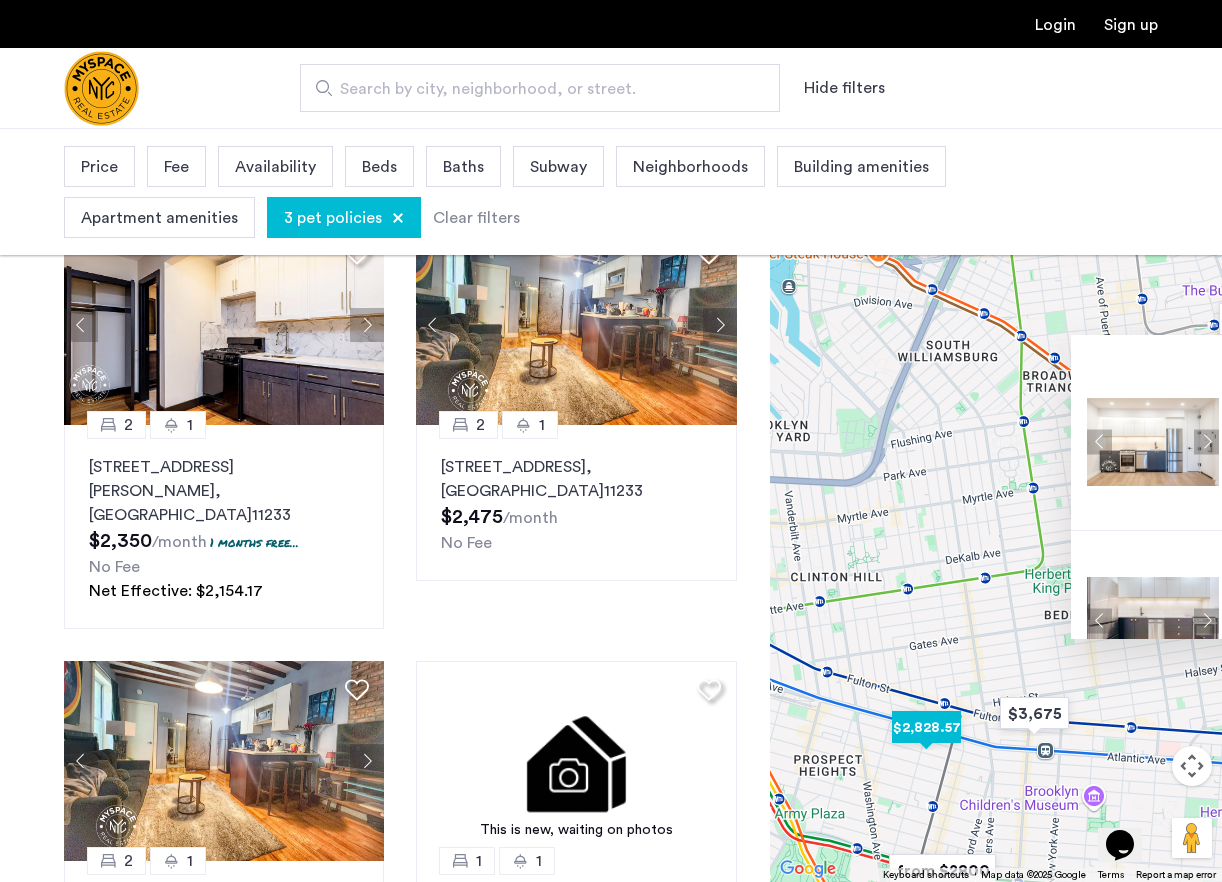 click at bounding box center [926, 727] 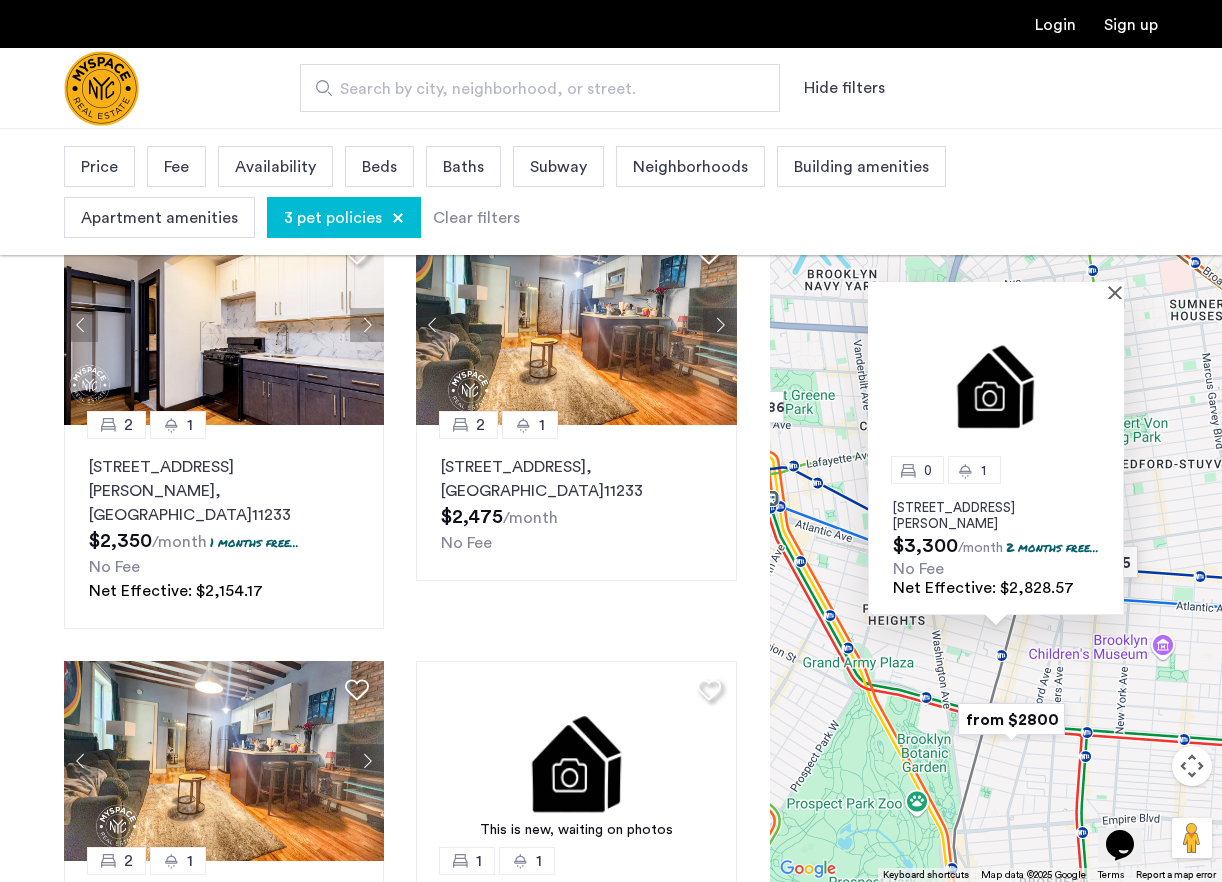 click on "953 Dean Street, Unit 514, Brooklyn, NY 11238" at bounding box center [996, 516] 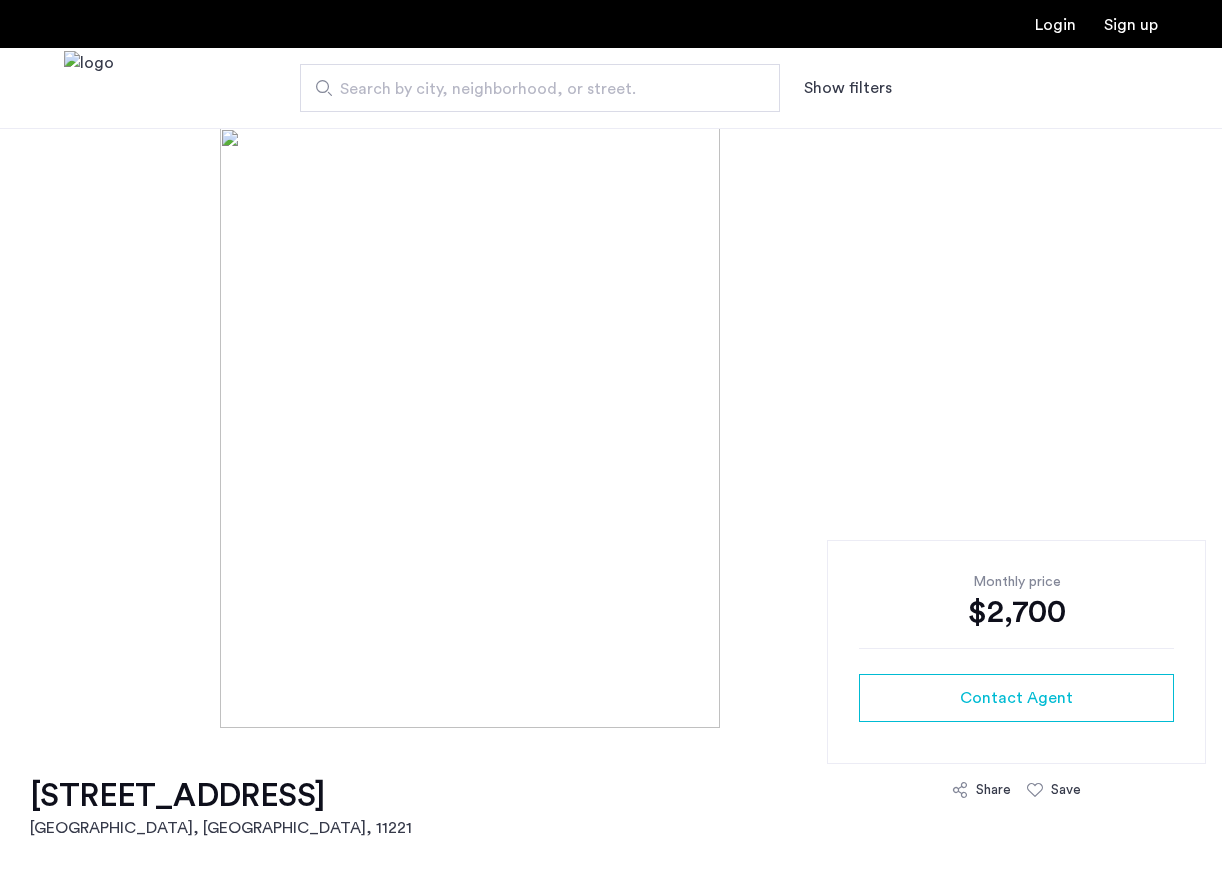 scroll, scrollTop: 0, scrollLeft: 0, axis: both 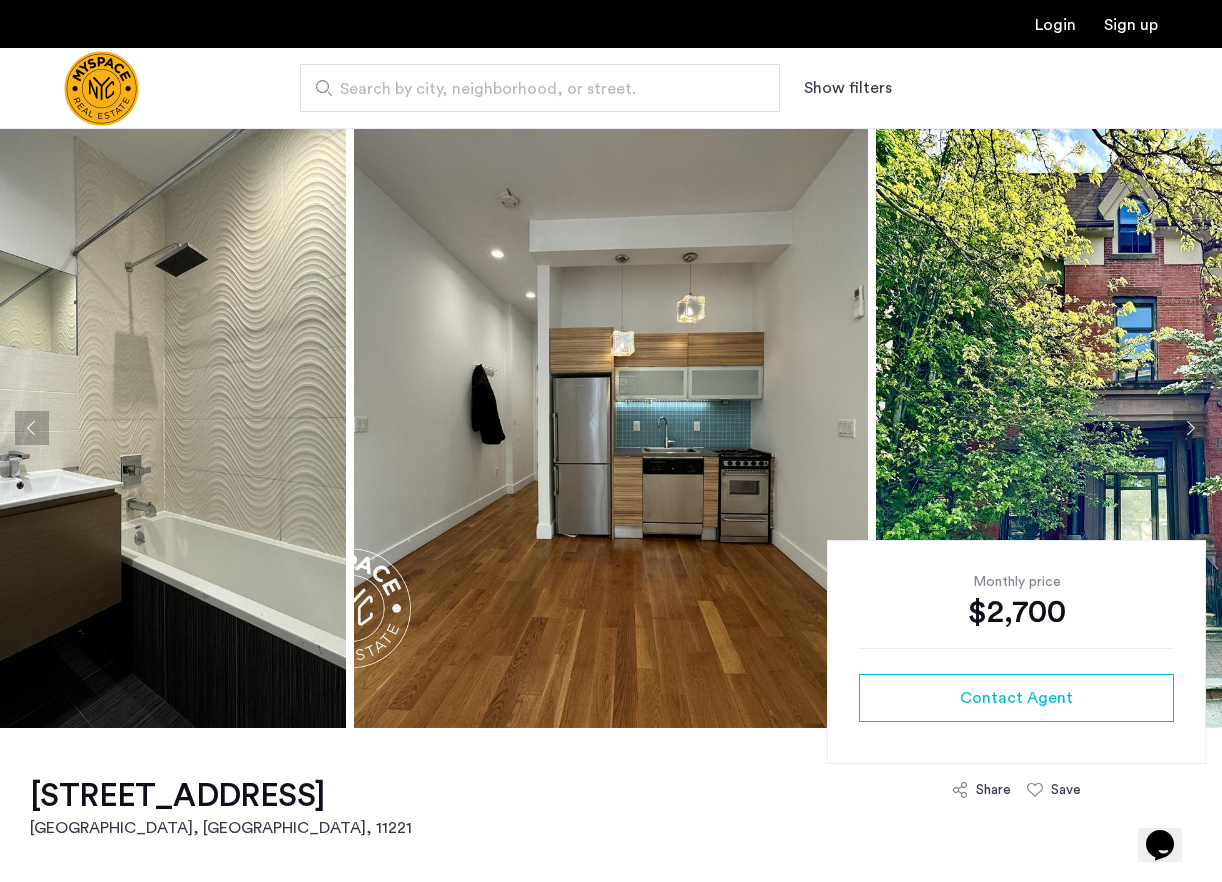click 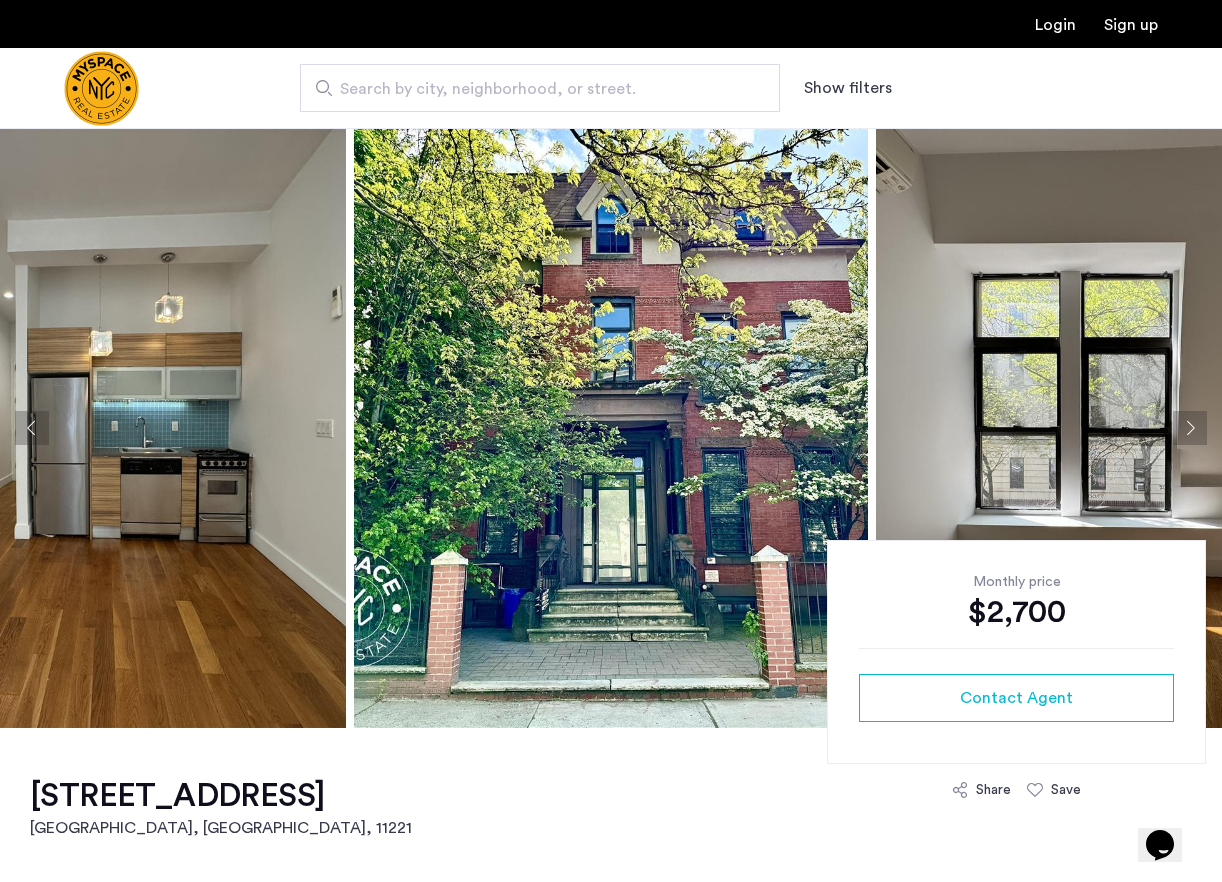 click 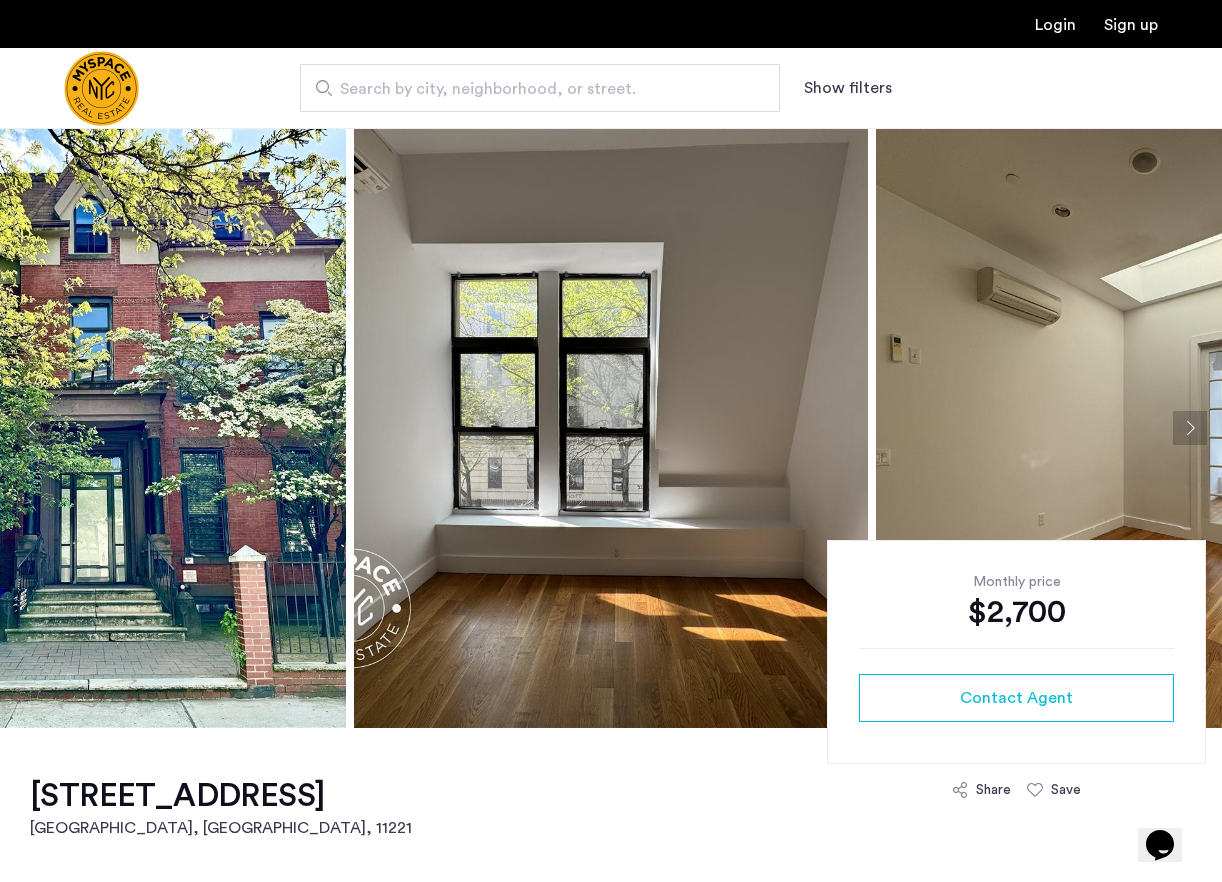 click 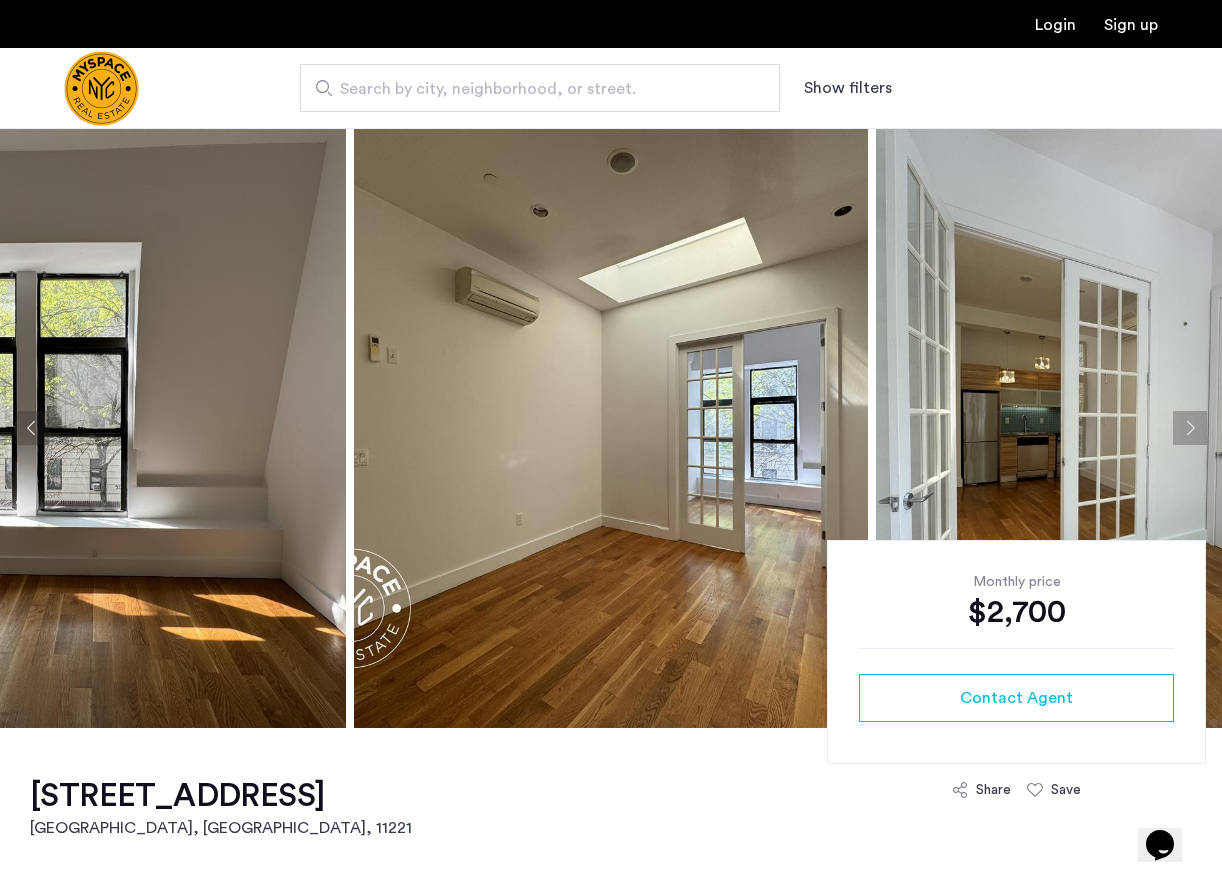click 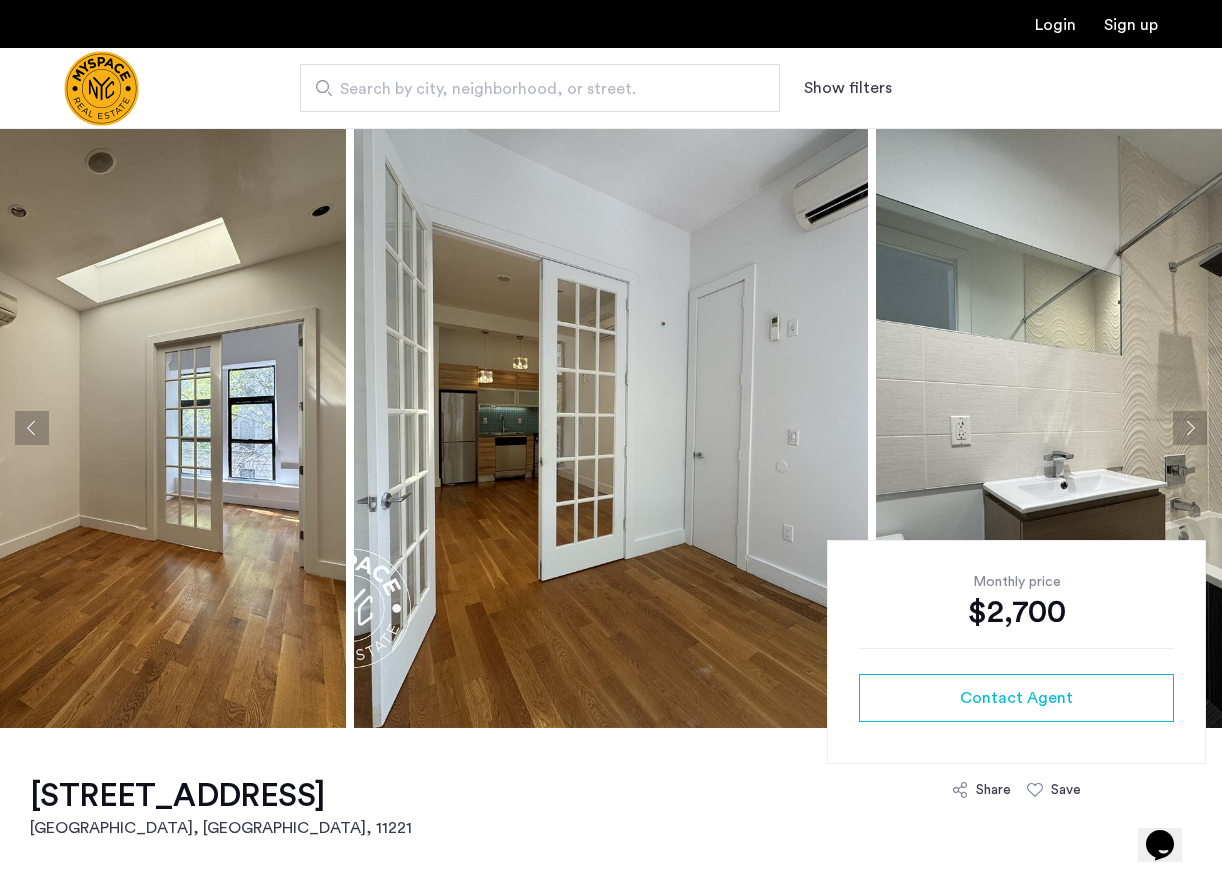 click 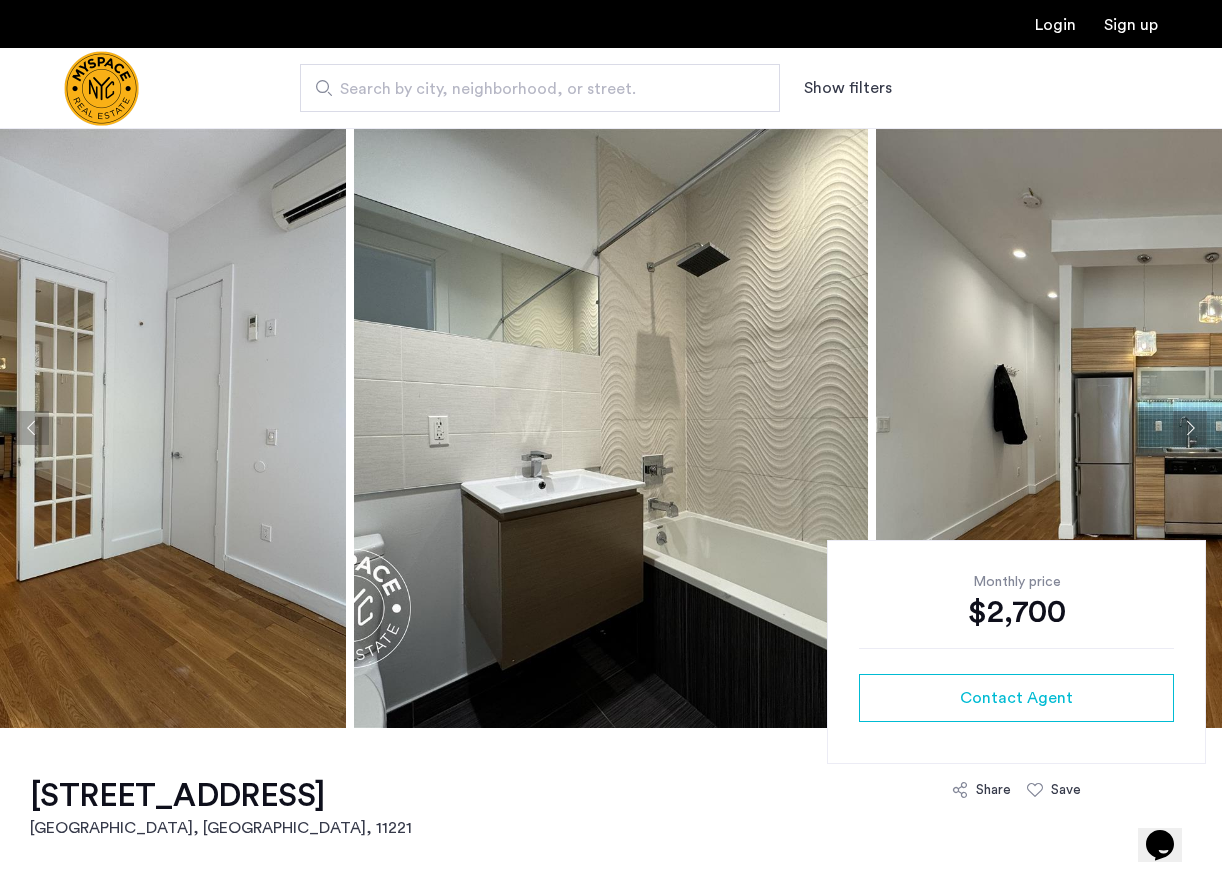 click 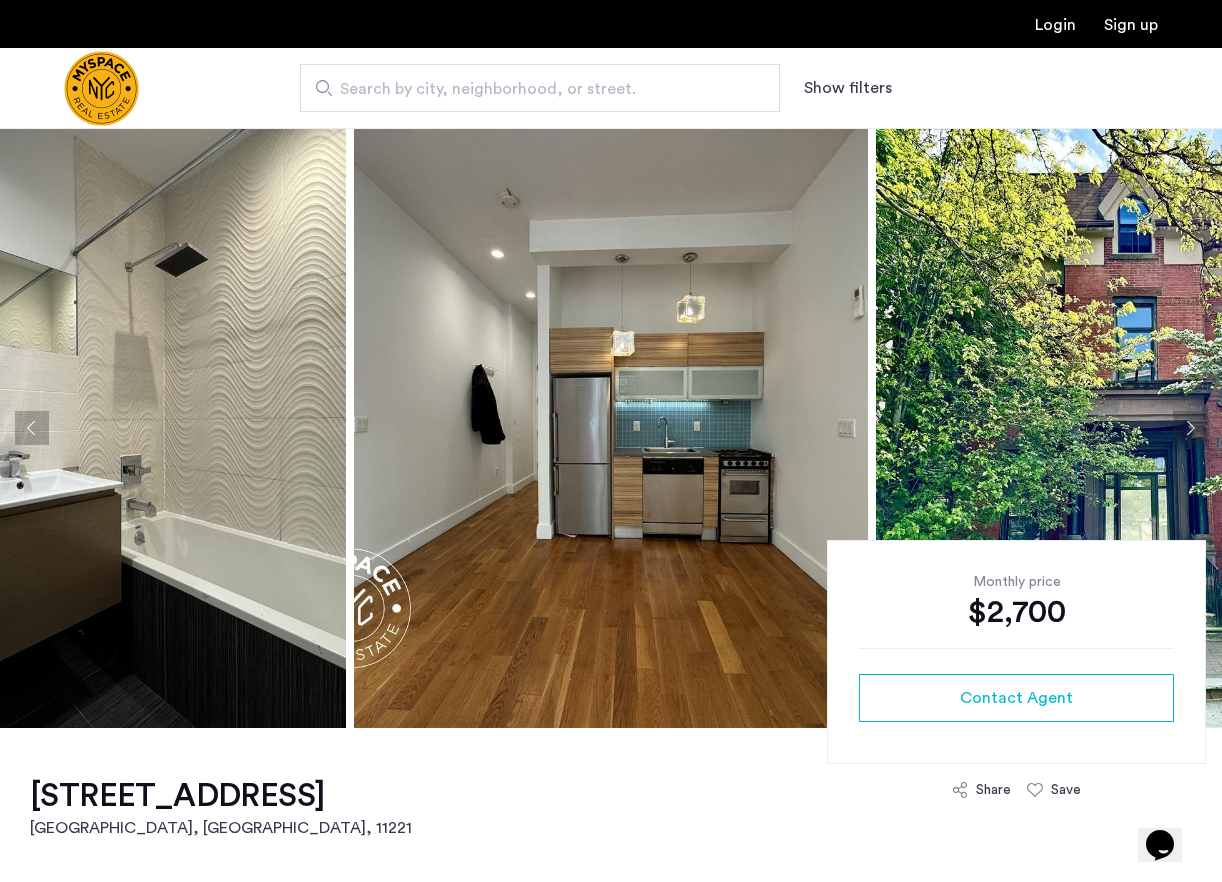 click 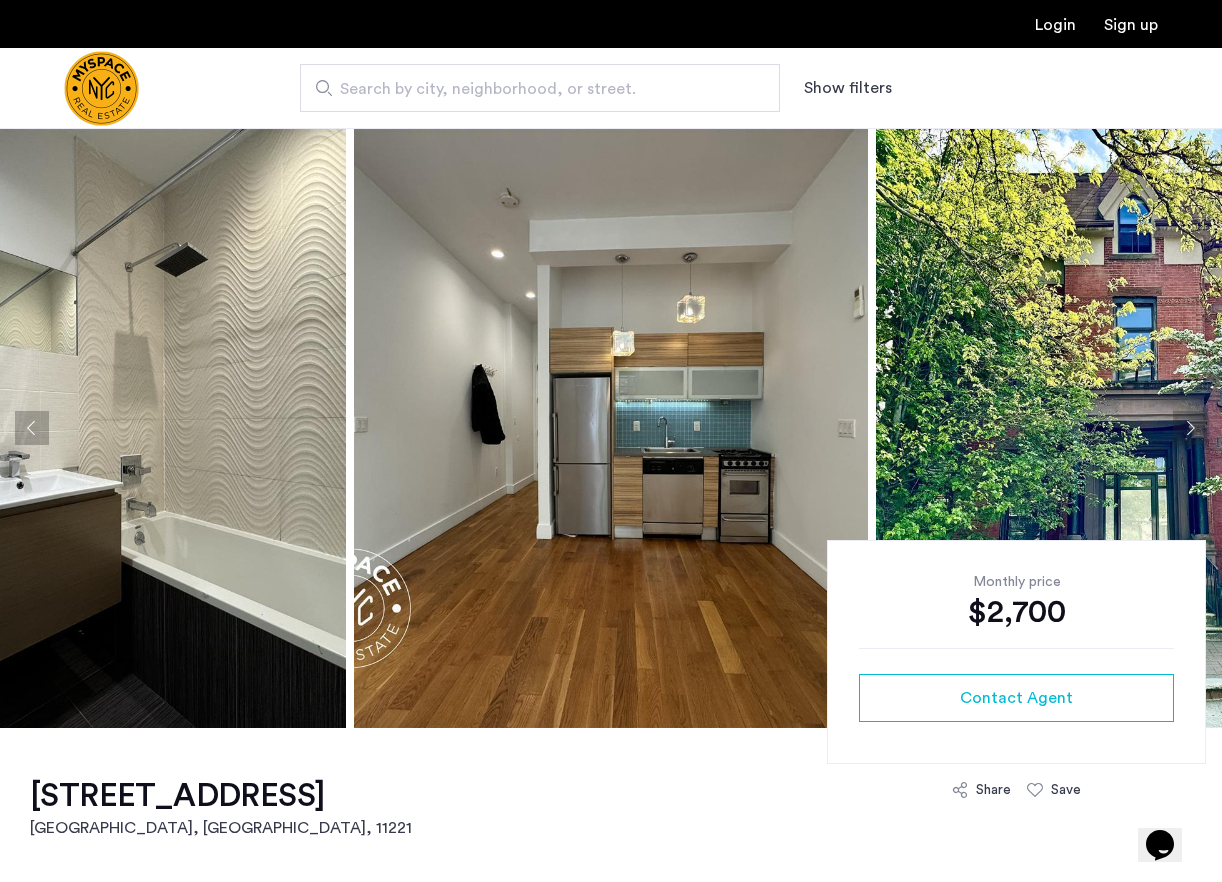 click 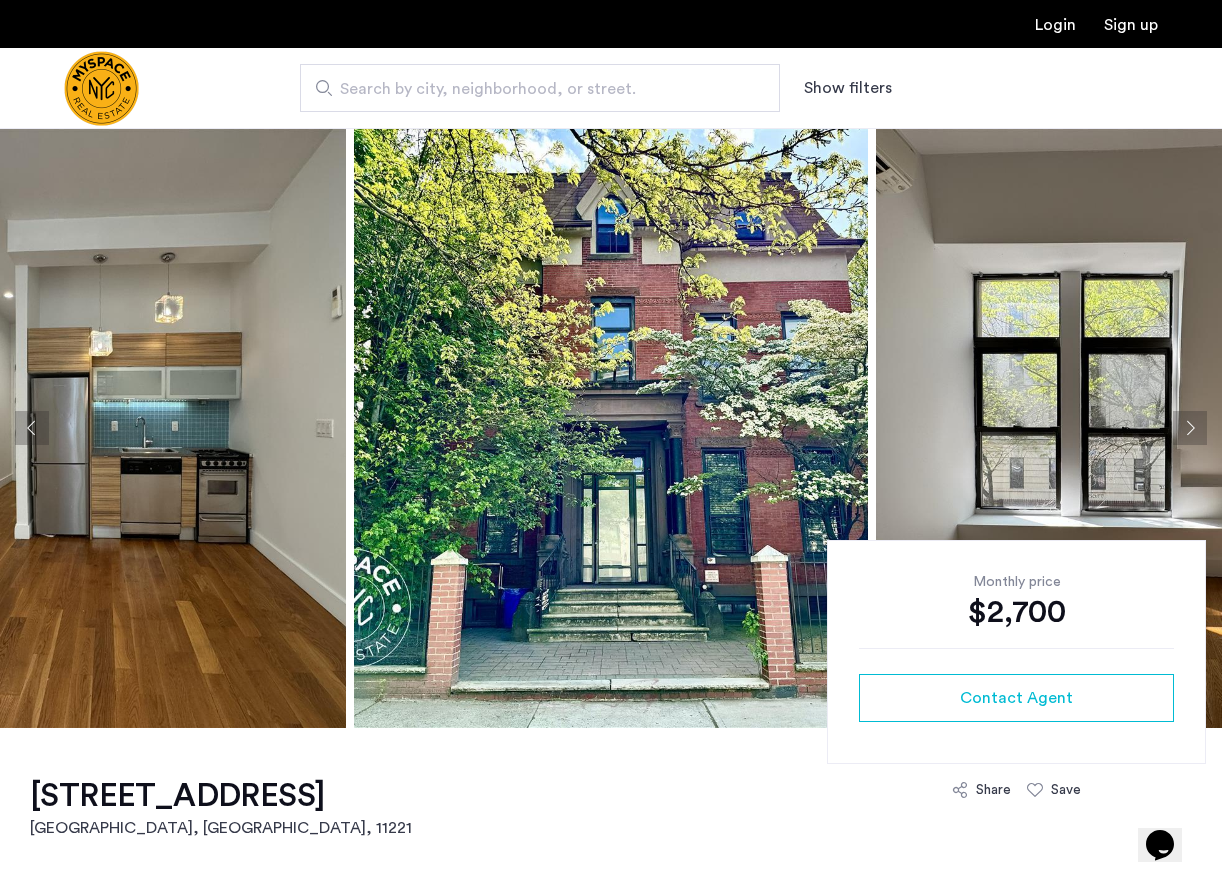 click 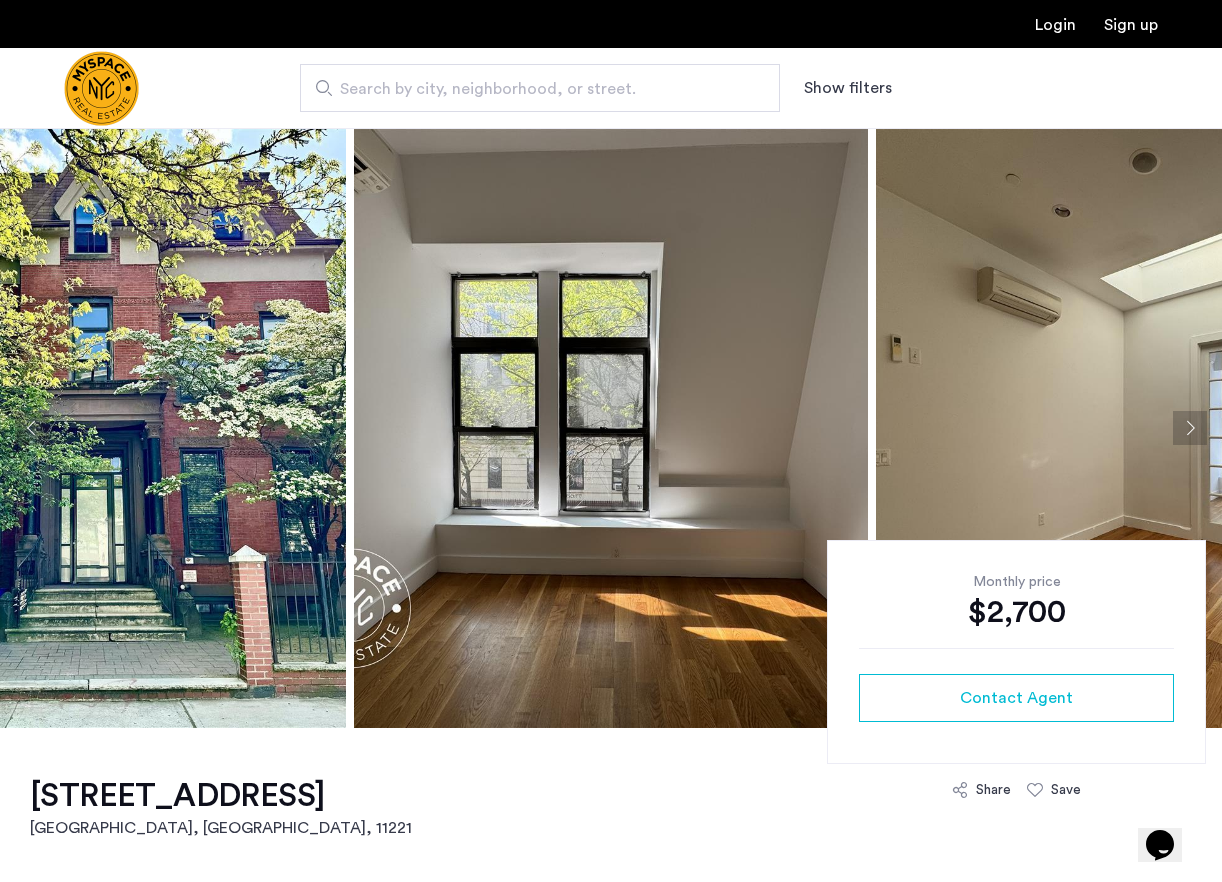click 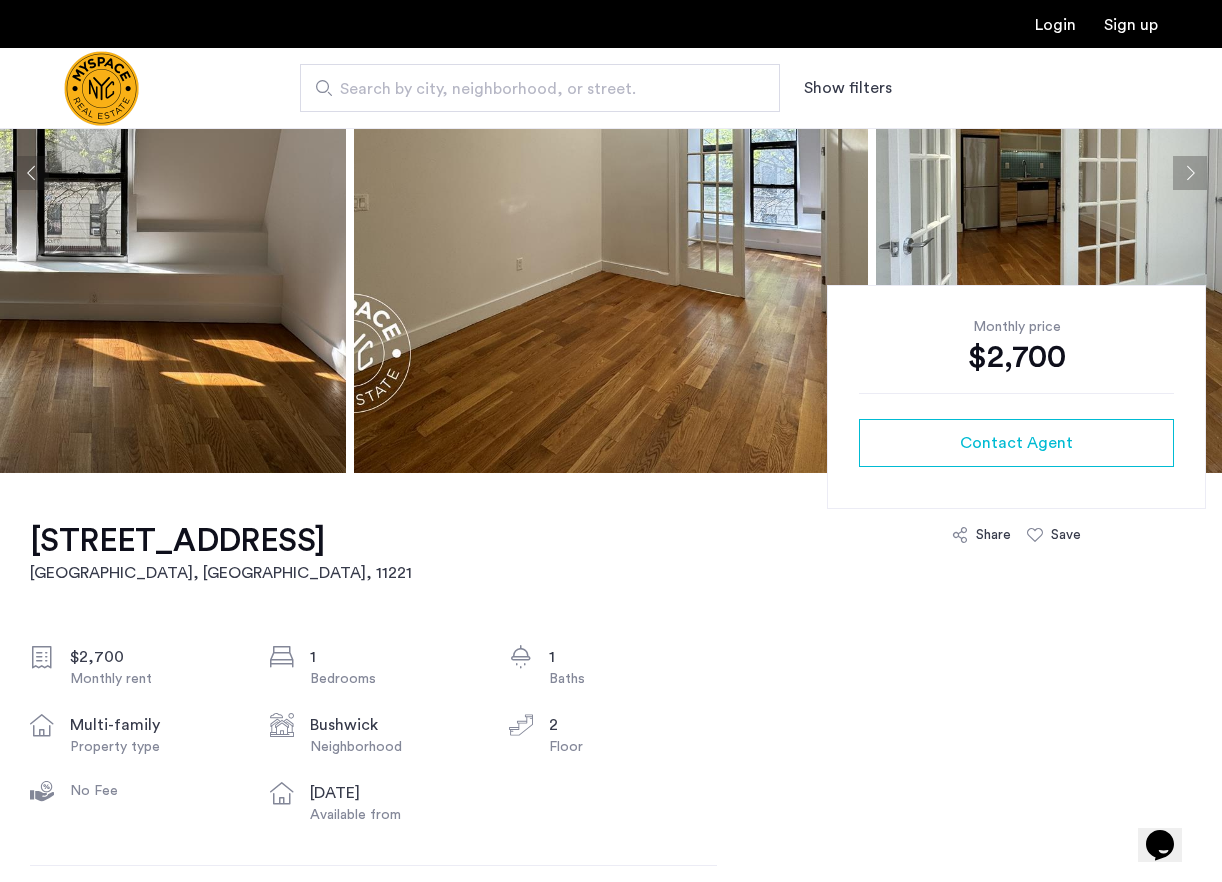 scroll, scrollTop: 578, scrollLeft: 0, axis: vertical 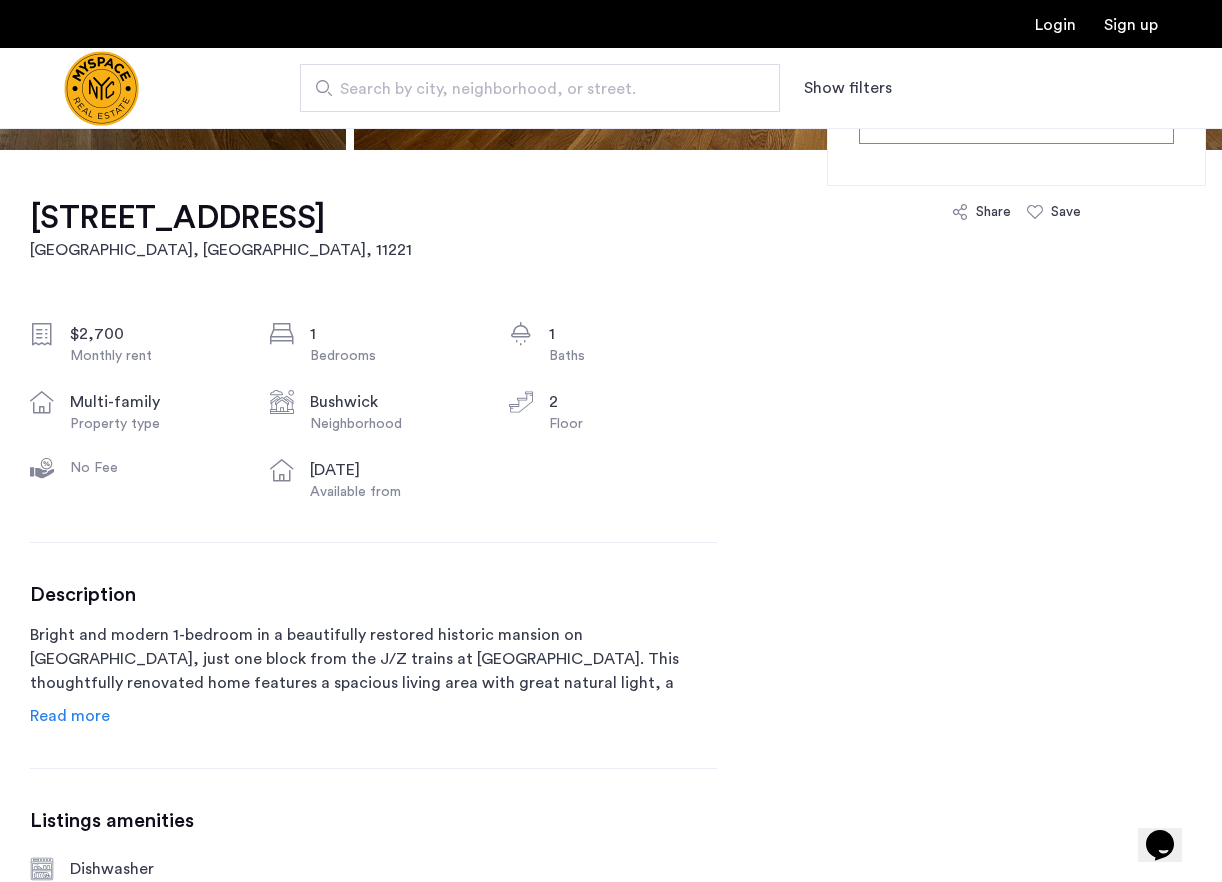 click on "Read more" 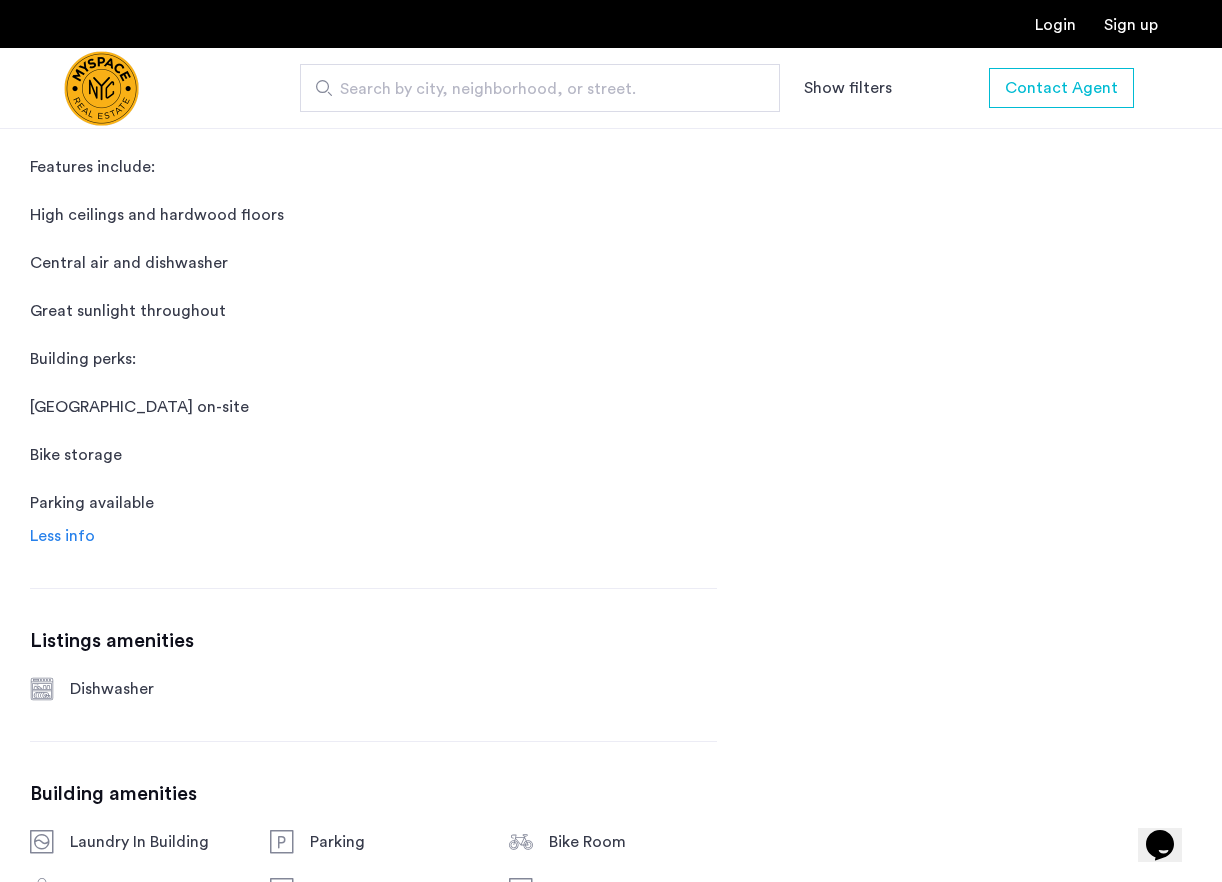 scroll, scrollTop: 0, scrollLeft: 0, axis: both 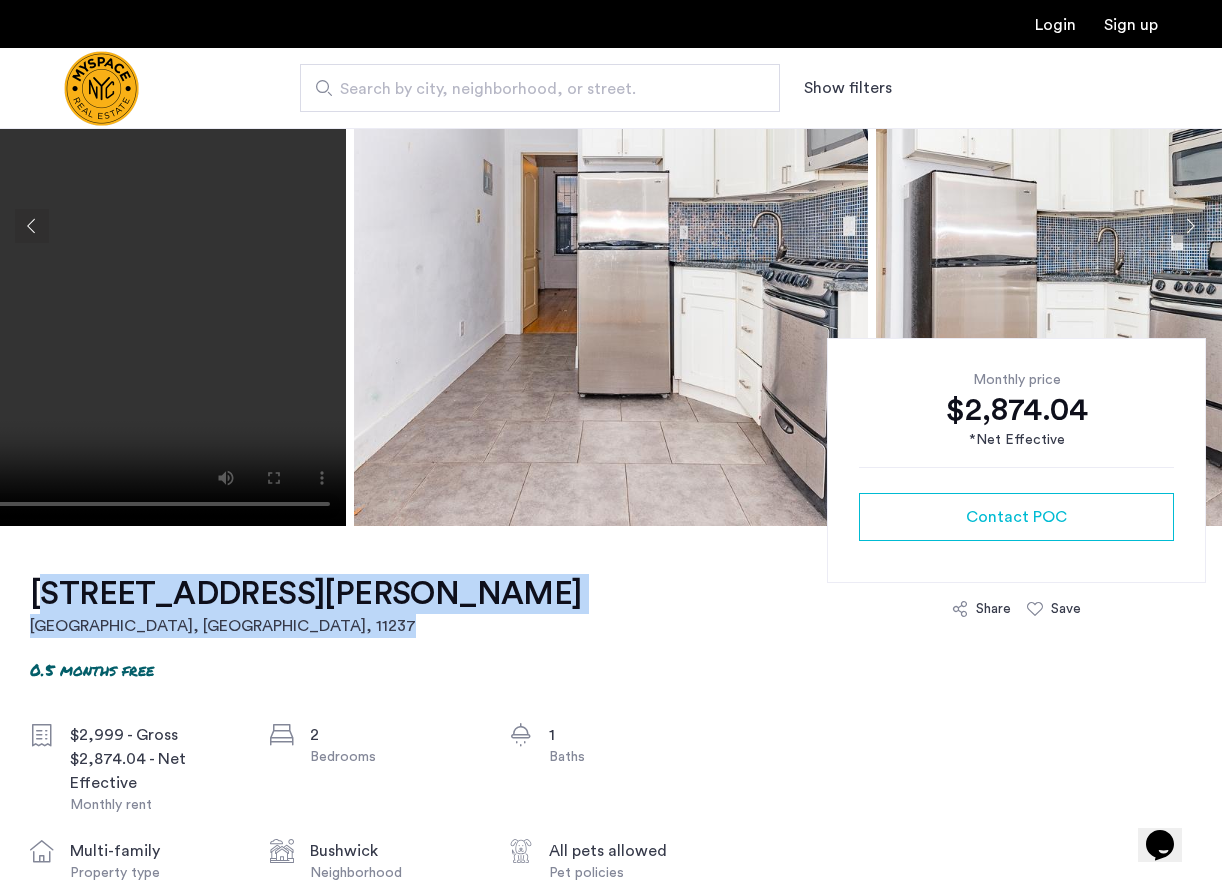 drag, startPoint x: 354, startPoint y: 594, endPoint x: 67, endPoint y: 590, distance: 287.02786 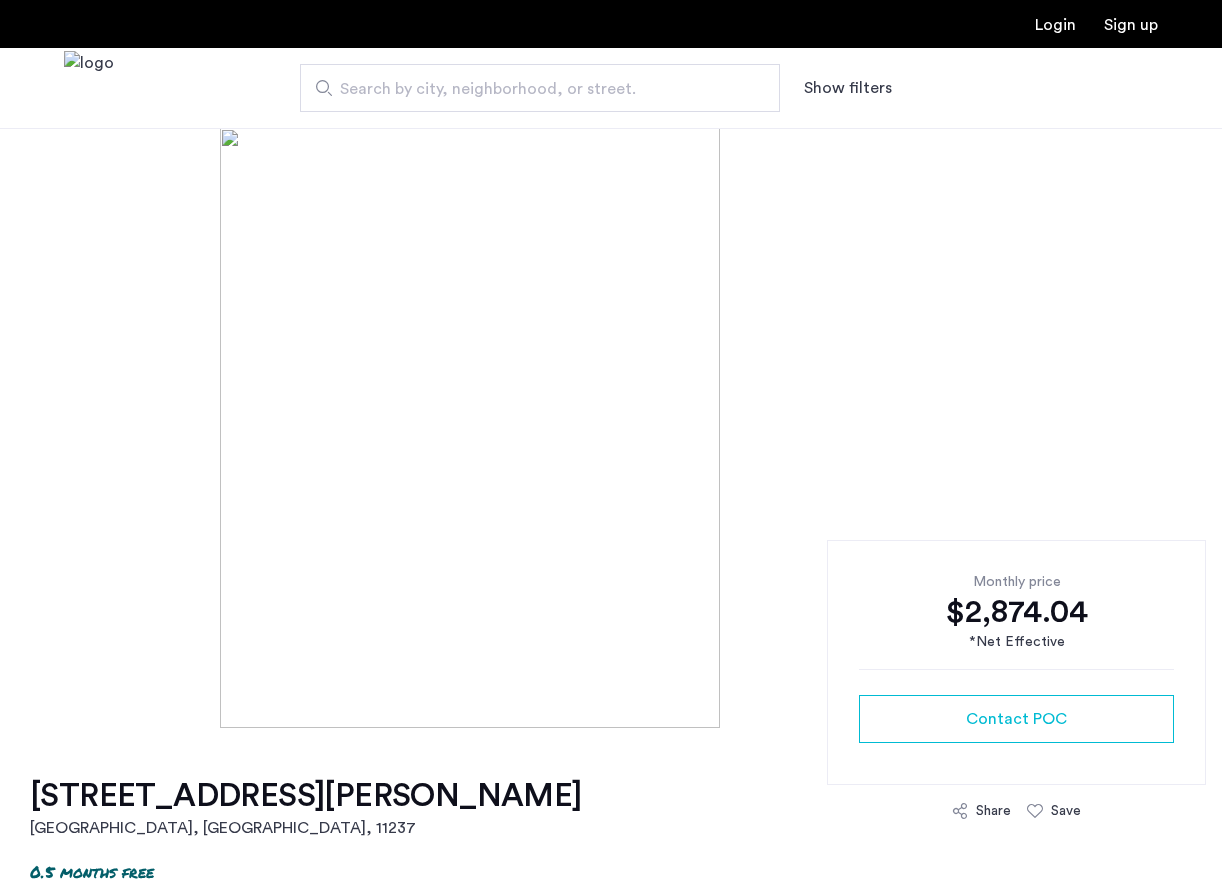 scroll, scrollTop: 0, scrollLeft: 0, axis: both 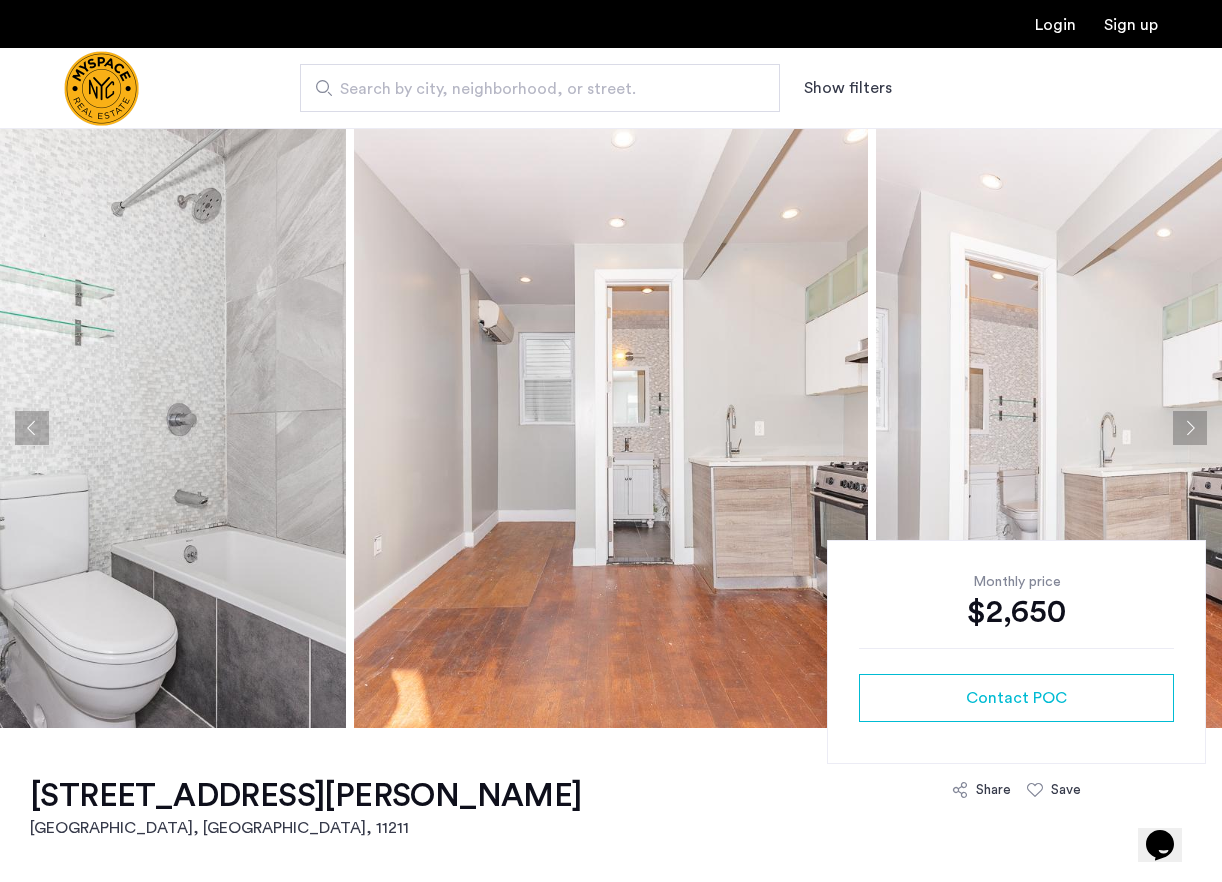 click 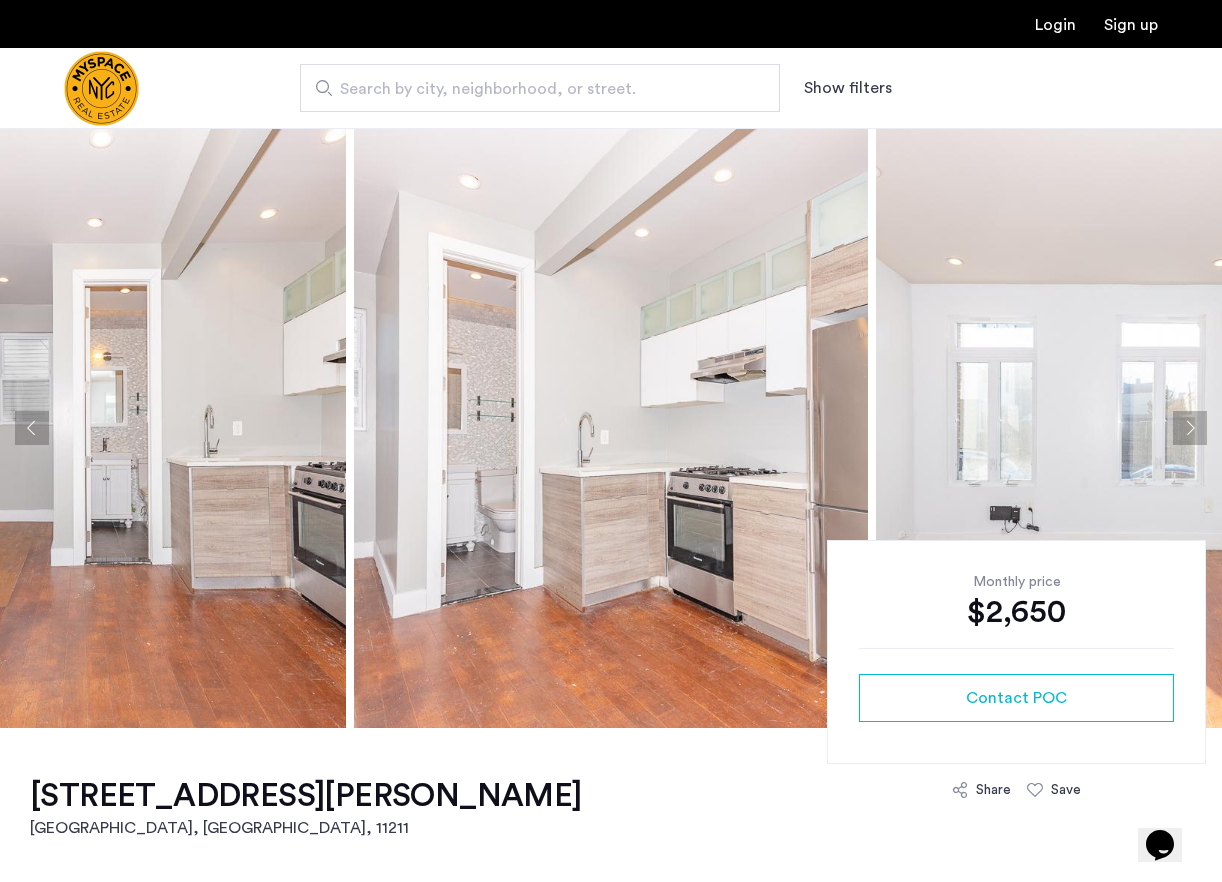 click 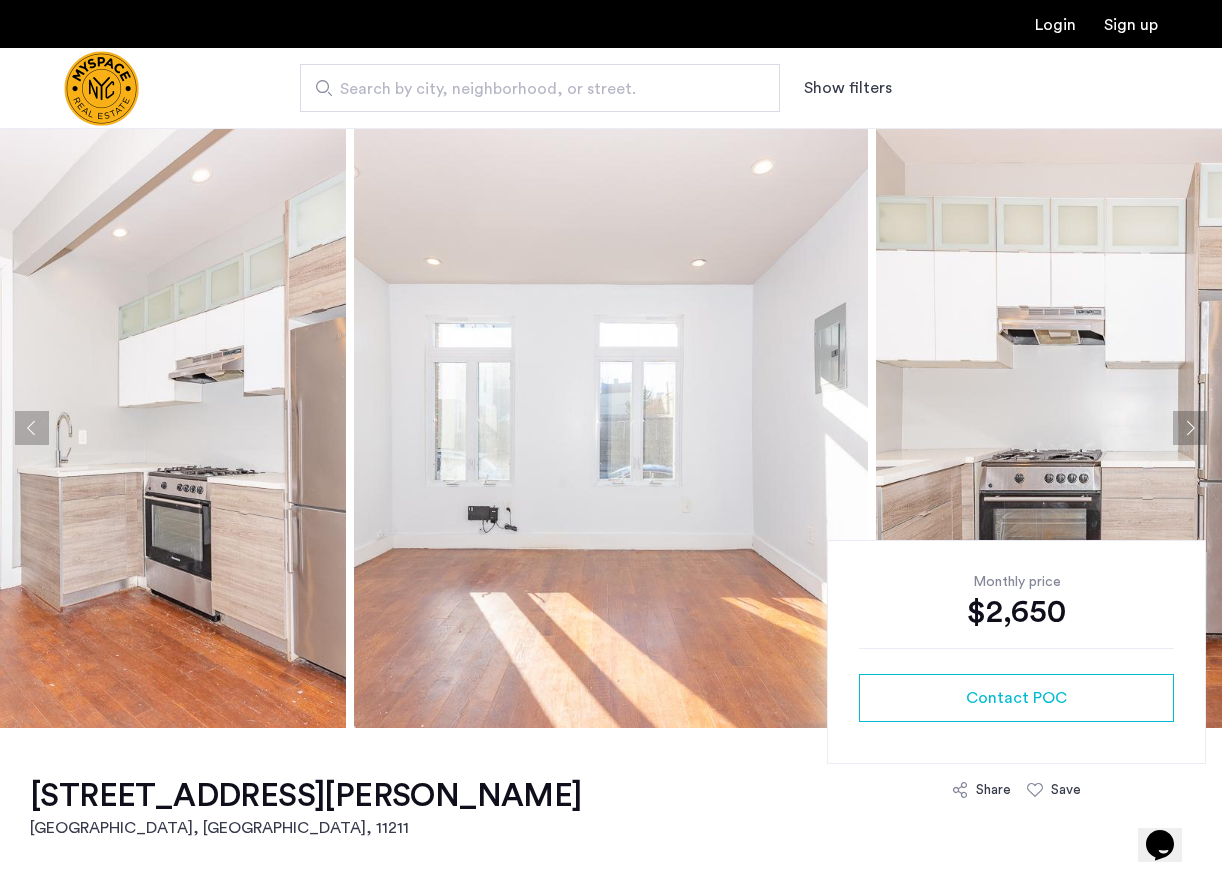 click 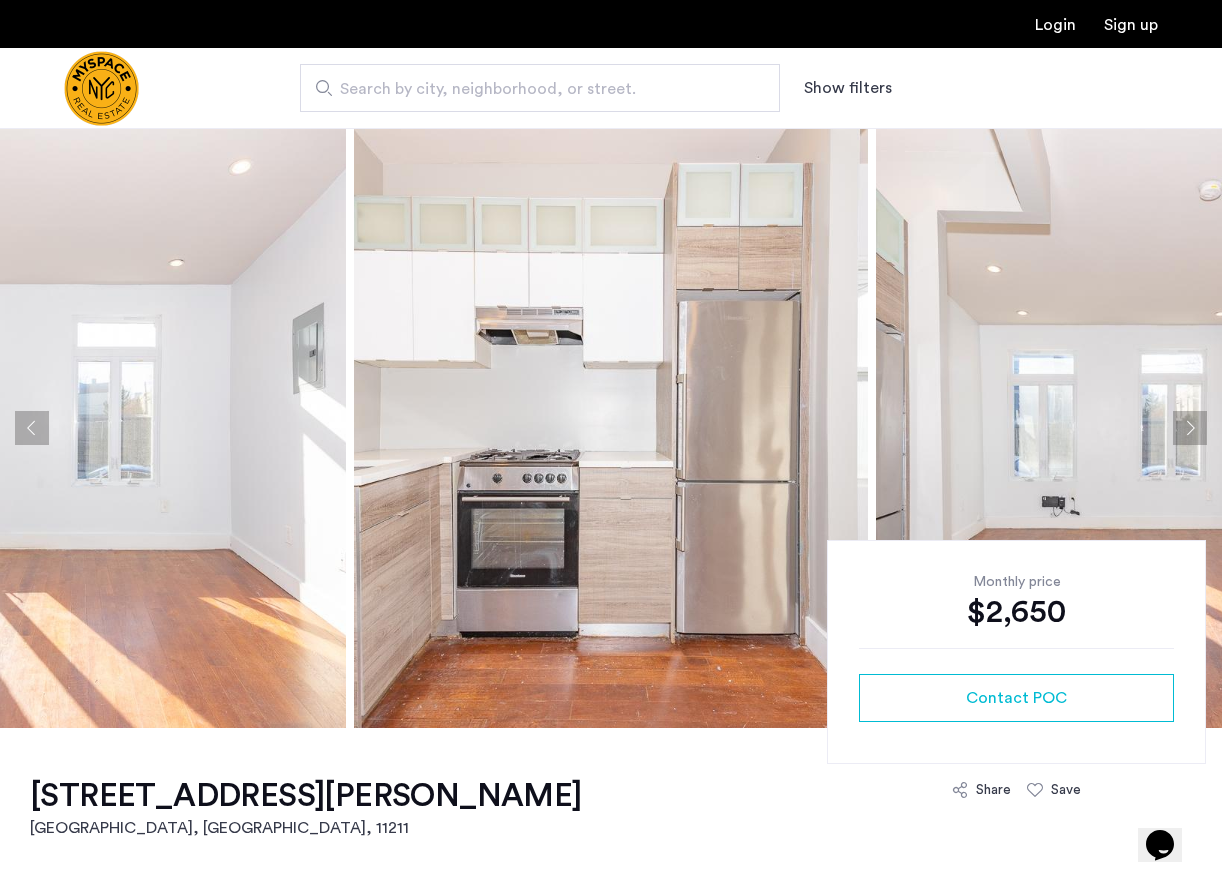 click 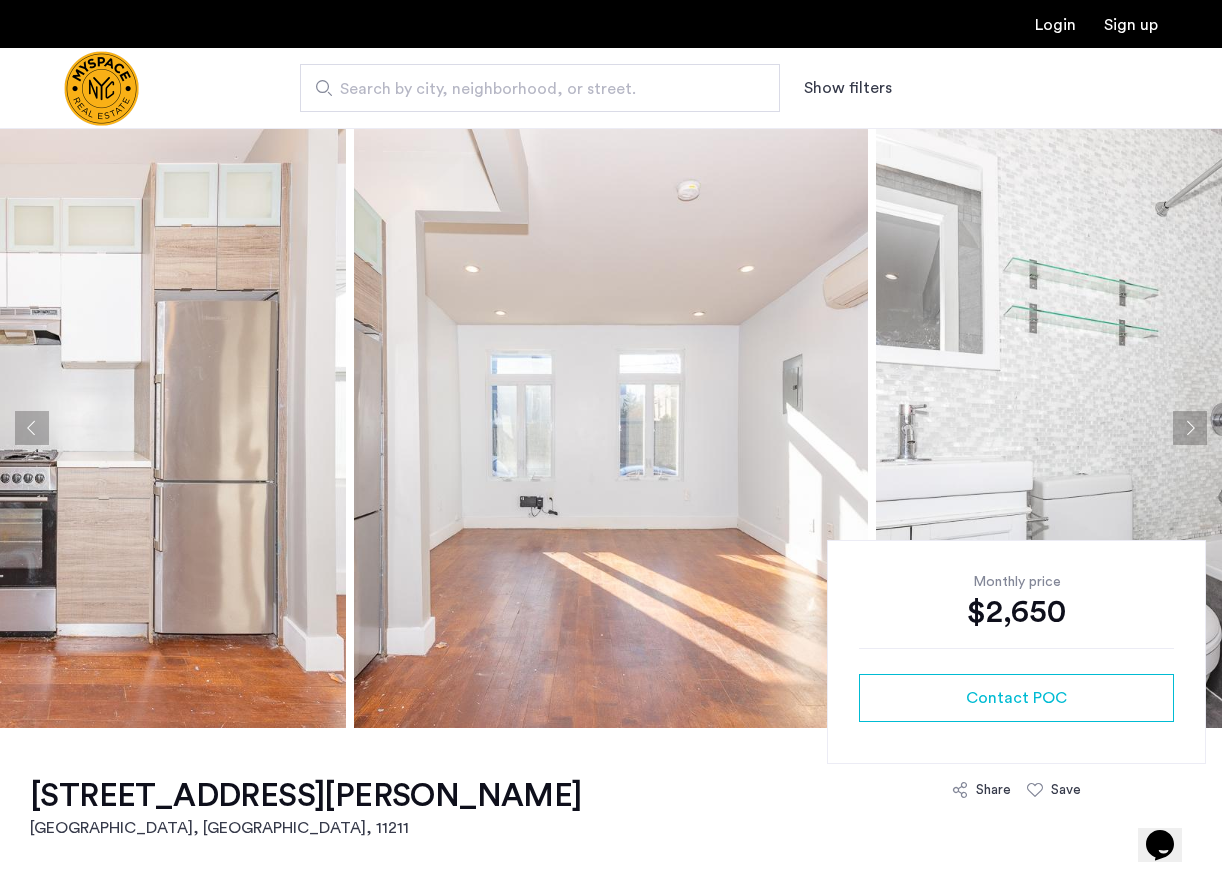 click 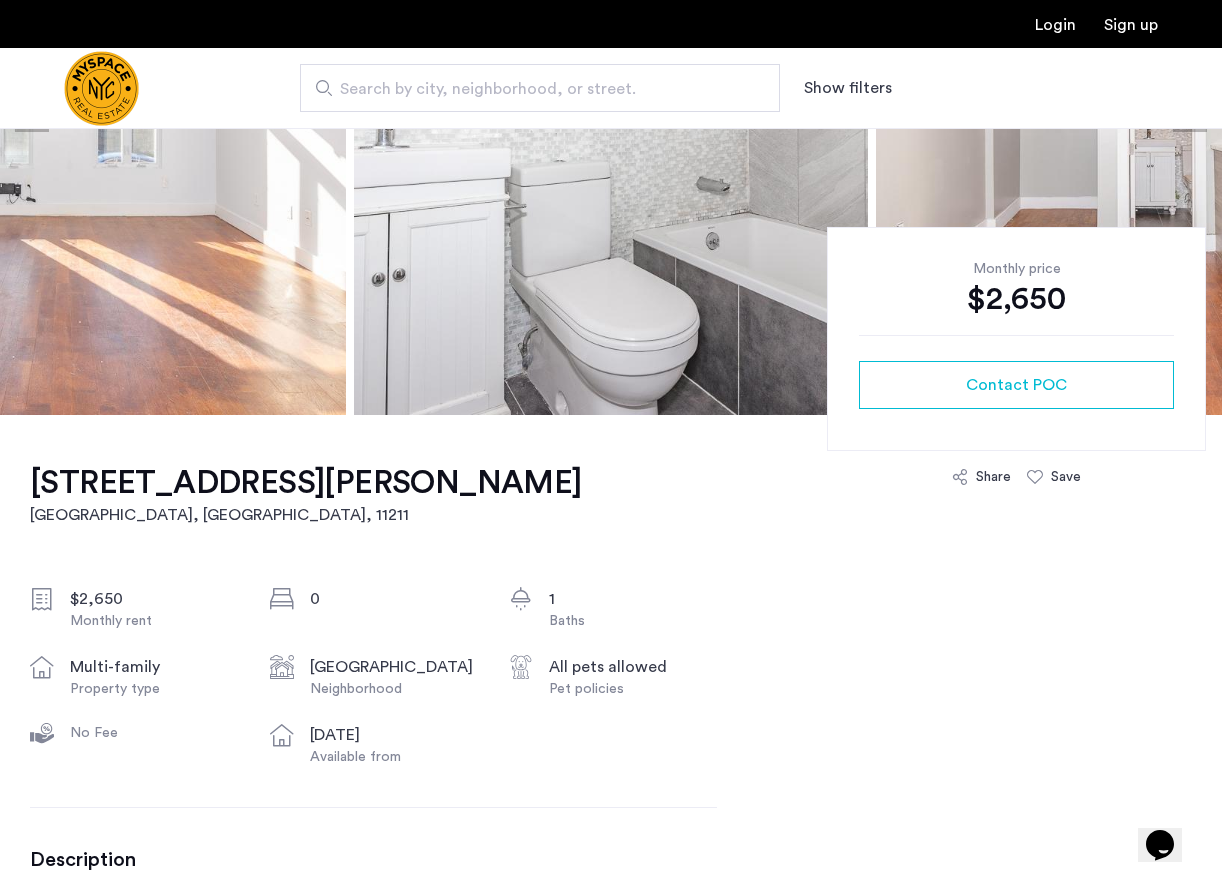 scroll, scrollTop: 0, scrollLeft: 0, axis: both 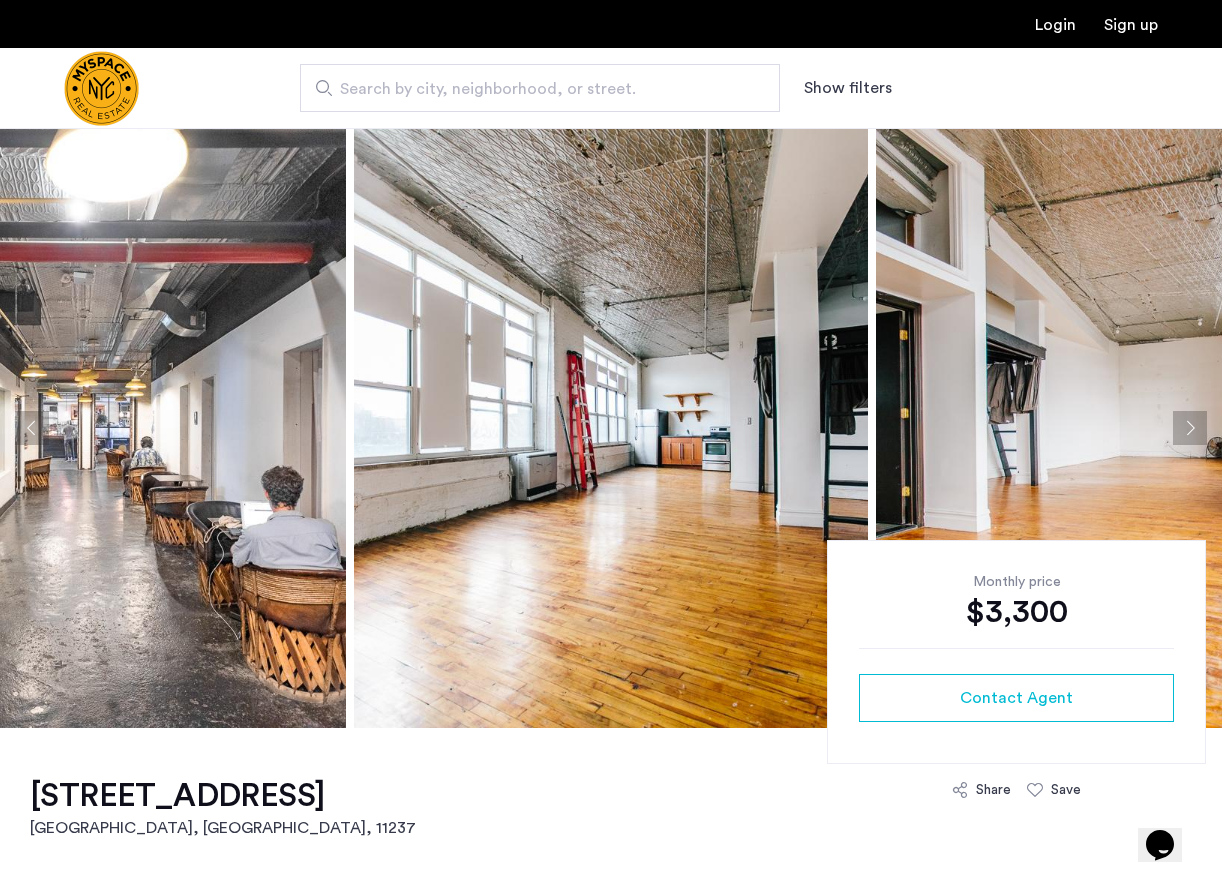 click 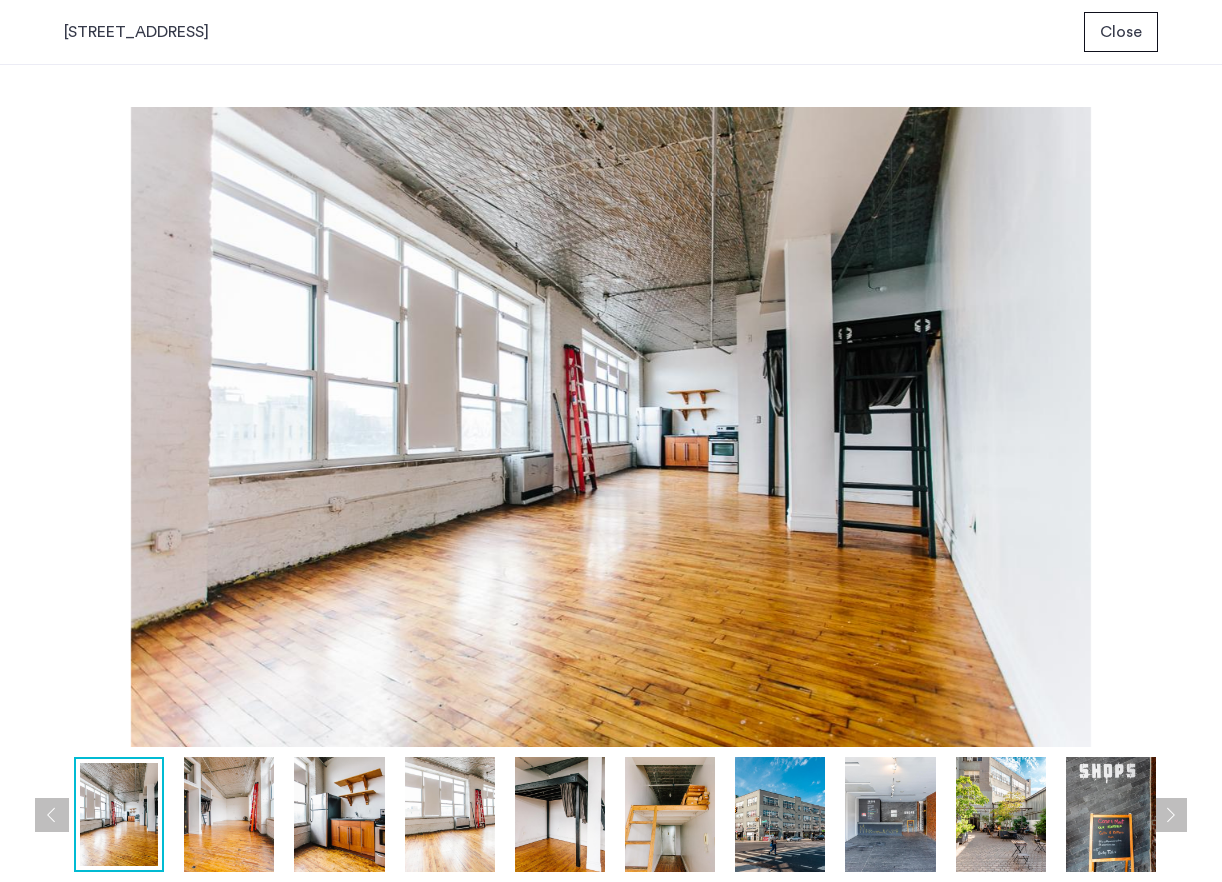 click at bounding box center [229, 814] 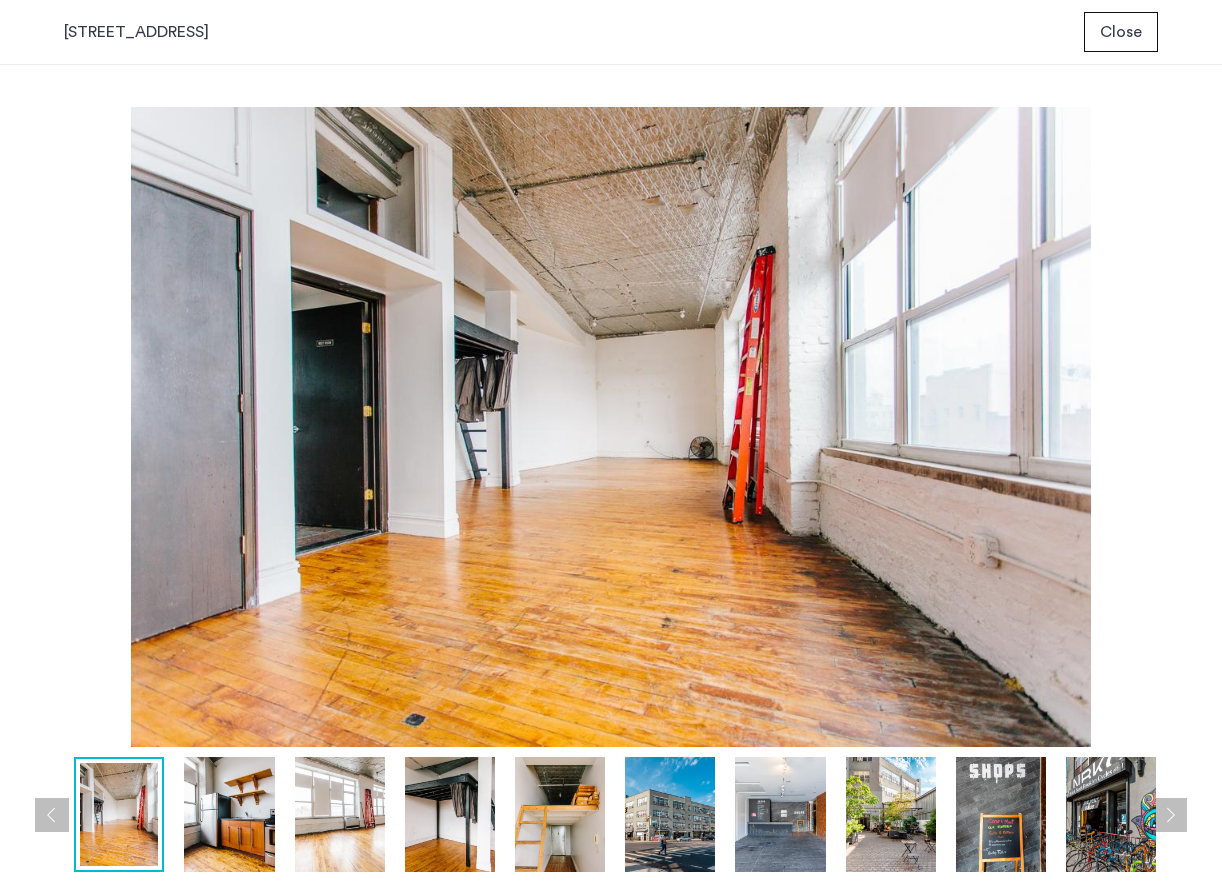 click at bounding box center (340, 814) 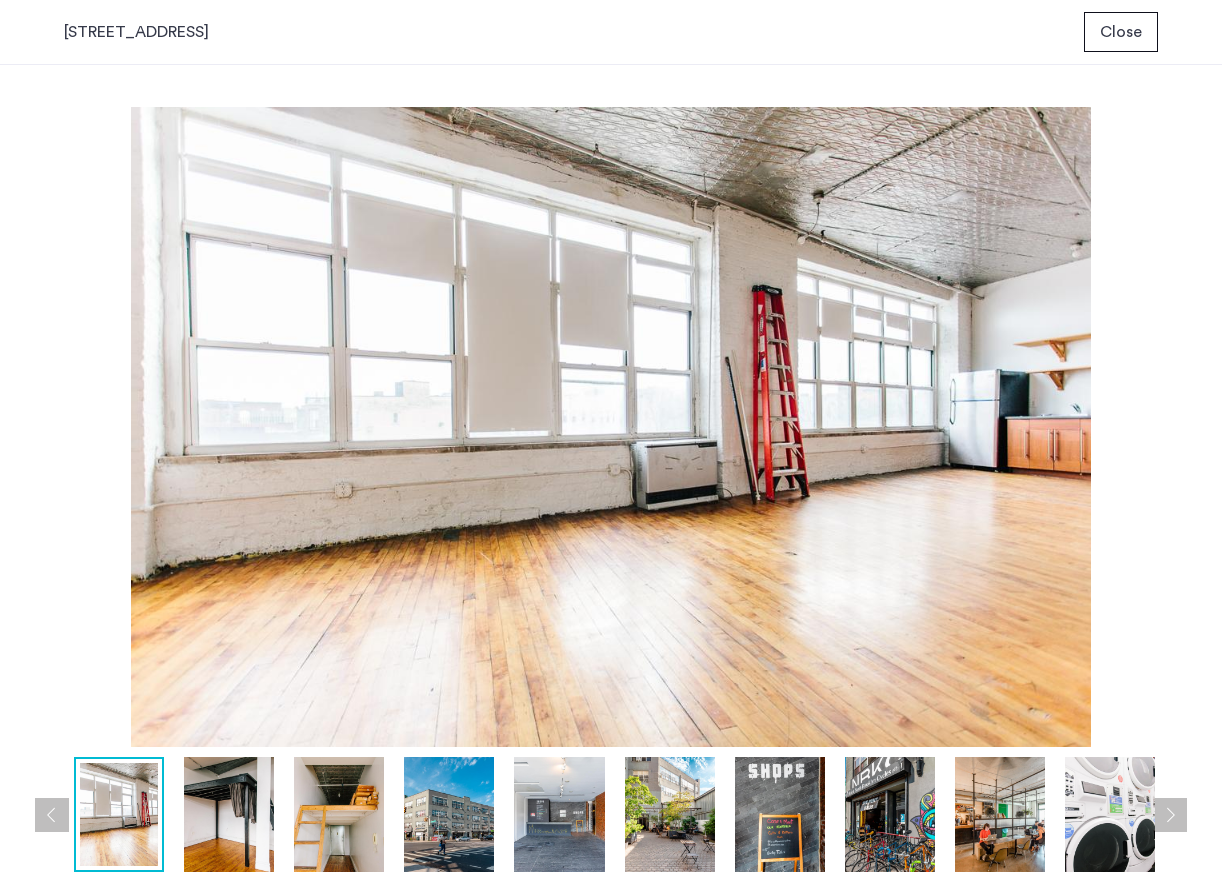 click at bounding box center (449, 814) 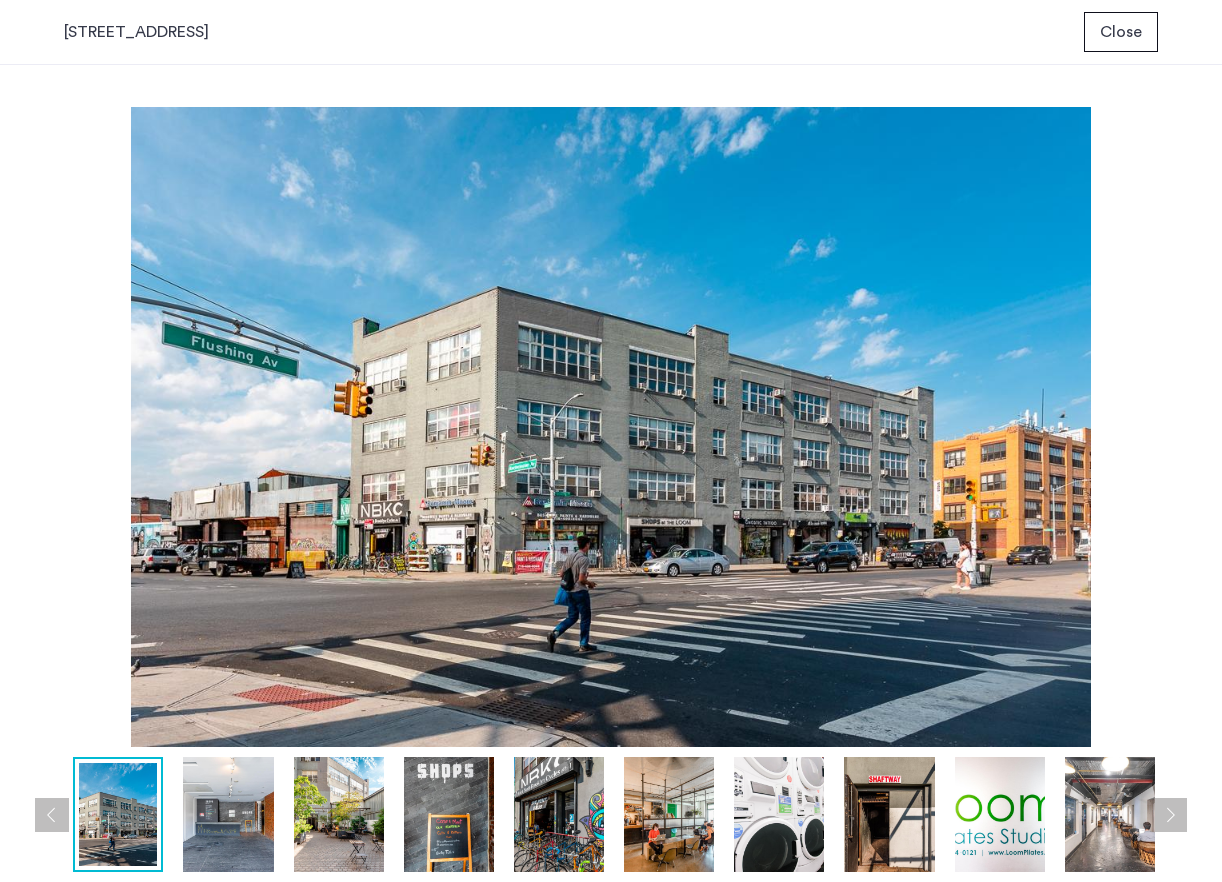 click at bounding box center [559, 814] 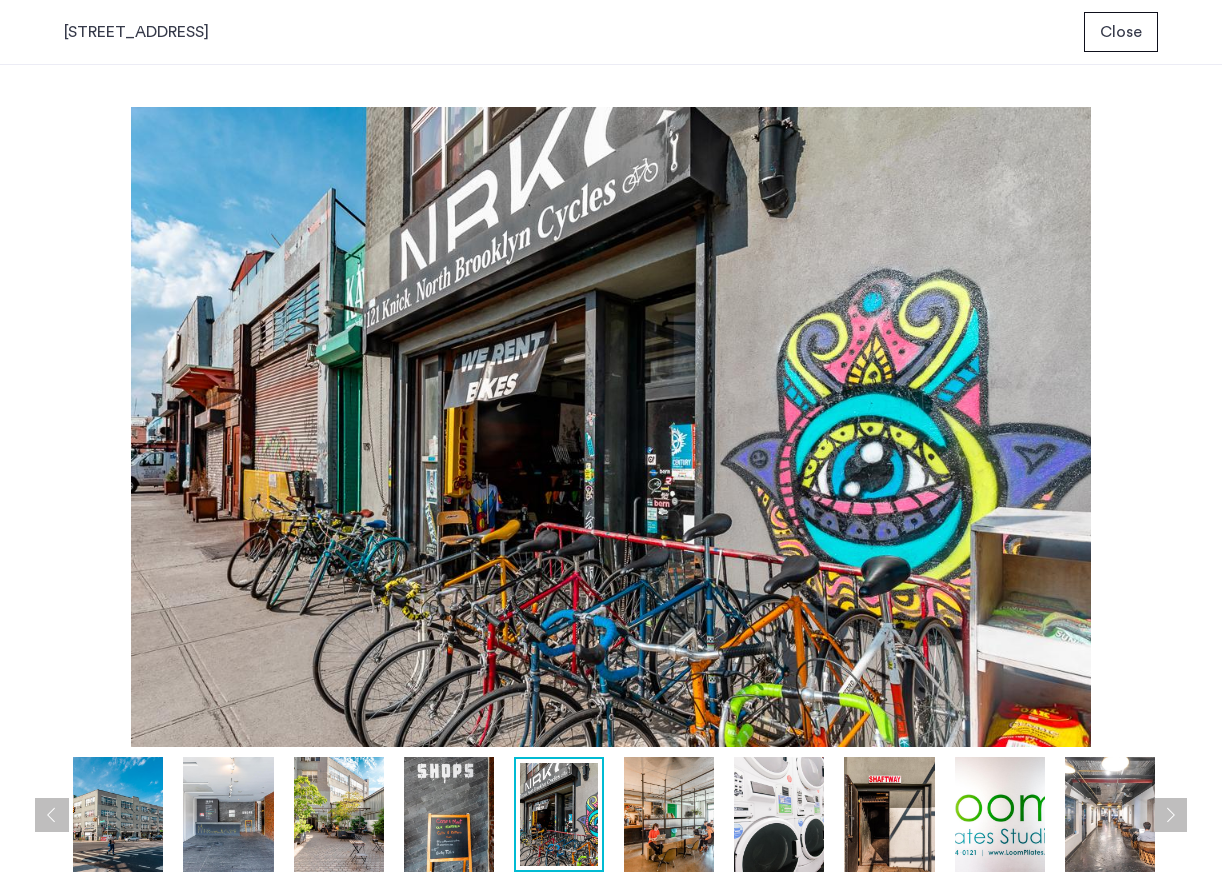 click at bounding box center [669, 814] 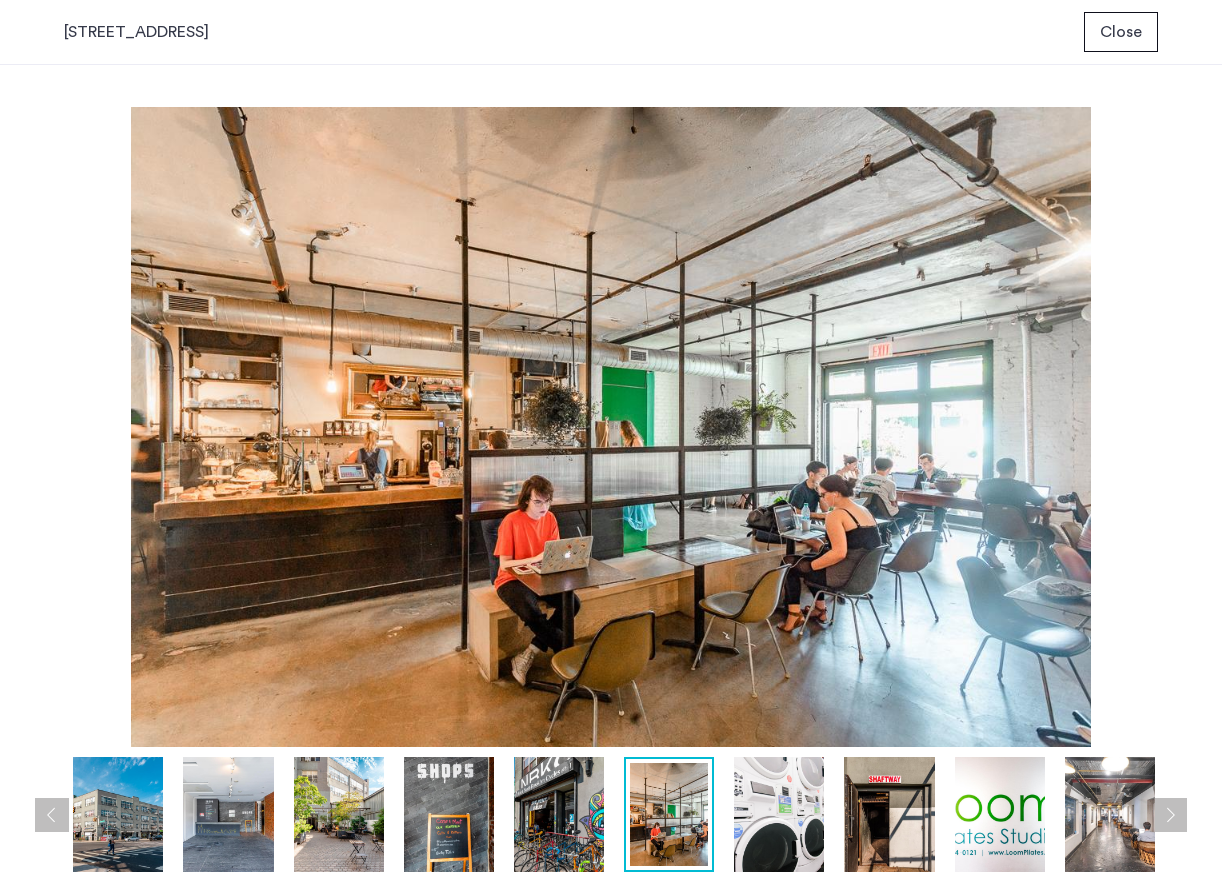 click at bounding box center (285, 814) 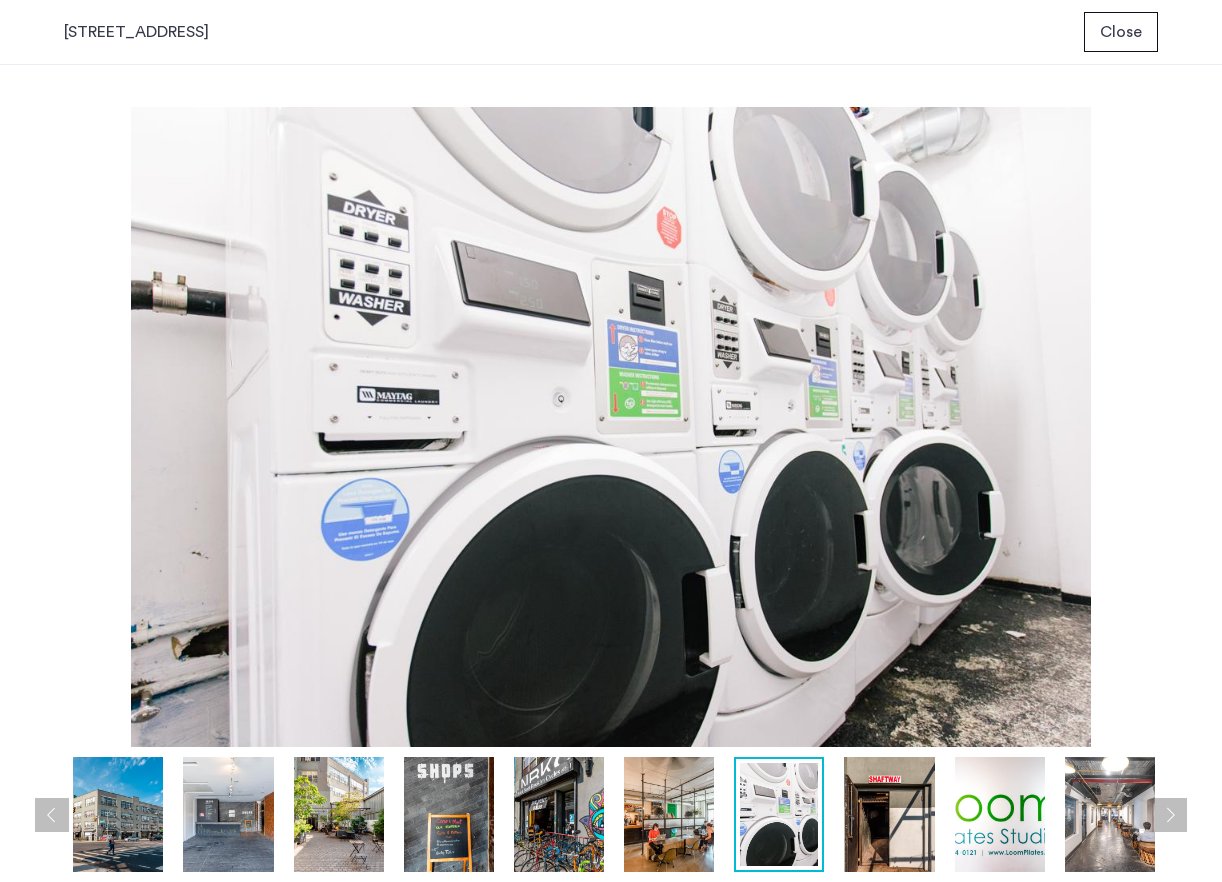 click at bounding box center [889, 814] 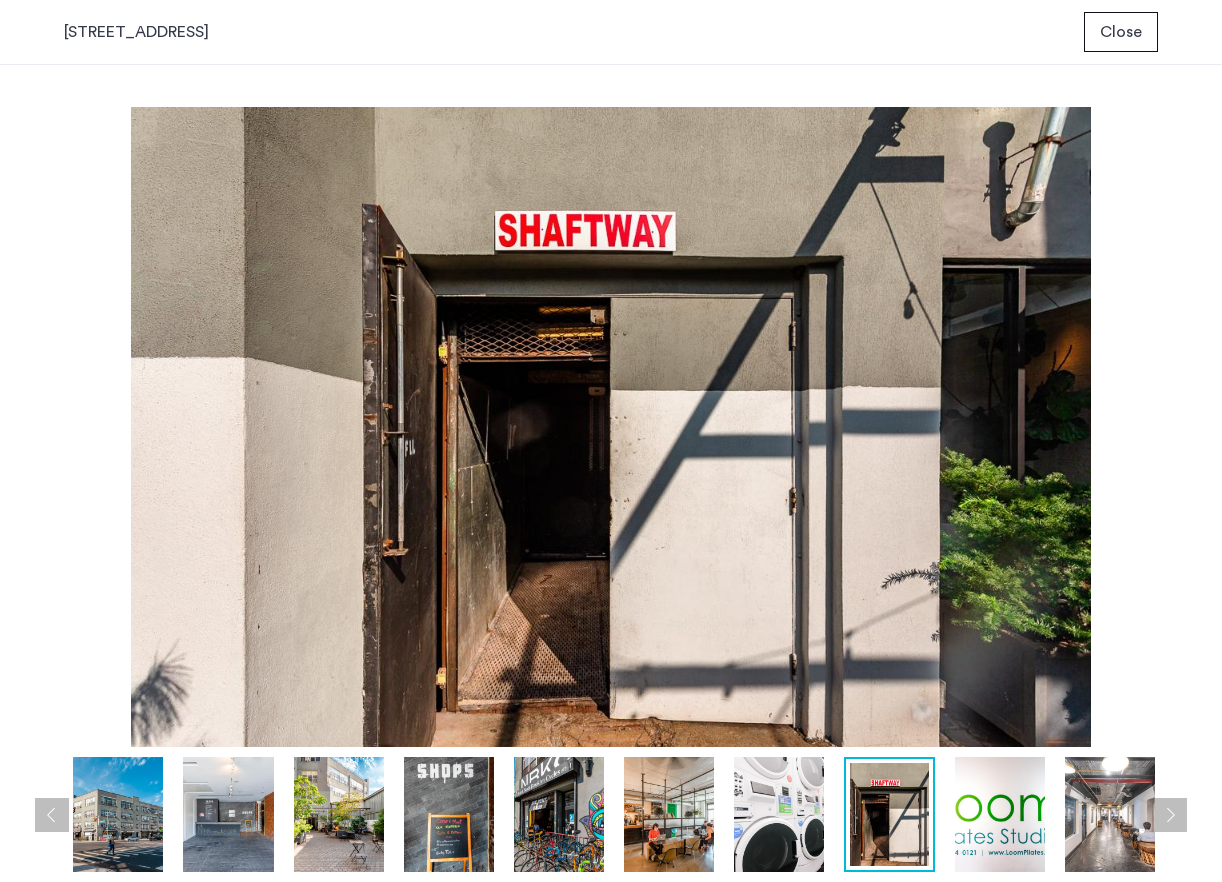click at bounding box center [1000, 814] 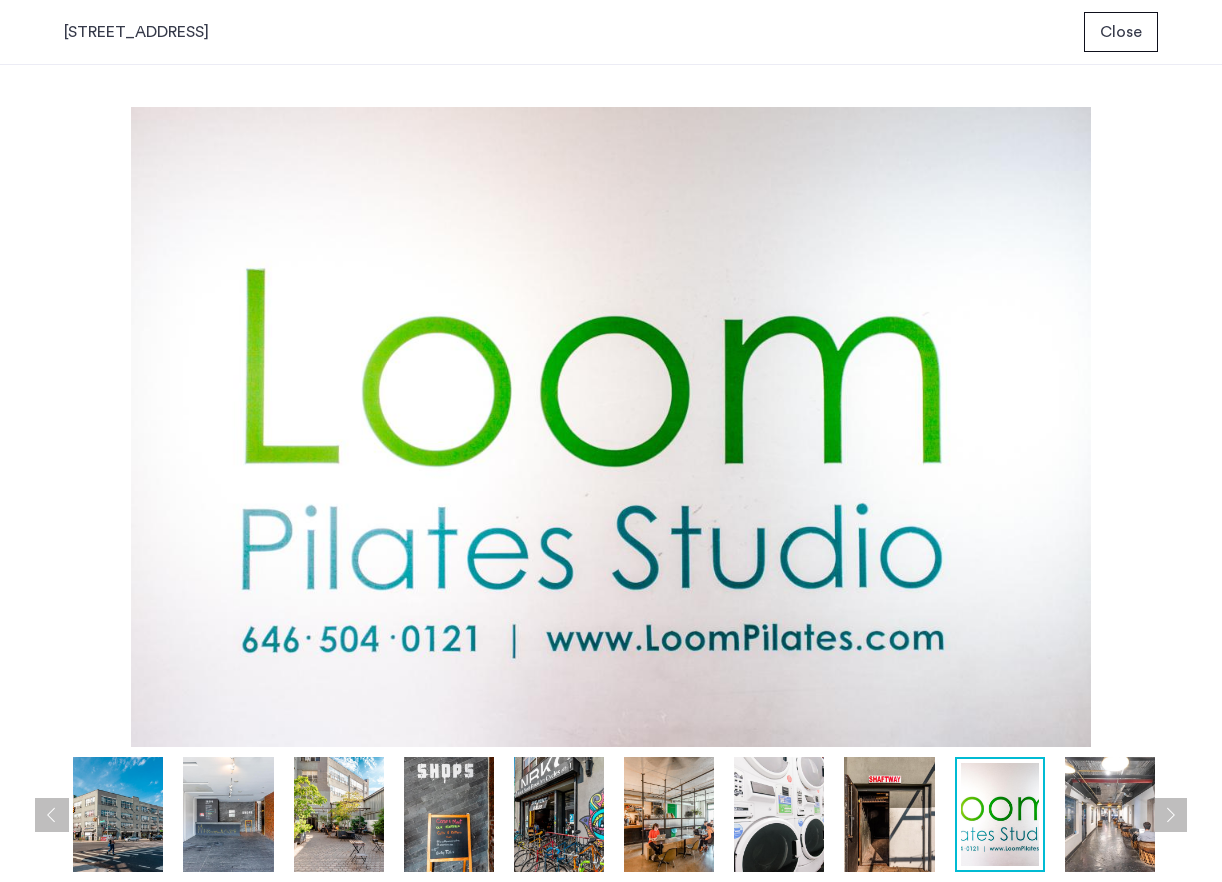 click at bounding box center [1110, 814] 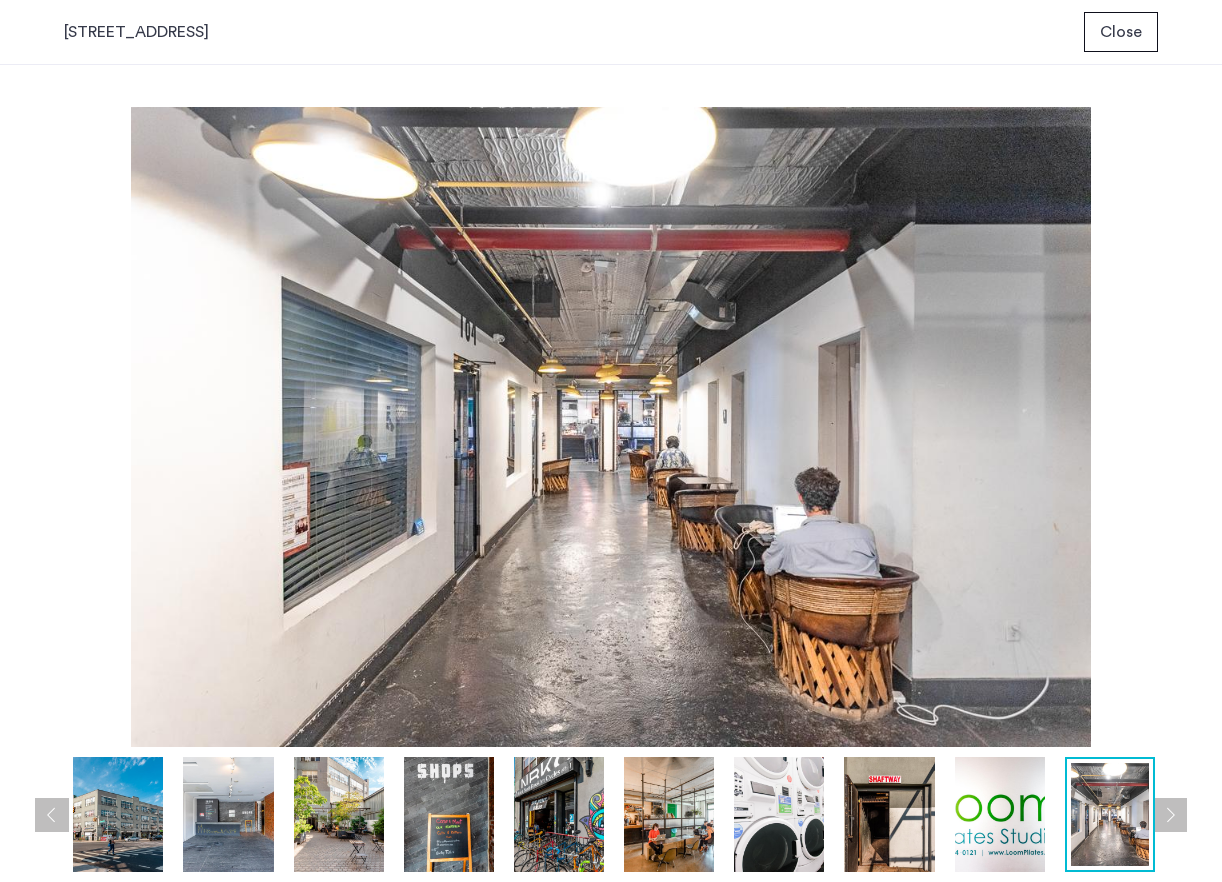 click at bounding box center [1110, 814] 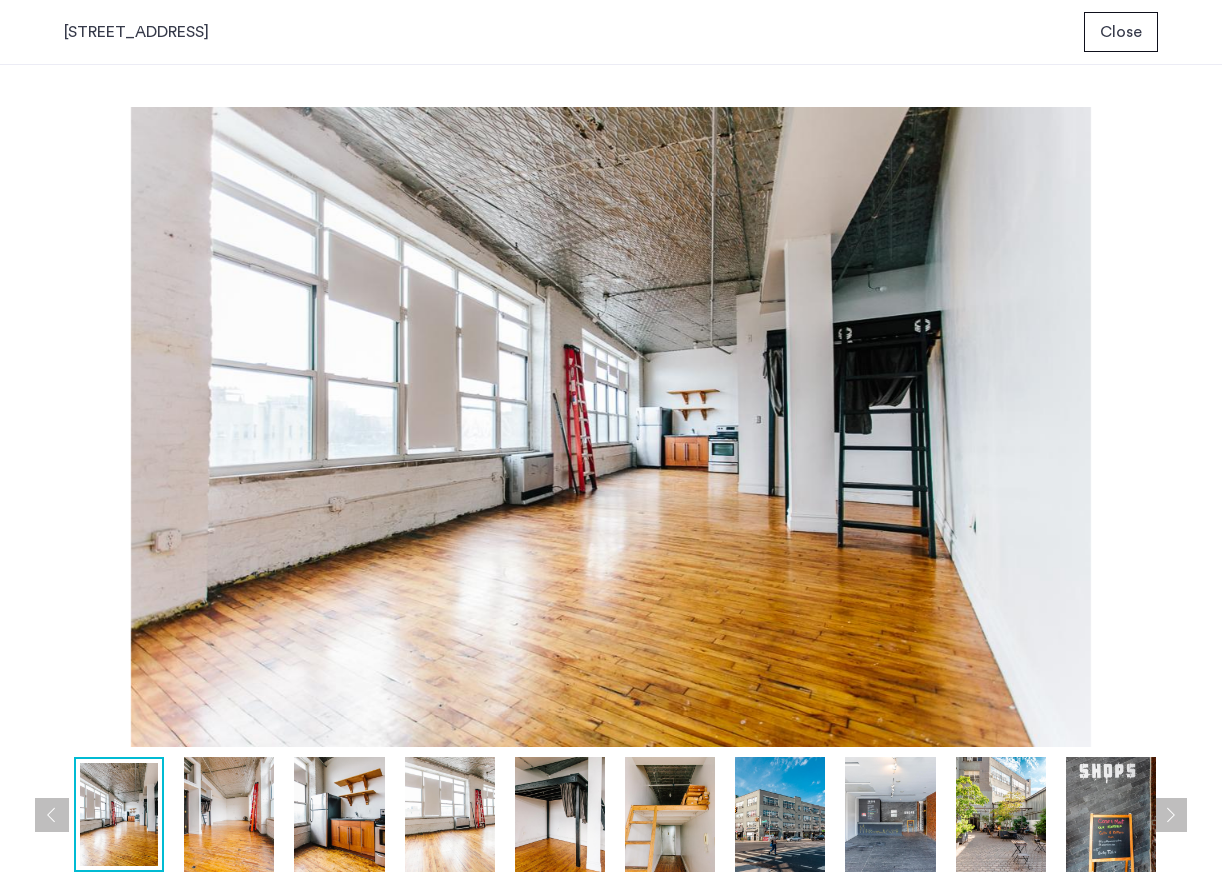 click at bounding box center (1170, 815) 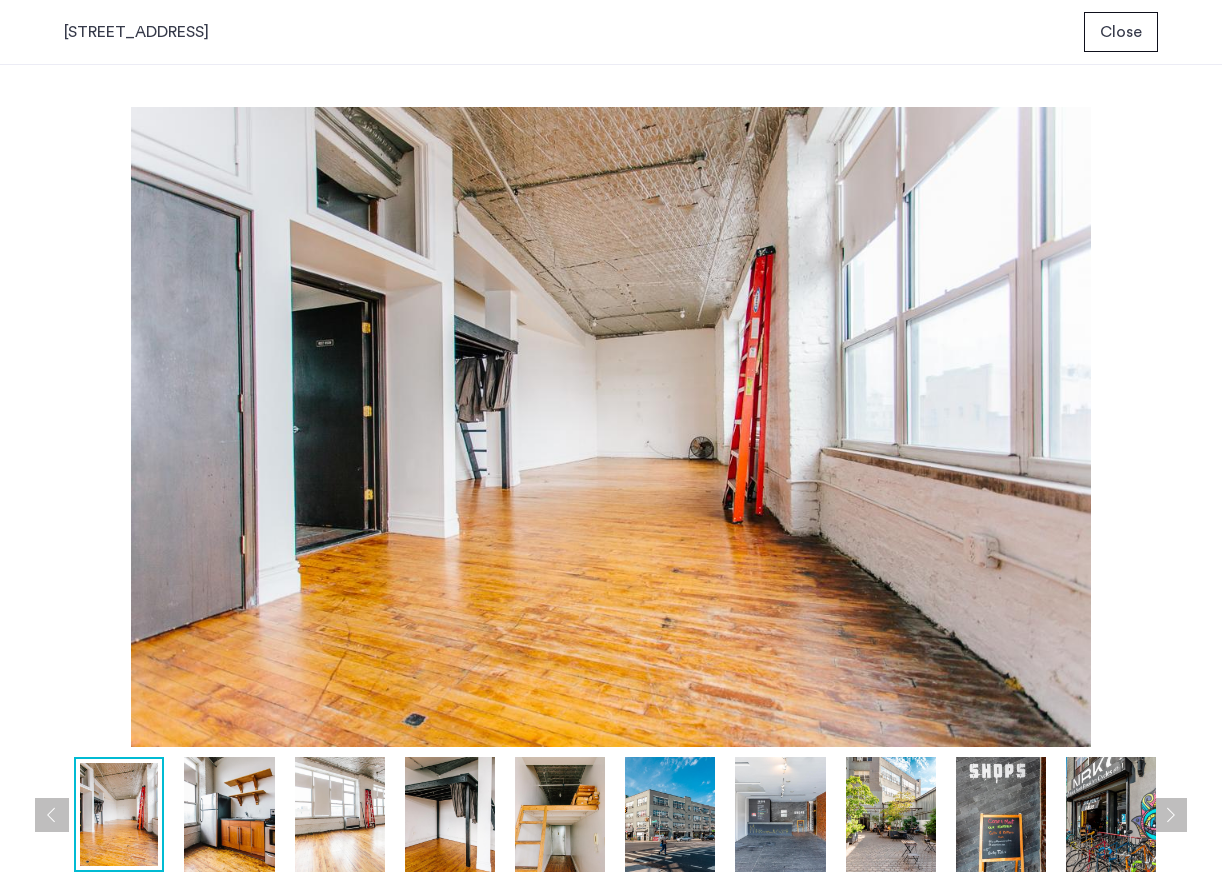click at bounding box center (1170, 815) 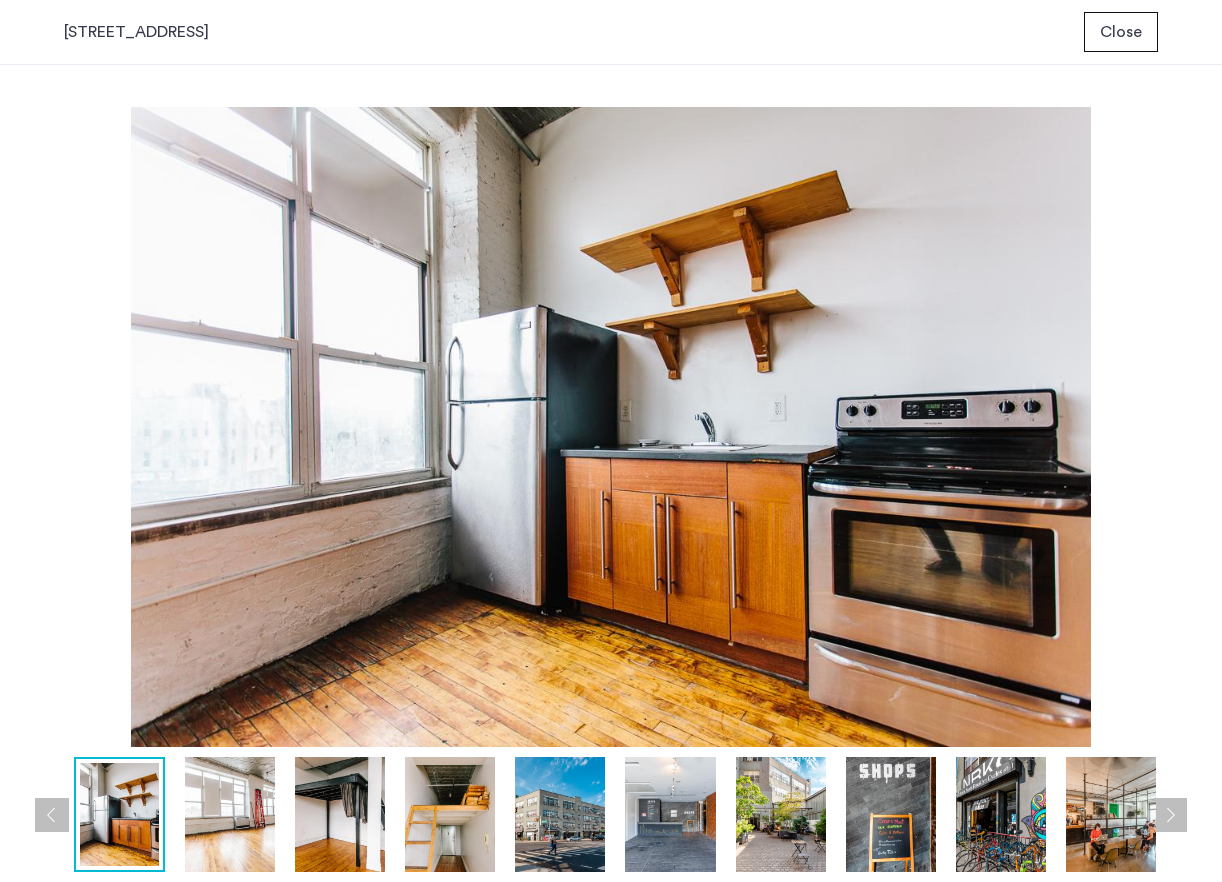 click at bounding box center [1170, 815] 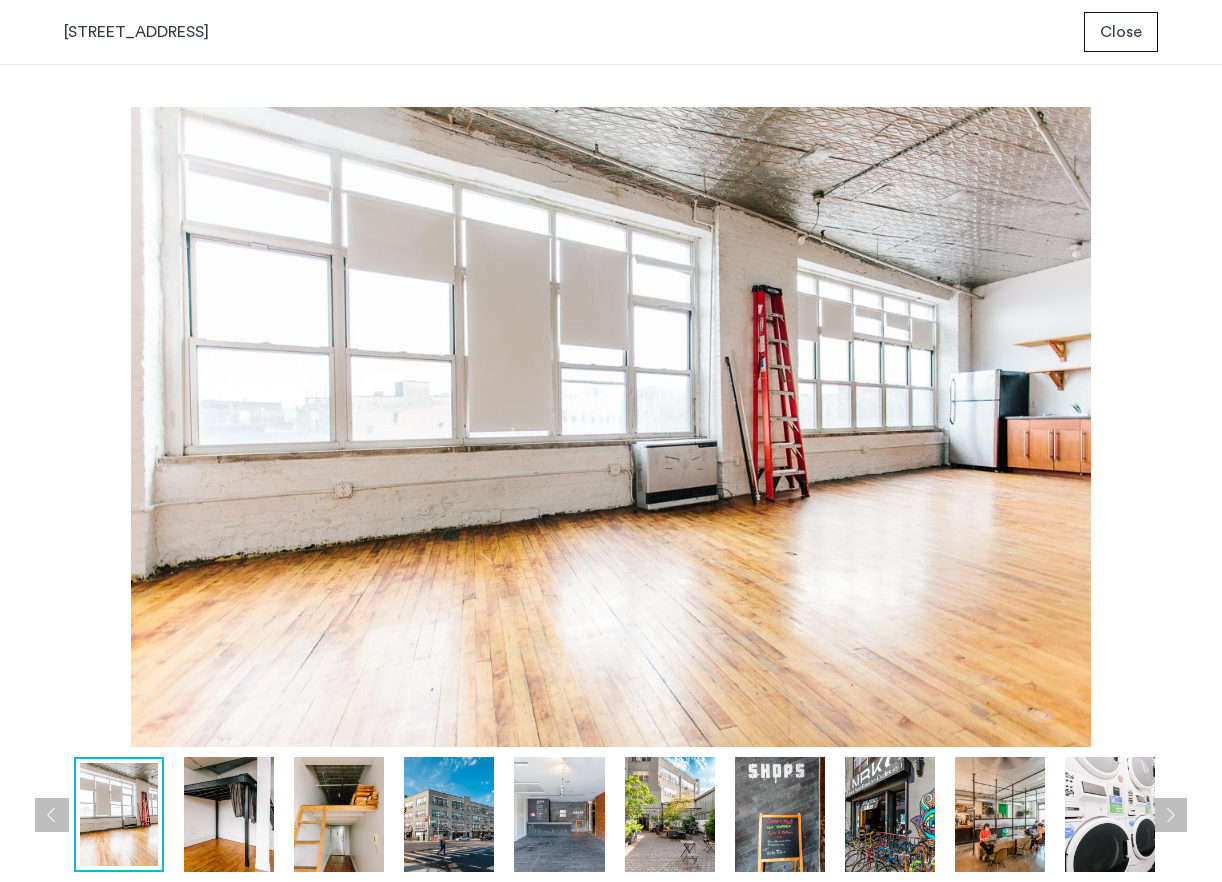 click at bounding box center [1170, 815] 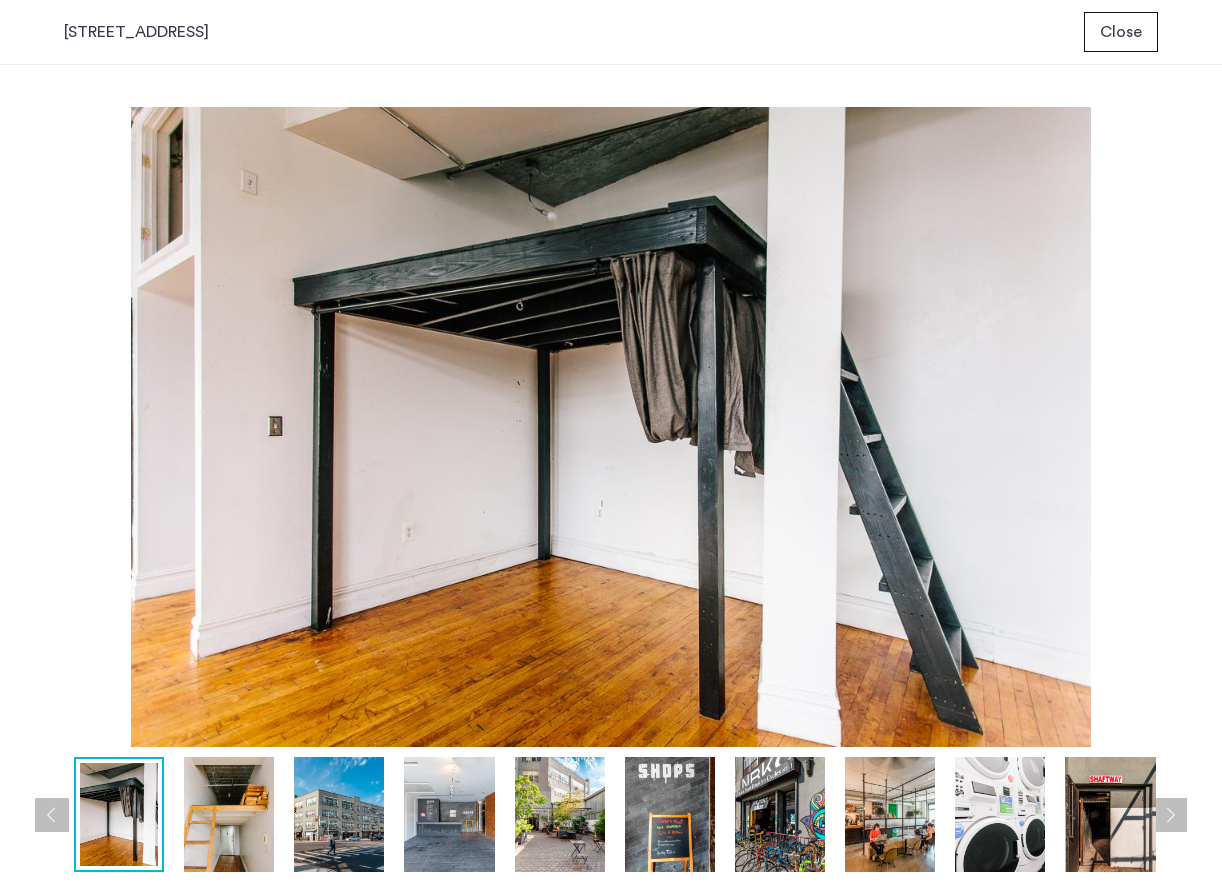 click at bounding box center (1170, 815) 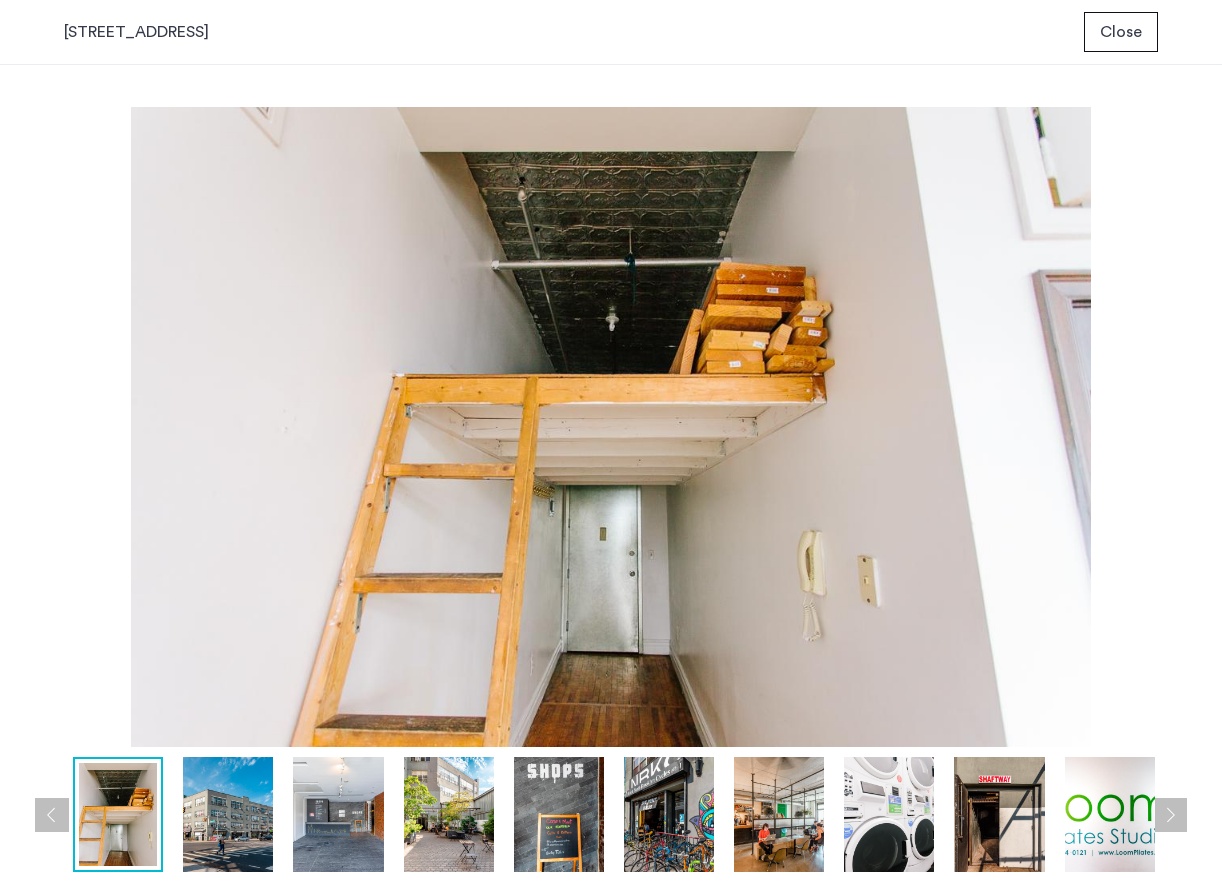 click at bounding box center [1170, 815] 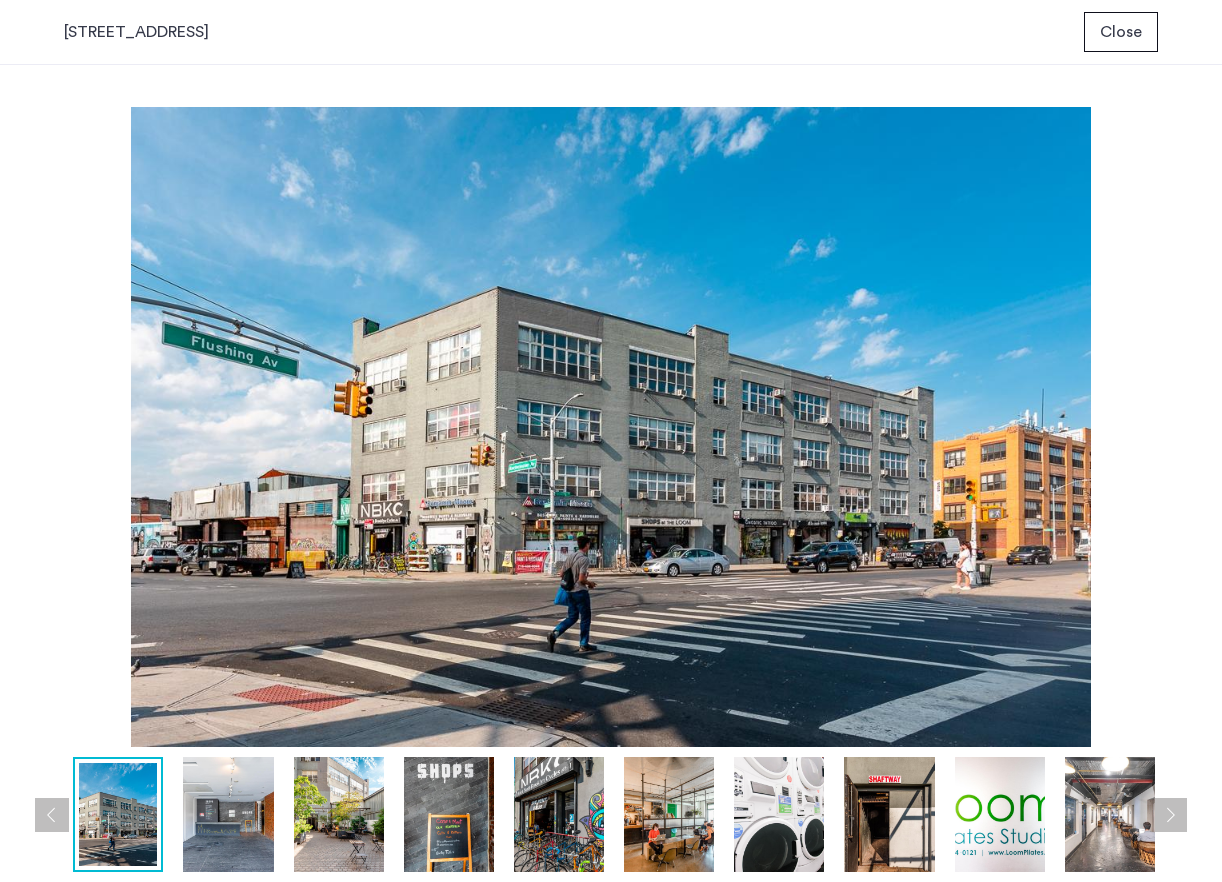 click at bounding box center (1170, 815) 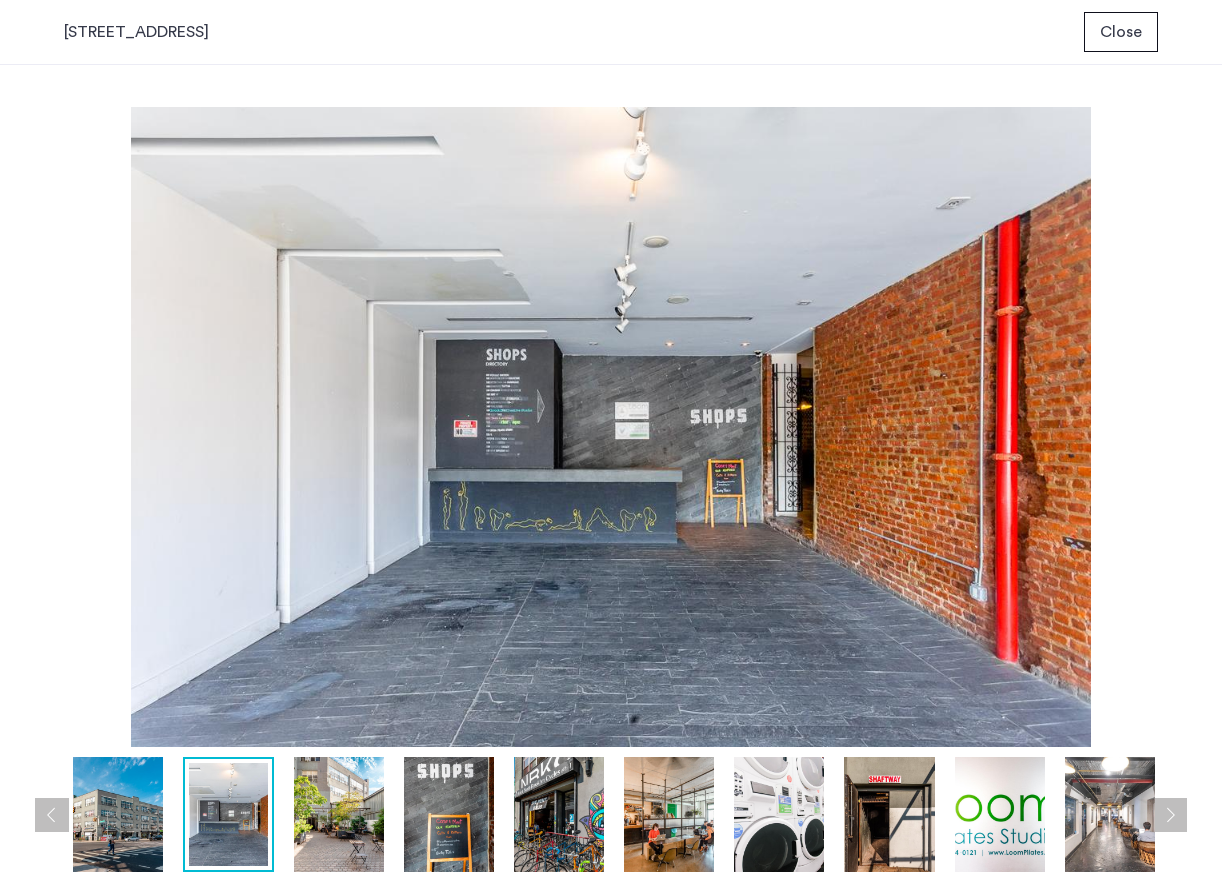 click at bounding box center [1170, 815] 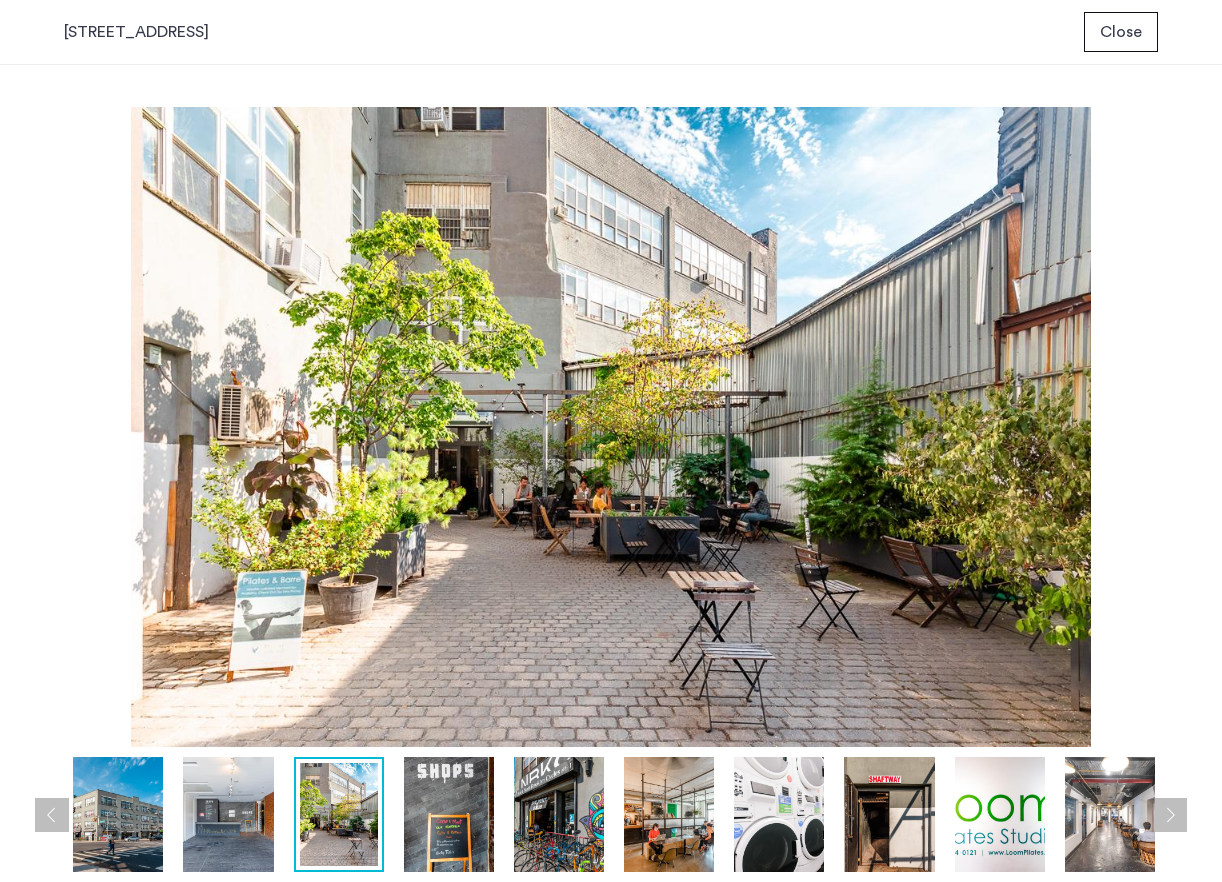 click at bounding box center (1170, 815) 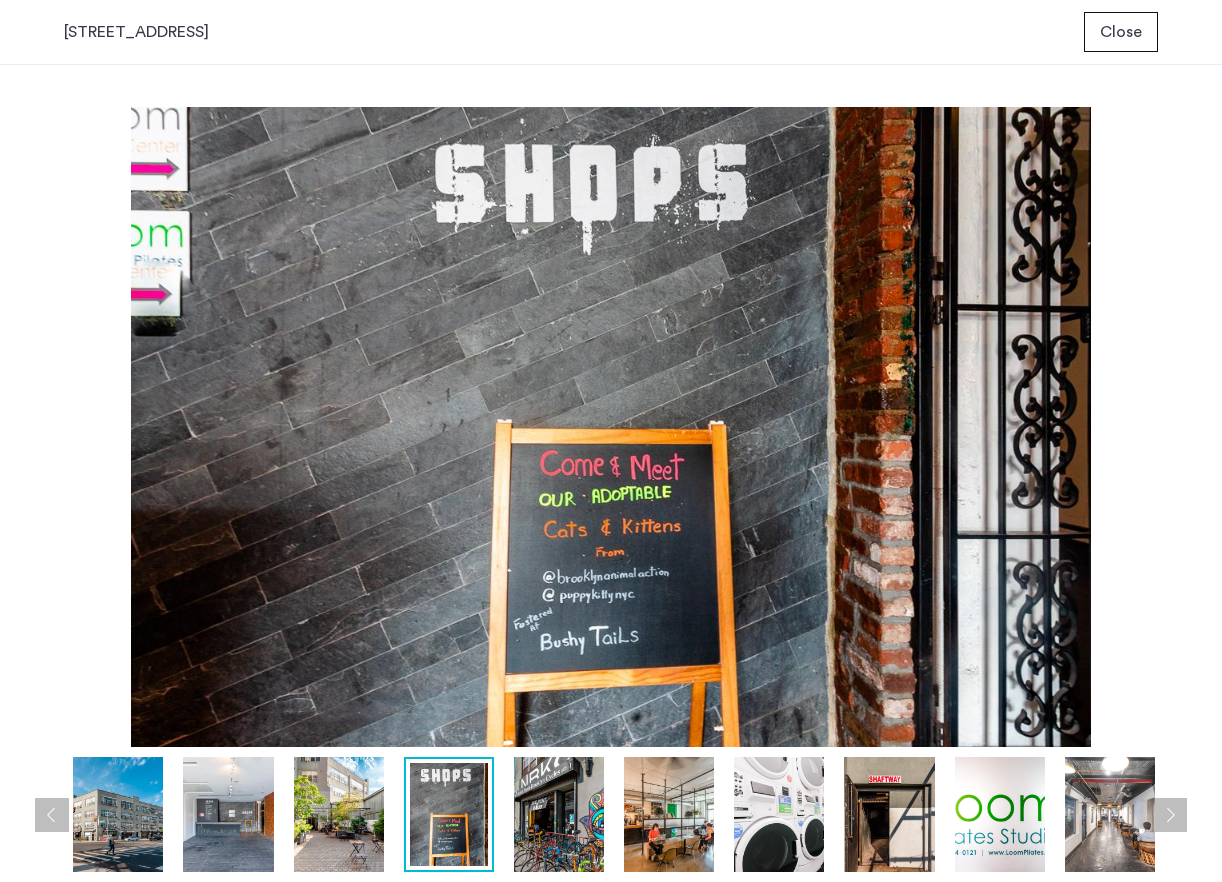 click at bounding box center [1170, 815] 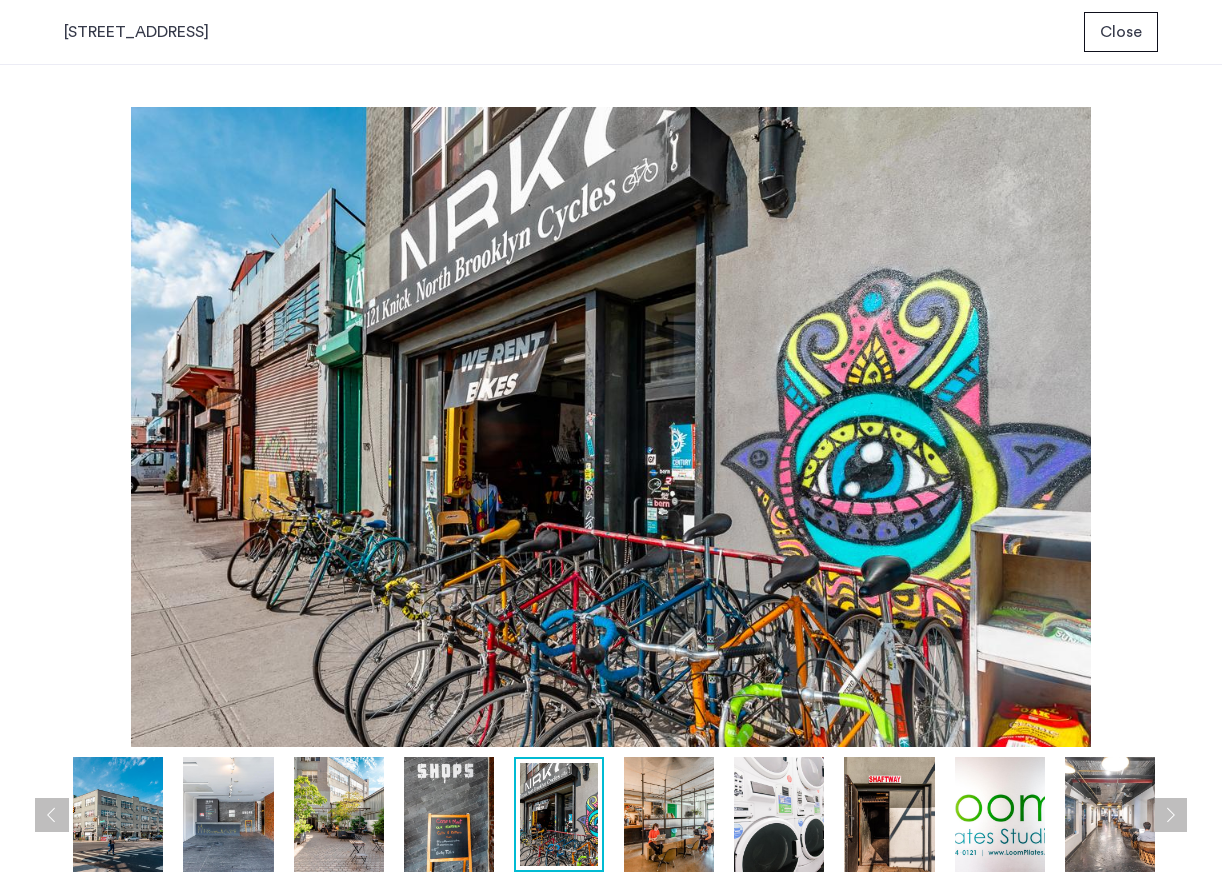 click at bounding box center (1170, 815) 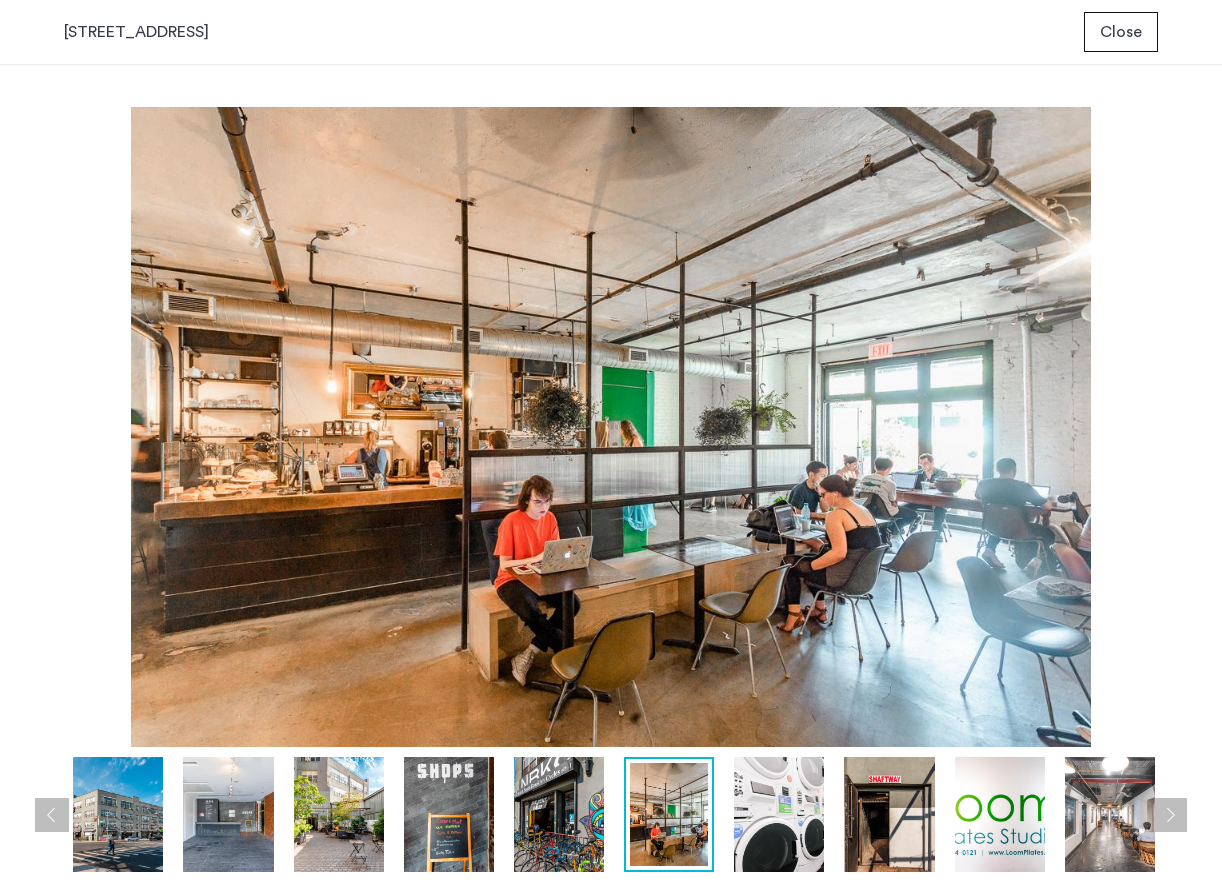 click at bounding box center (285, 814) 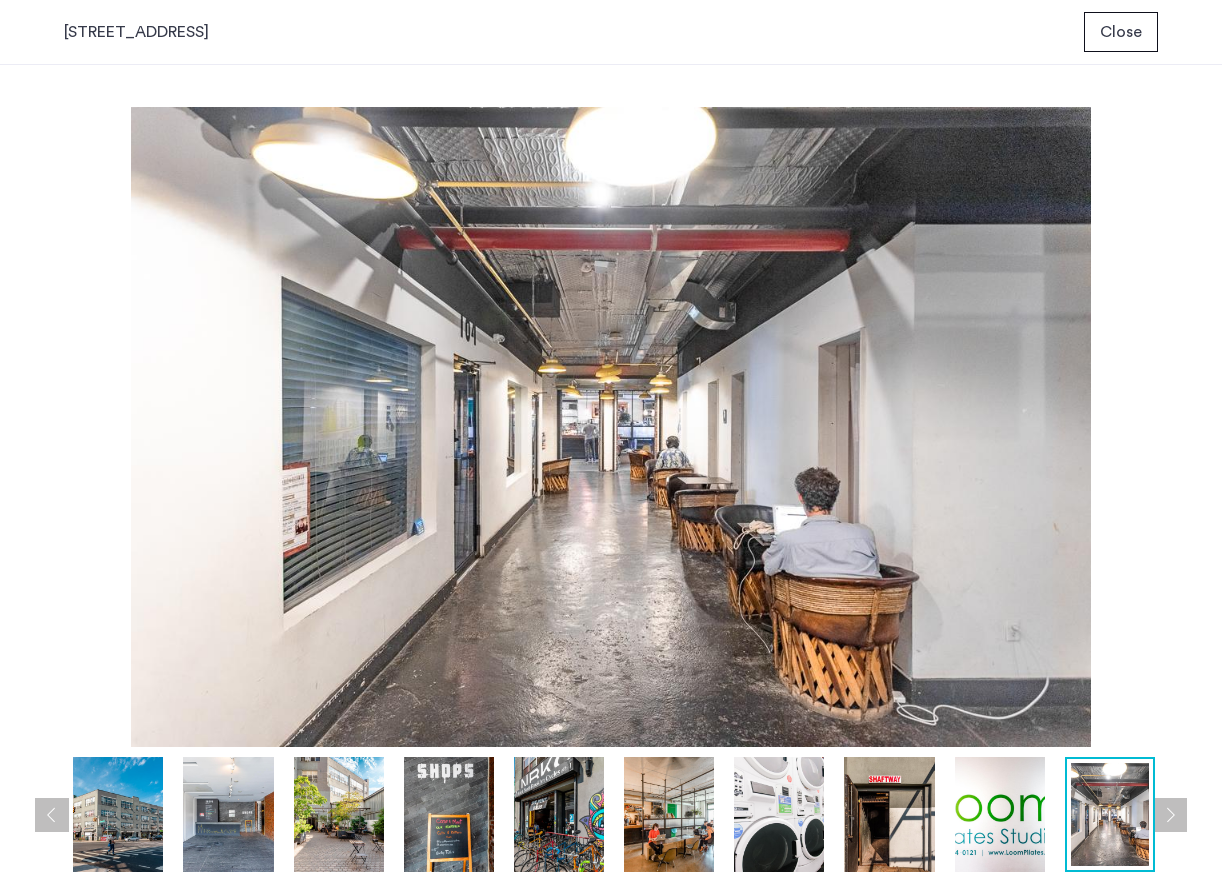 click at bounding box center (1170, 815) 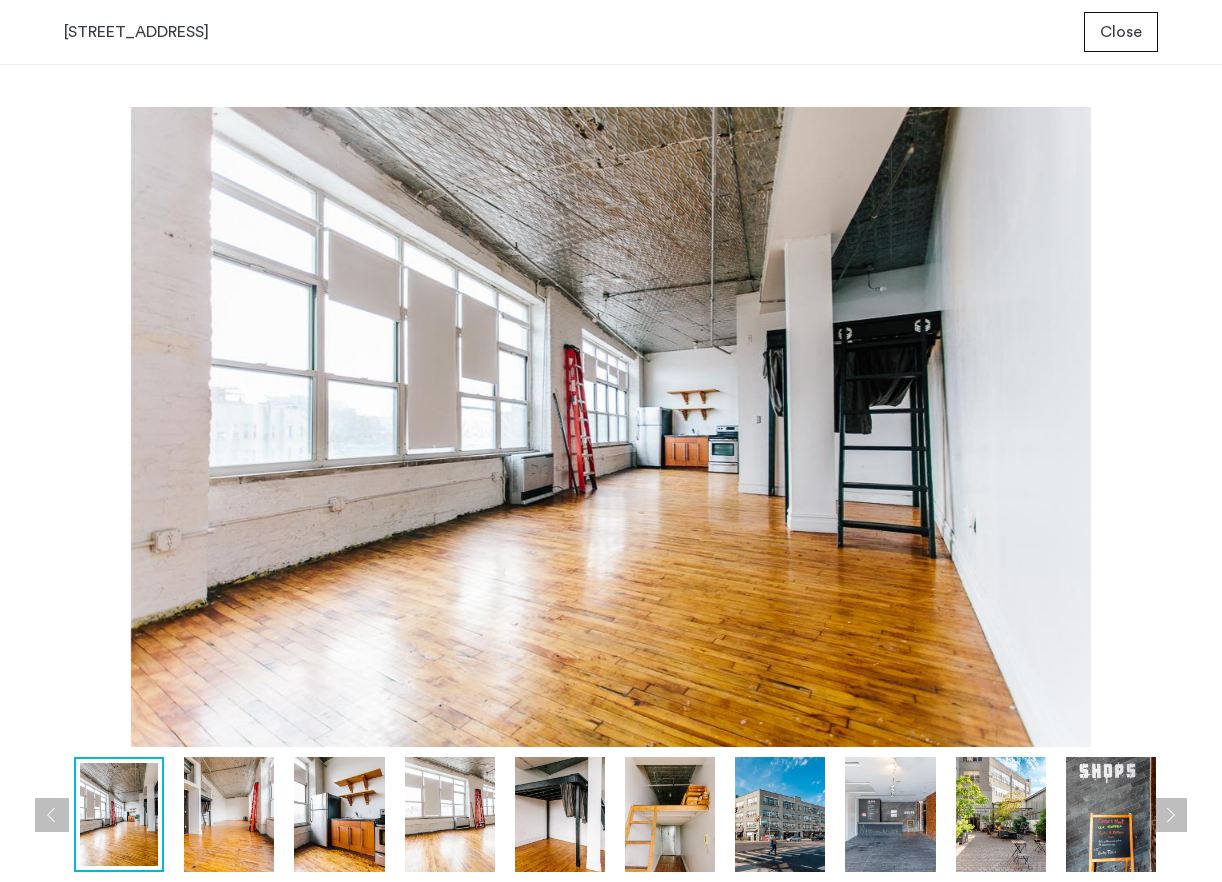 click at bounding box center (1170, 815) 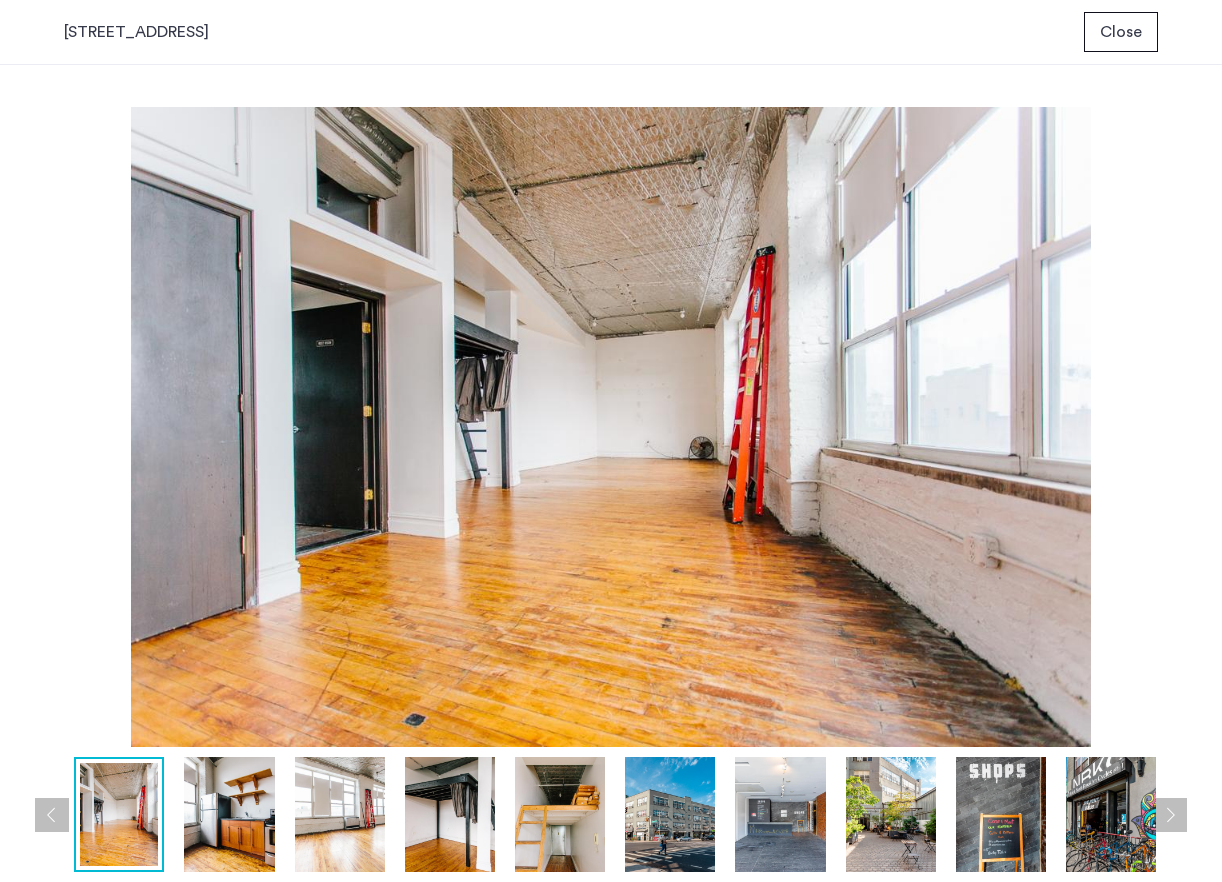 click at bounding box center [780, 814] 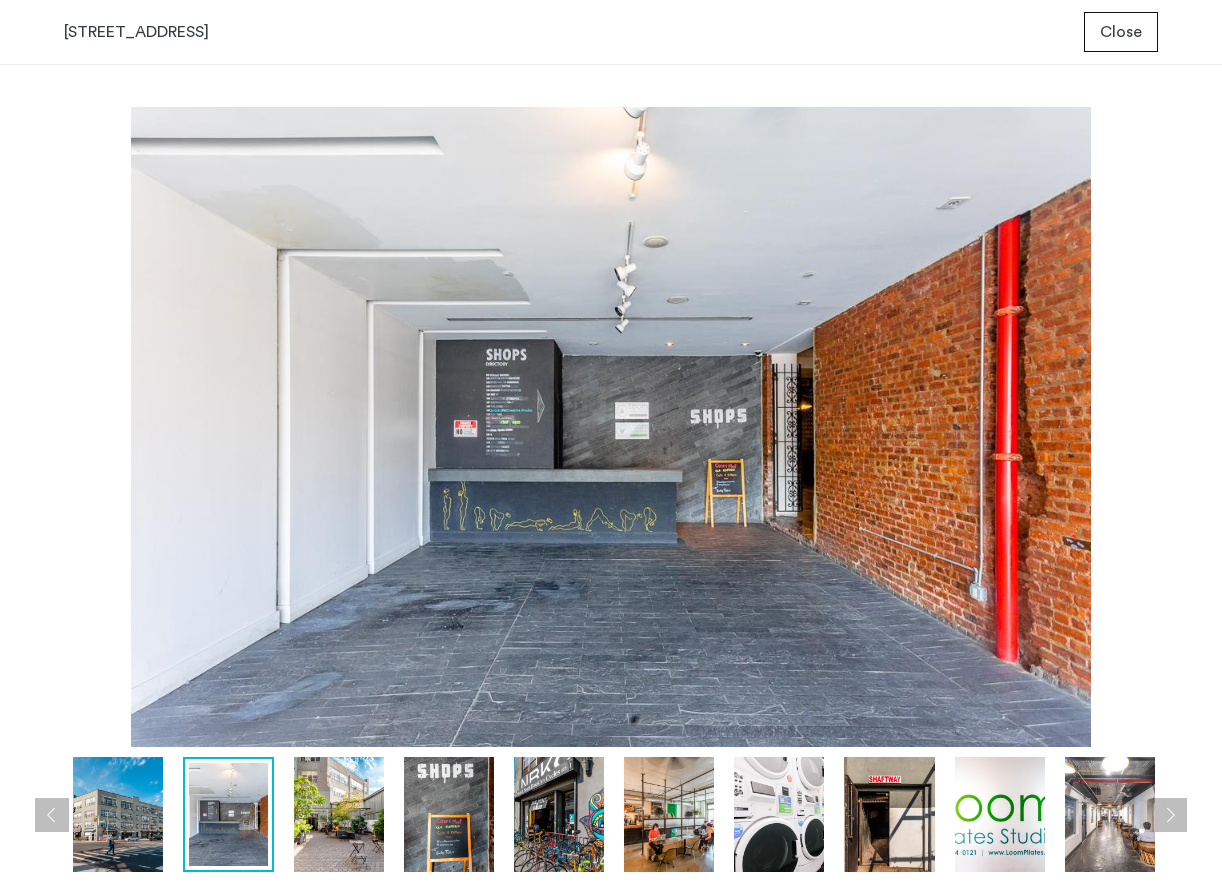 click at bounding box center (889, 814) 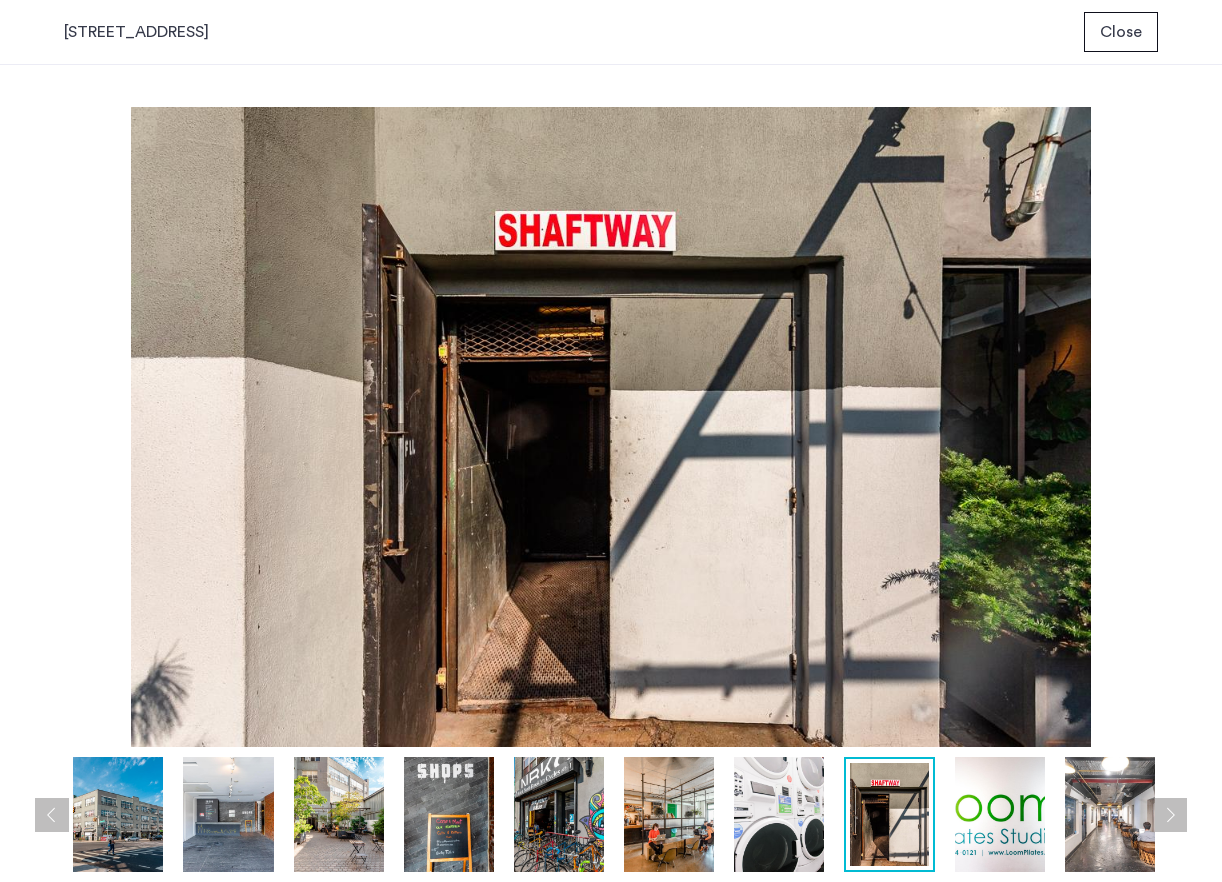 click at bounding box center [1110, 814] 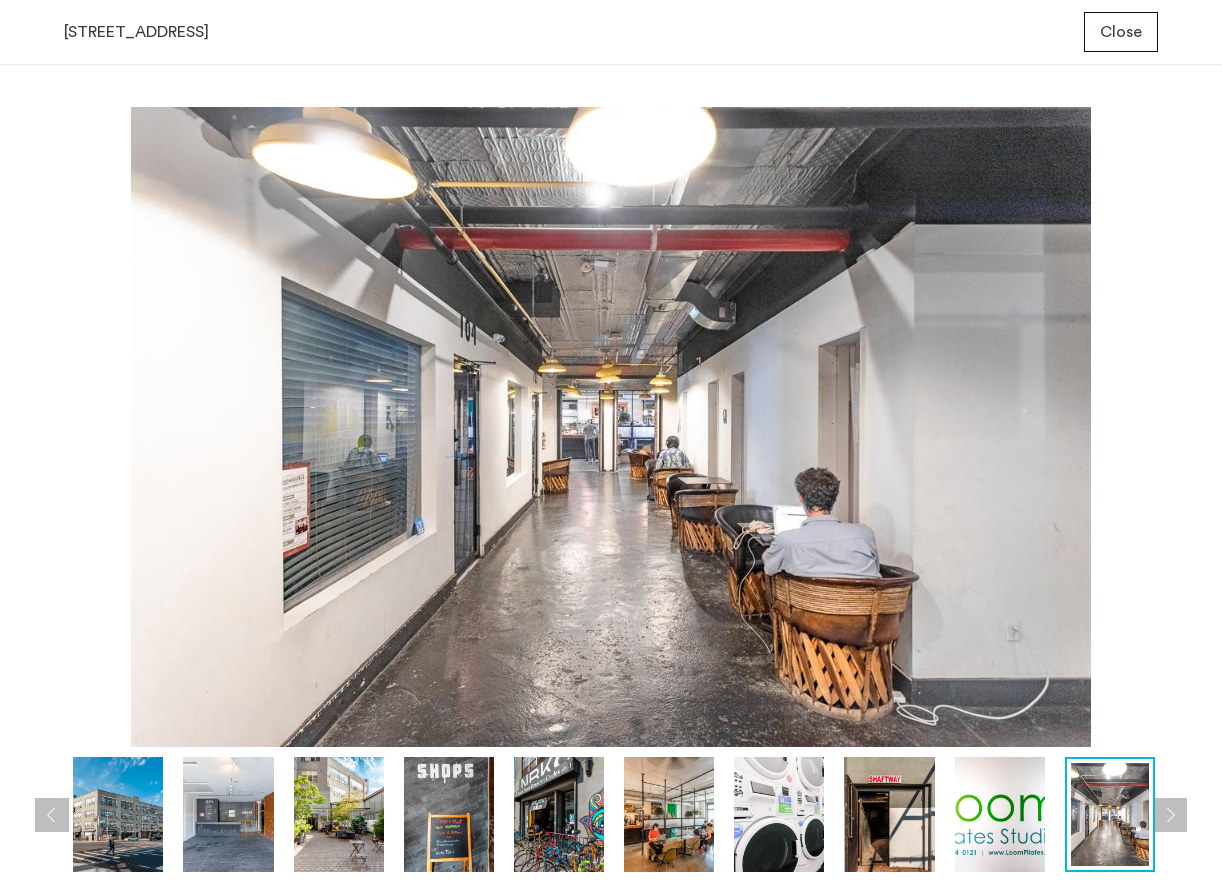 click at bounding box center [1170, 815] 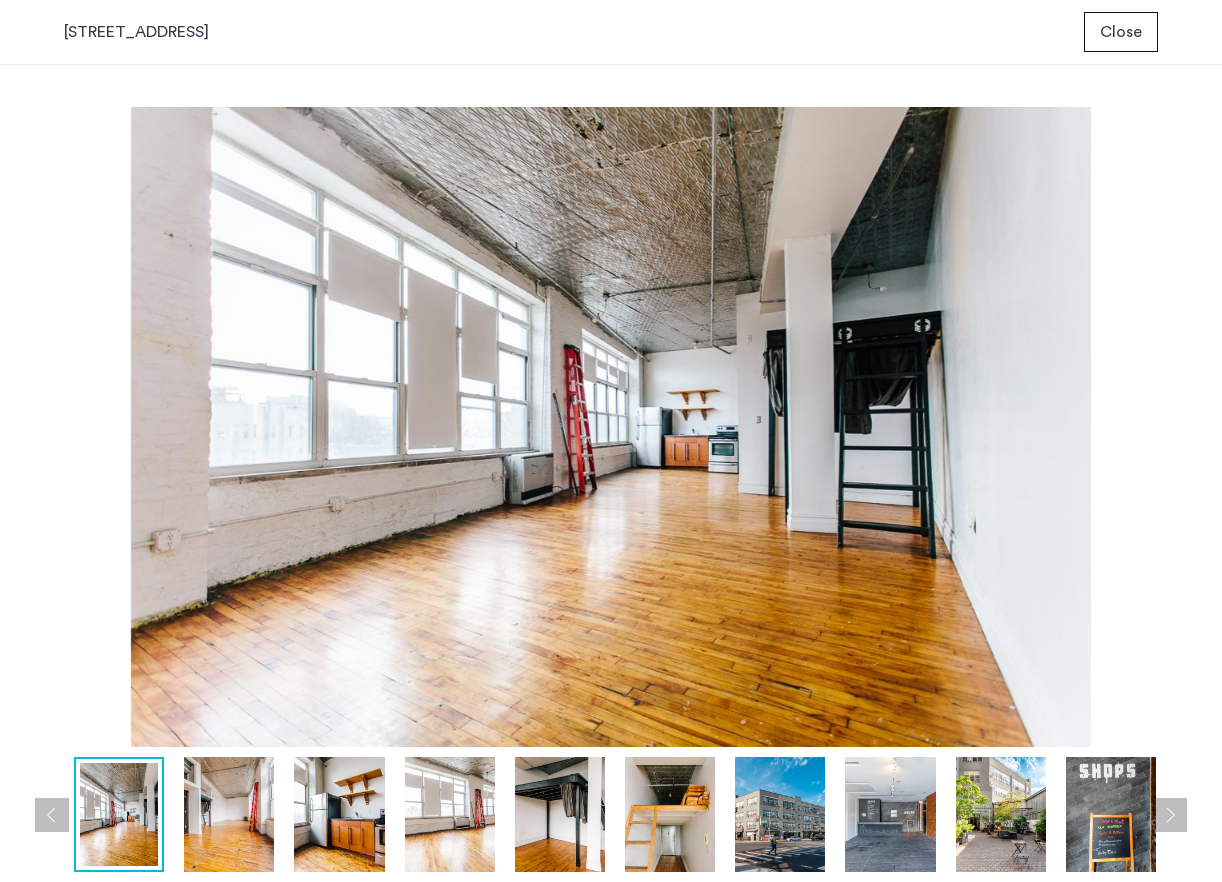 click at bounding box center [1170, 815] 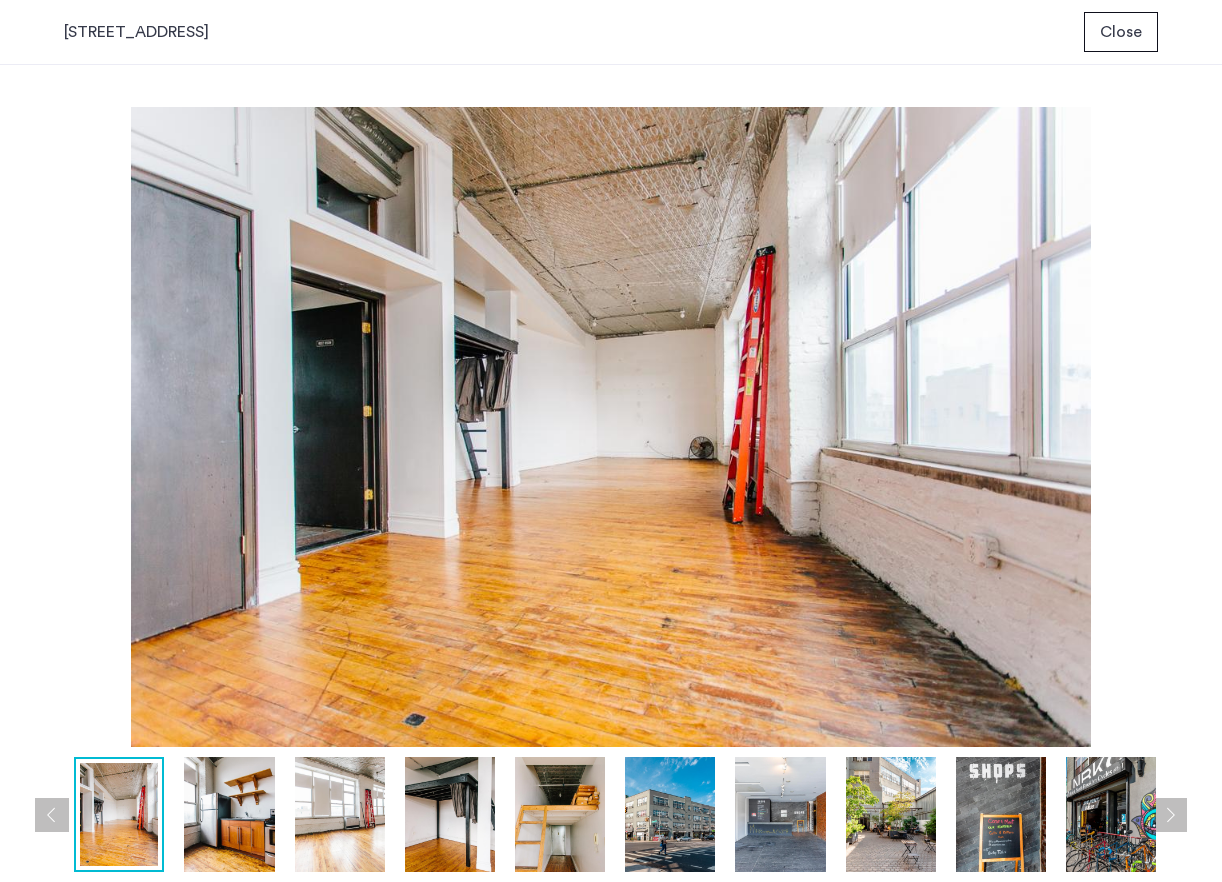 click at bounding box center (1170, 815) 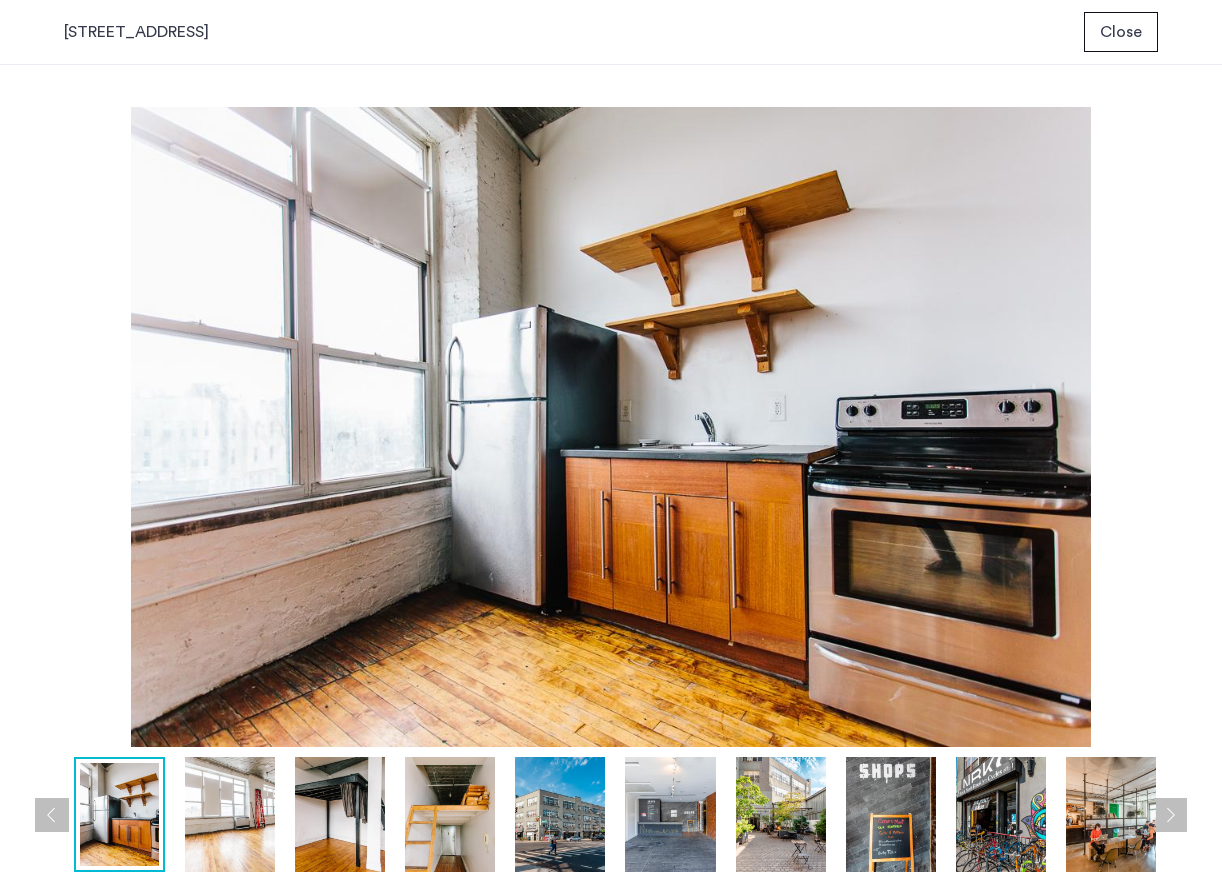 click at bounding box center [1170, 815] 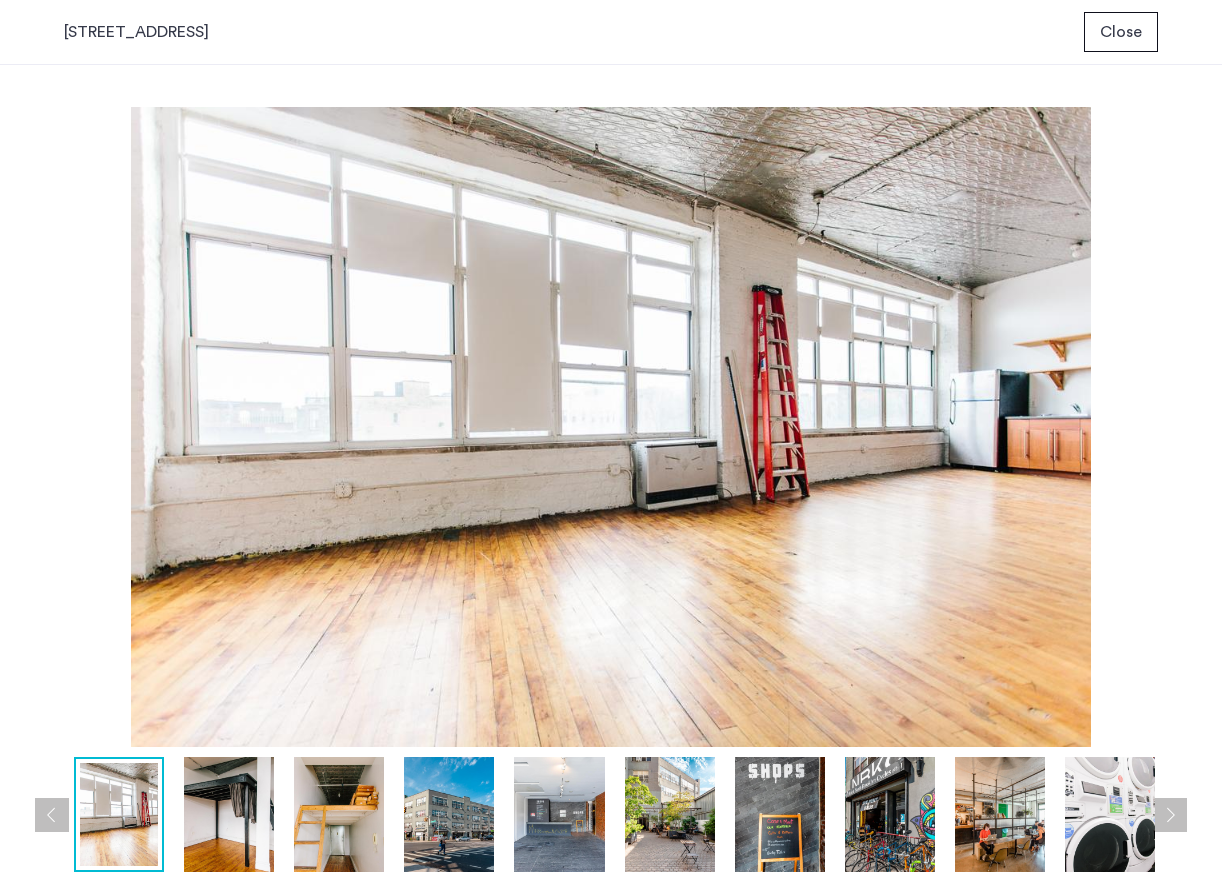 drag, startPoint x: 64, startPoint y: 32, endPoint x: 286, endPoint y: 27, distance: 222.0563 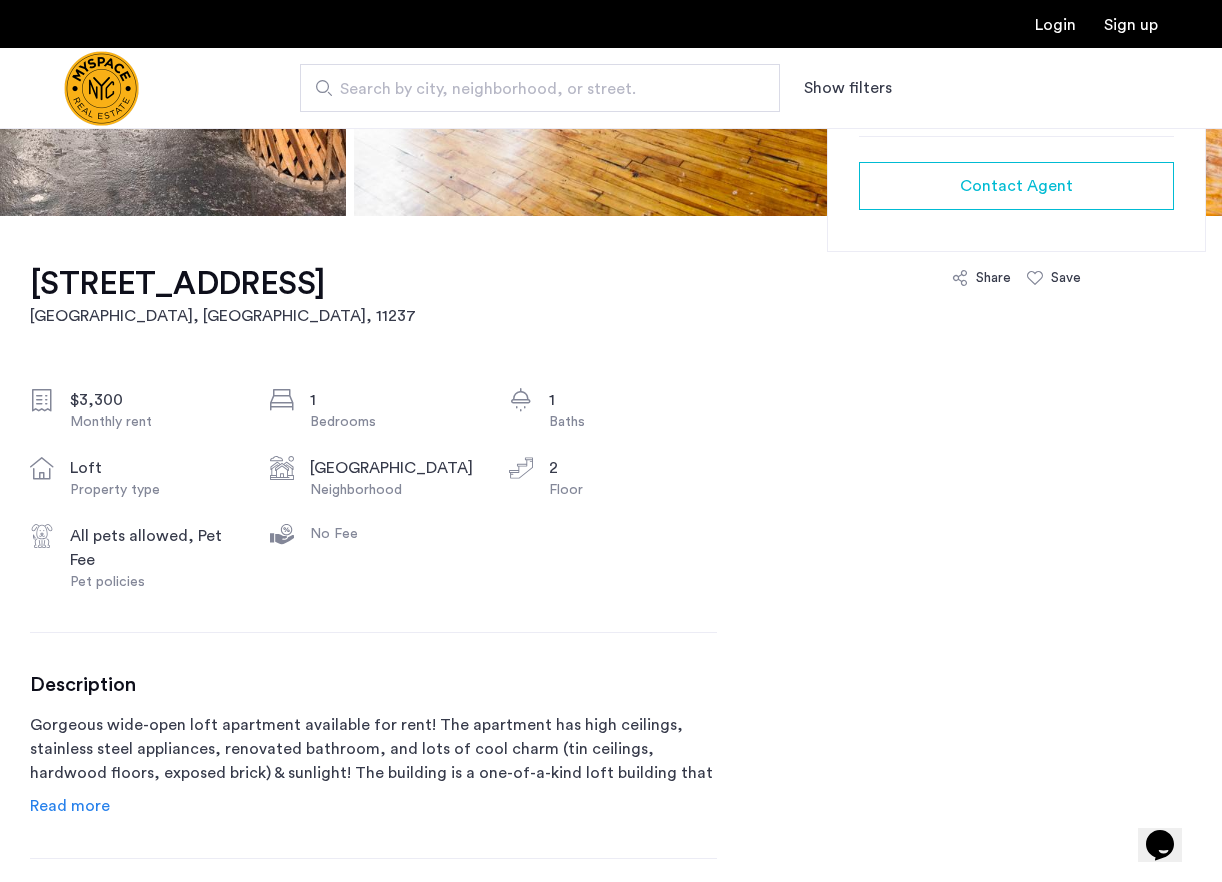 scroll, scrollTop: 680, scrollLeft: 0, axis: vertical 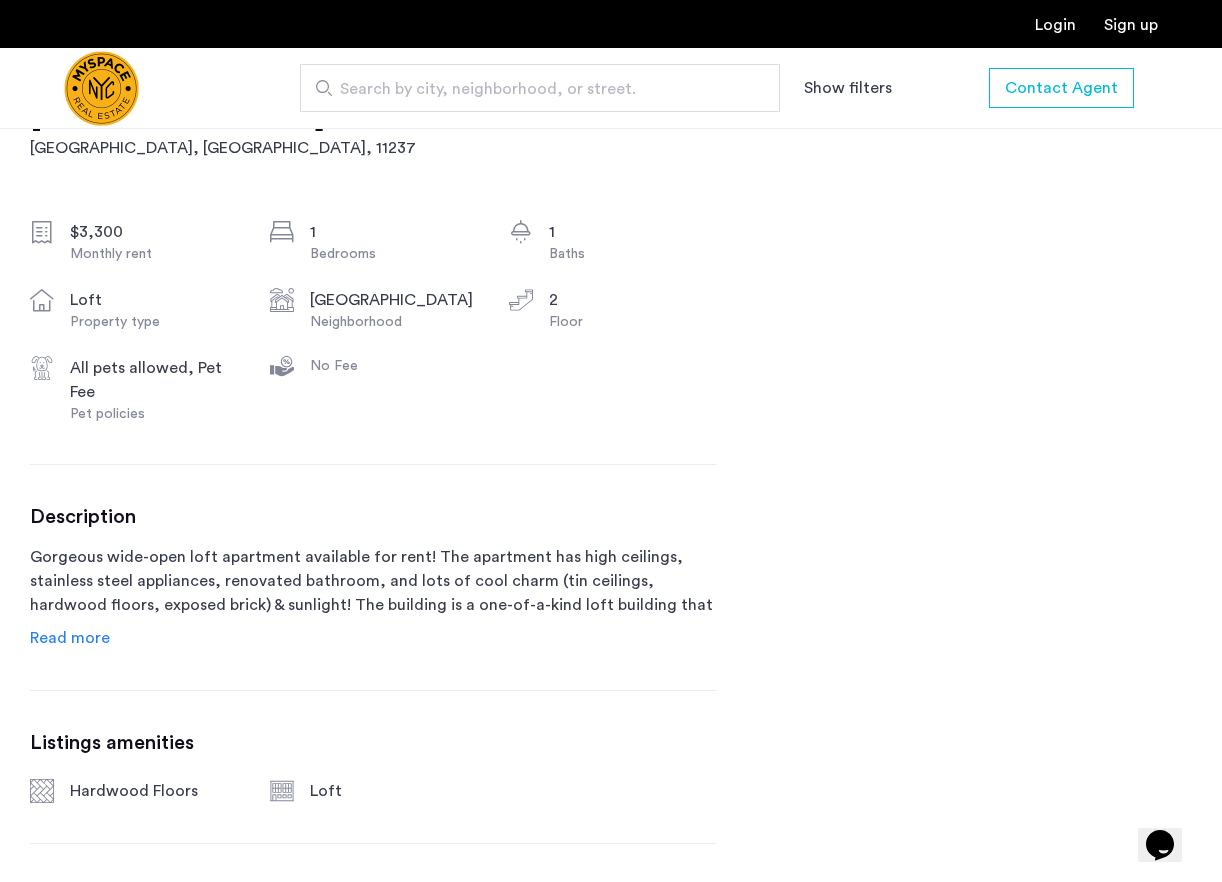 click on "Read more" 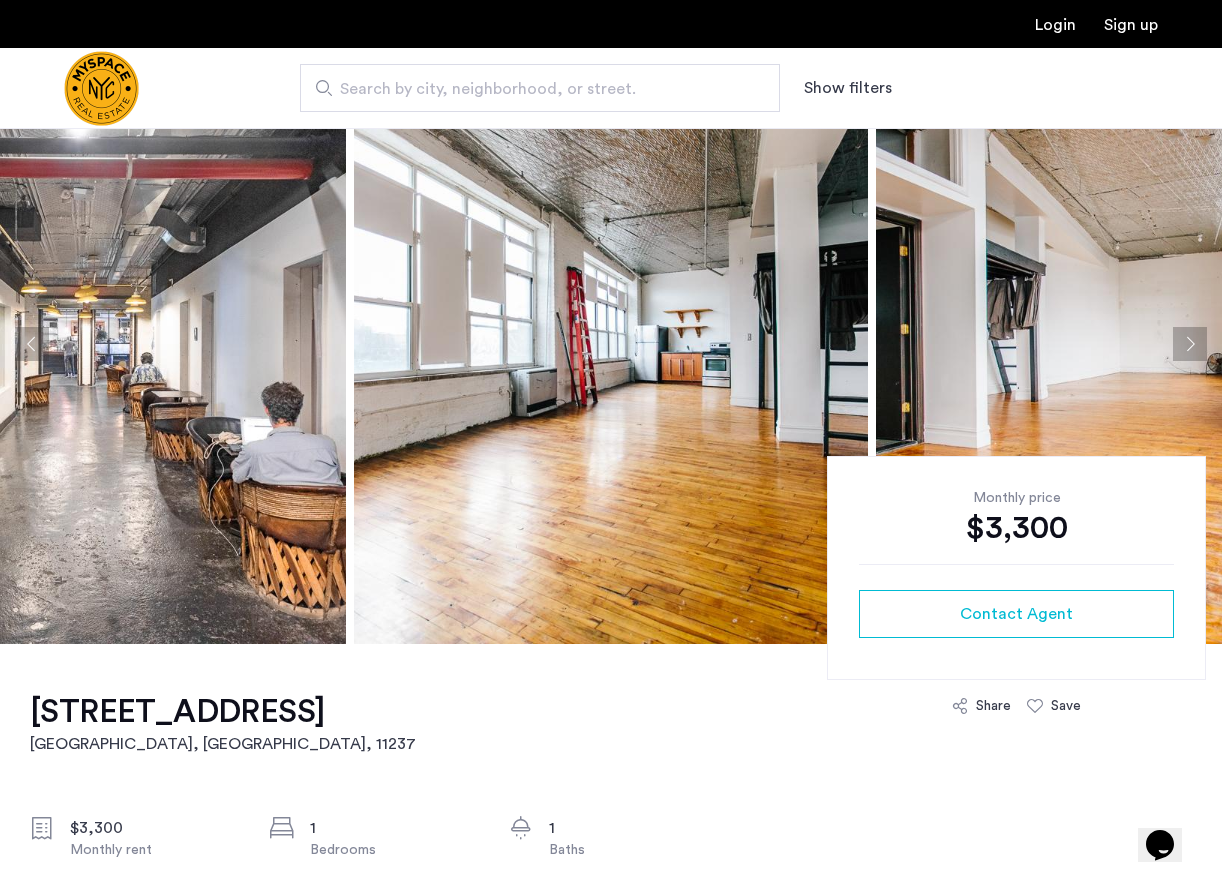 scroll, scrollTop: 0, scrollLeft: 0, axis: both 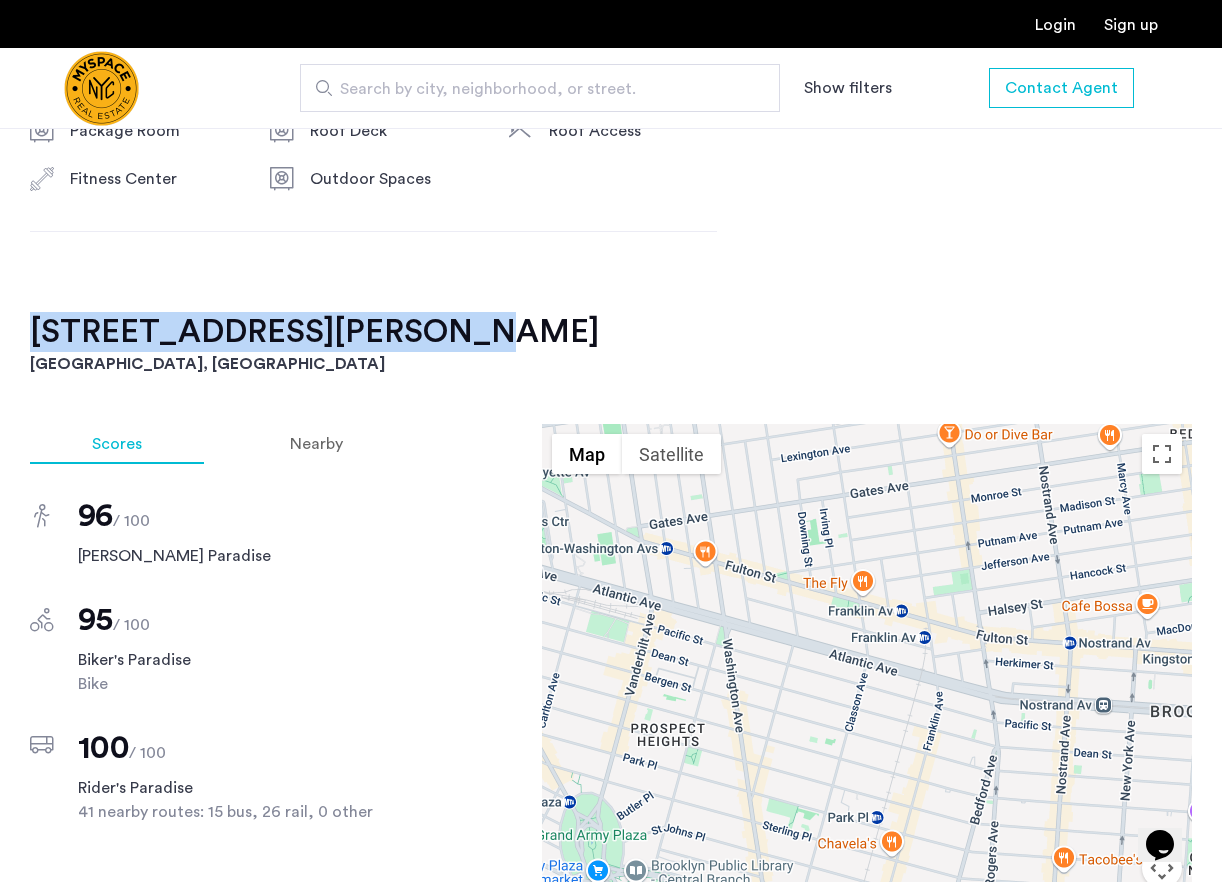 drag, startPoint x: 410, startPoint y: 347, endPoint x: 31, endPoint y: 334, distance: 379.2229 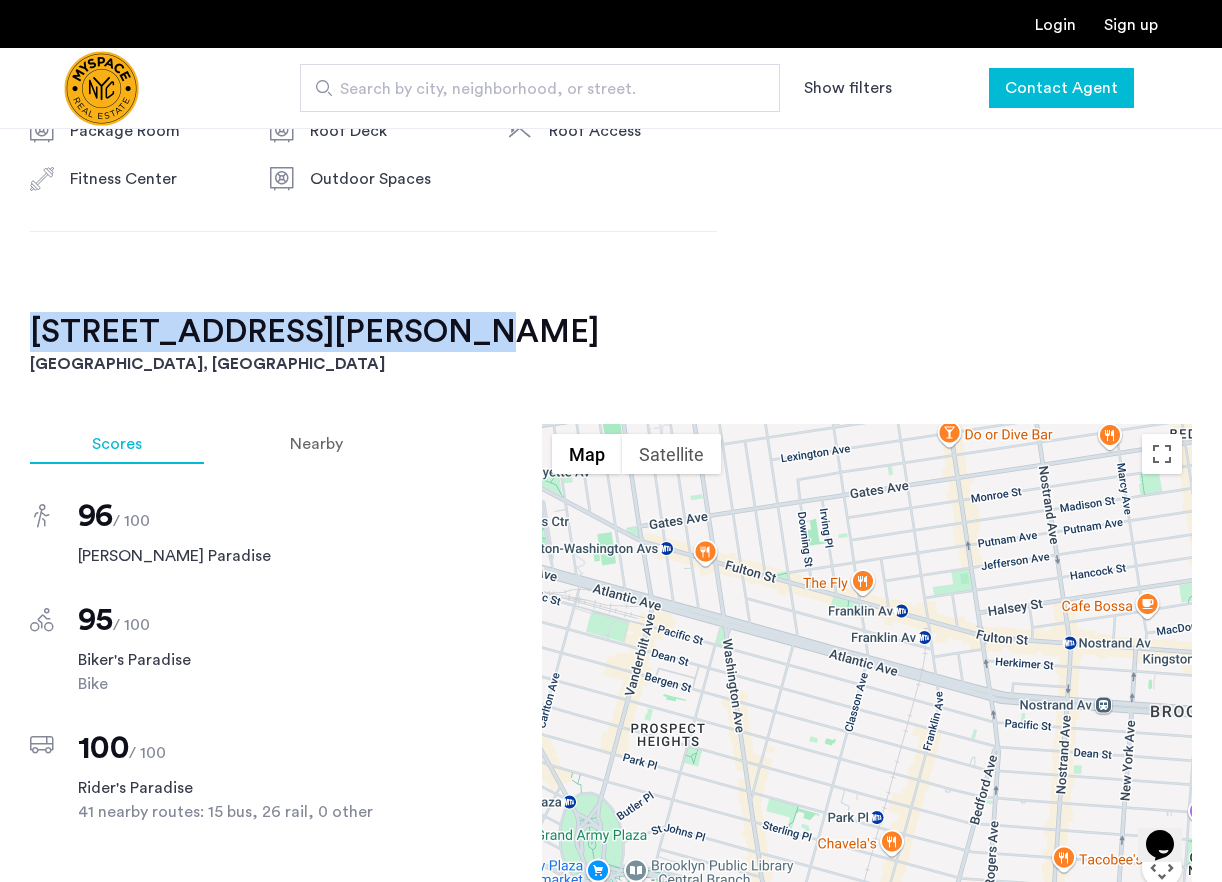 copy on "[STREET_ADDRESS][PERSON_NAME]" 